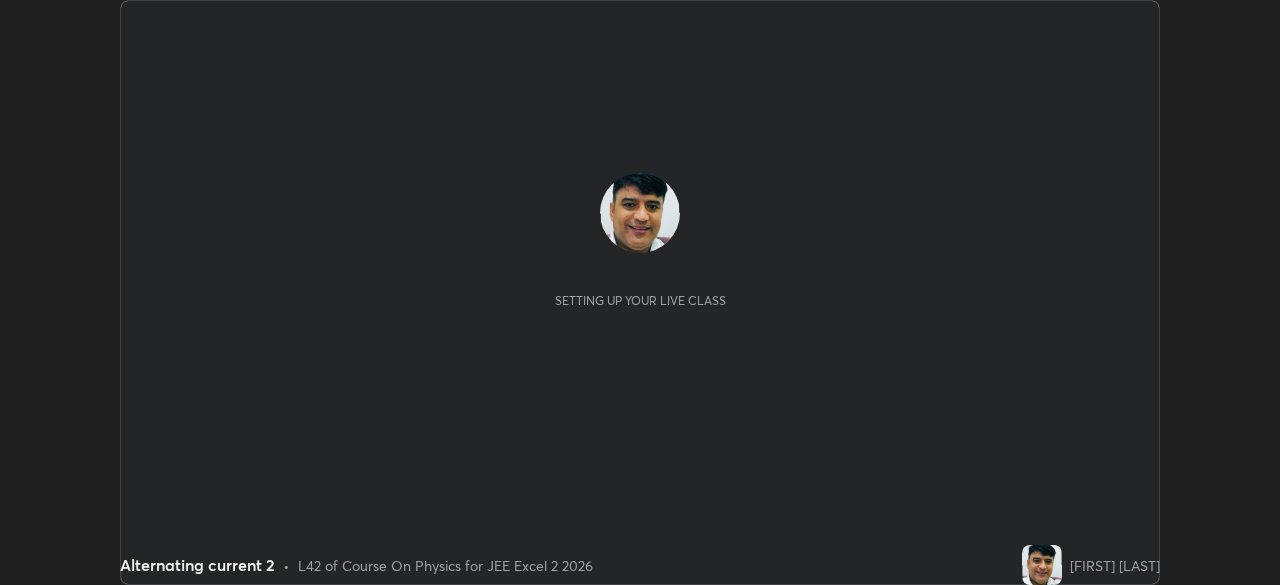 scroll, scrollTop: 0, scrollLeft: 0, axis: both 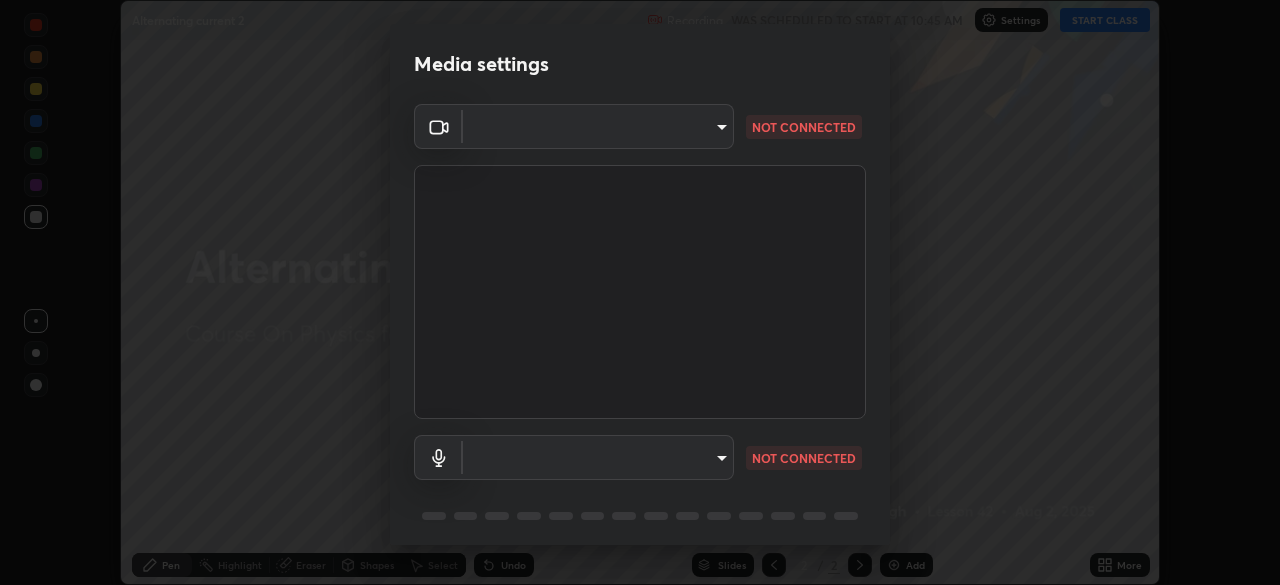 type on "03c1d9060f172c5261930868a8885b82ba90ed4bb89c7d2d1ebbbfabb6a16c2d" 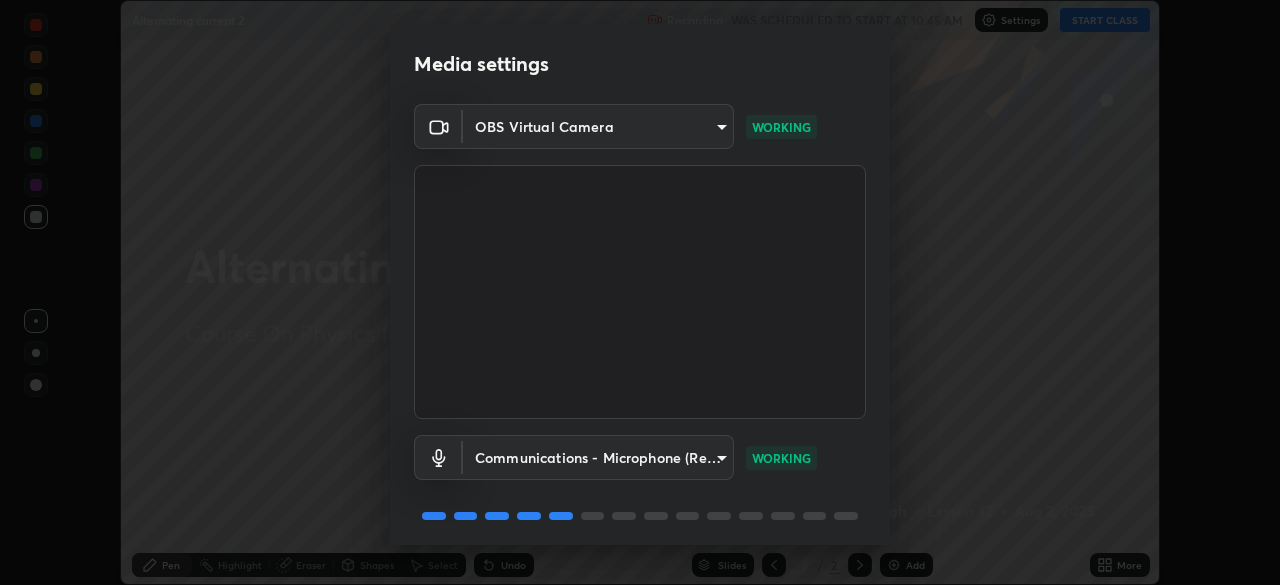 scroll, scrollTop: 71, scrollLeft: 0, axis: vertical 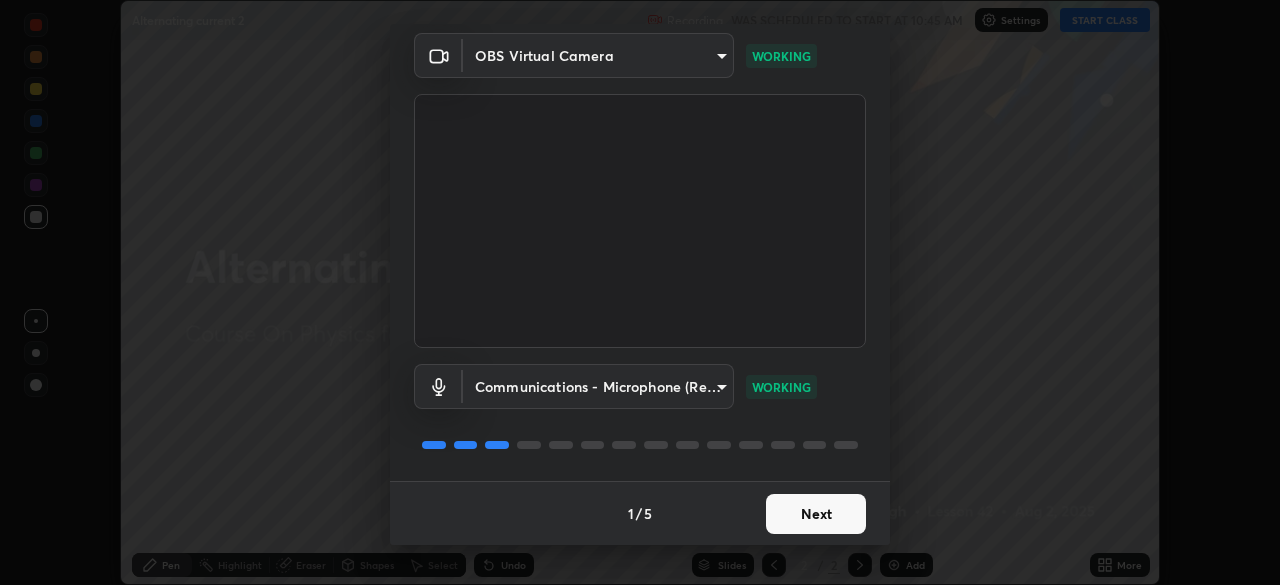 click on "Next" at bounding box center (816, 514) 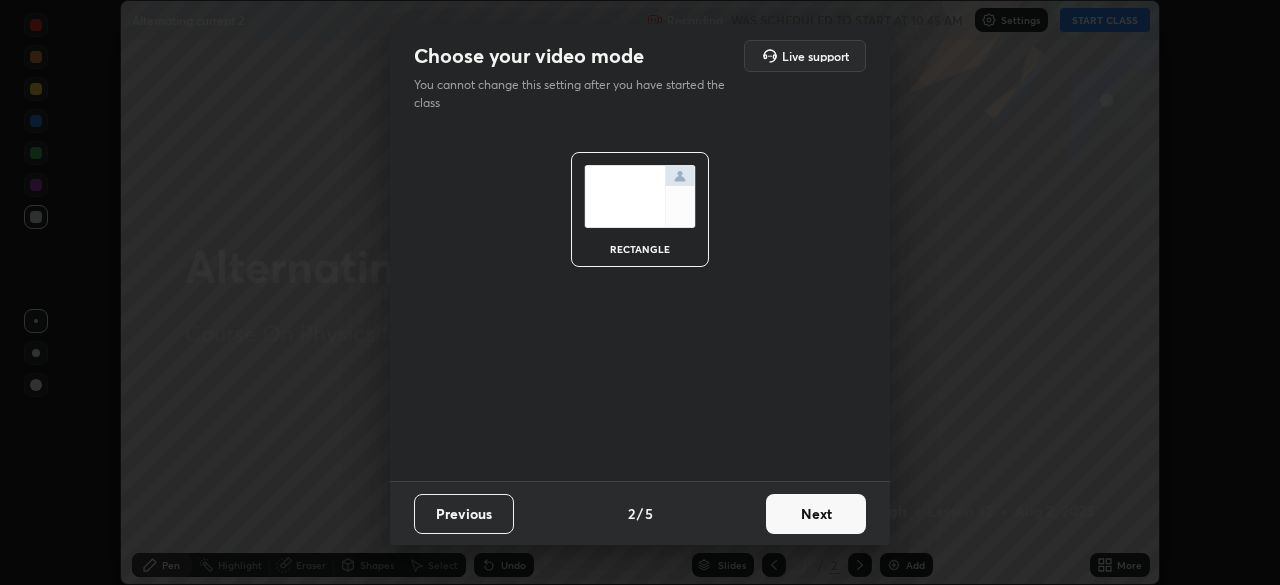 scroll, scrollTop: 0, scrollLeft: 0, axis: both 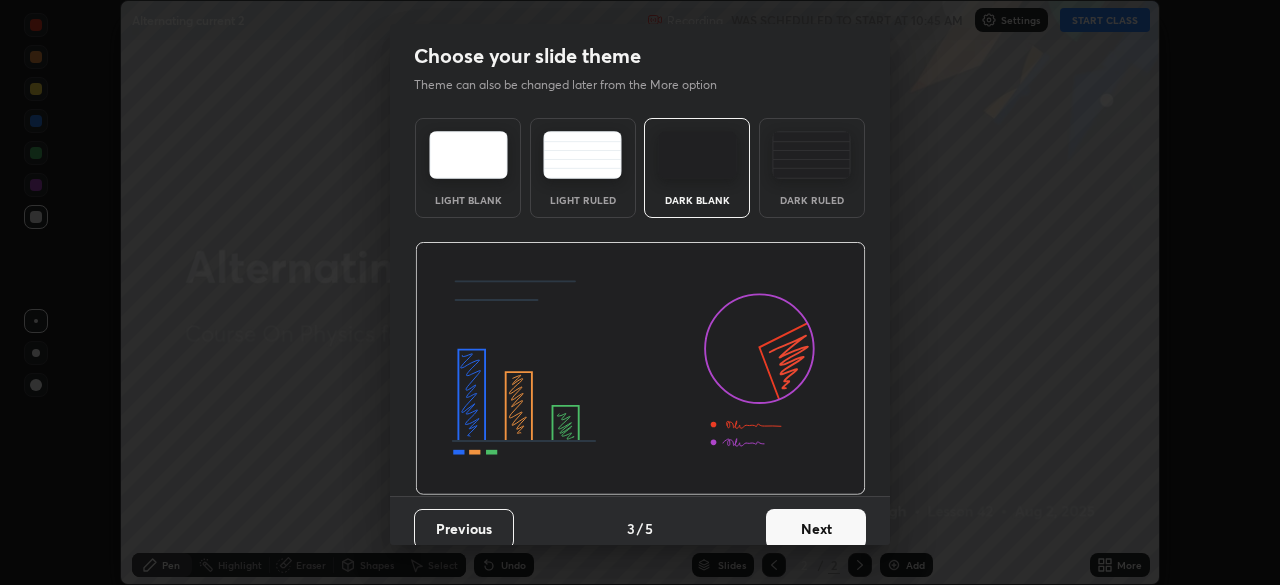 click on "Next" at bounding box center (816, 529) 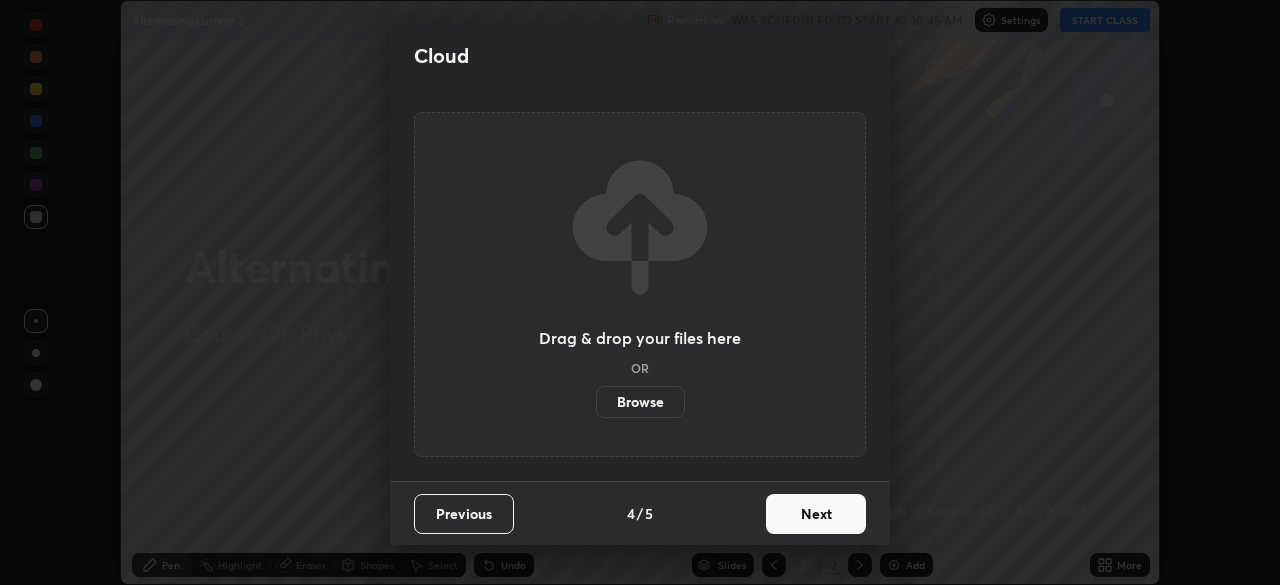click on "Next" at bounding box center [816, 514] 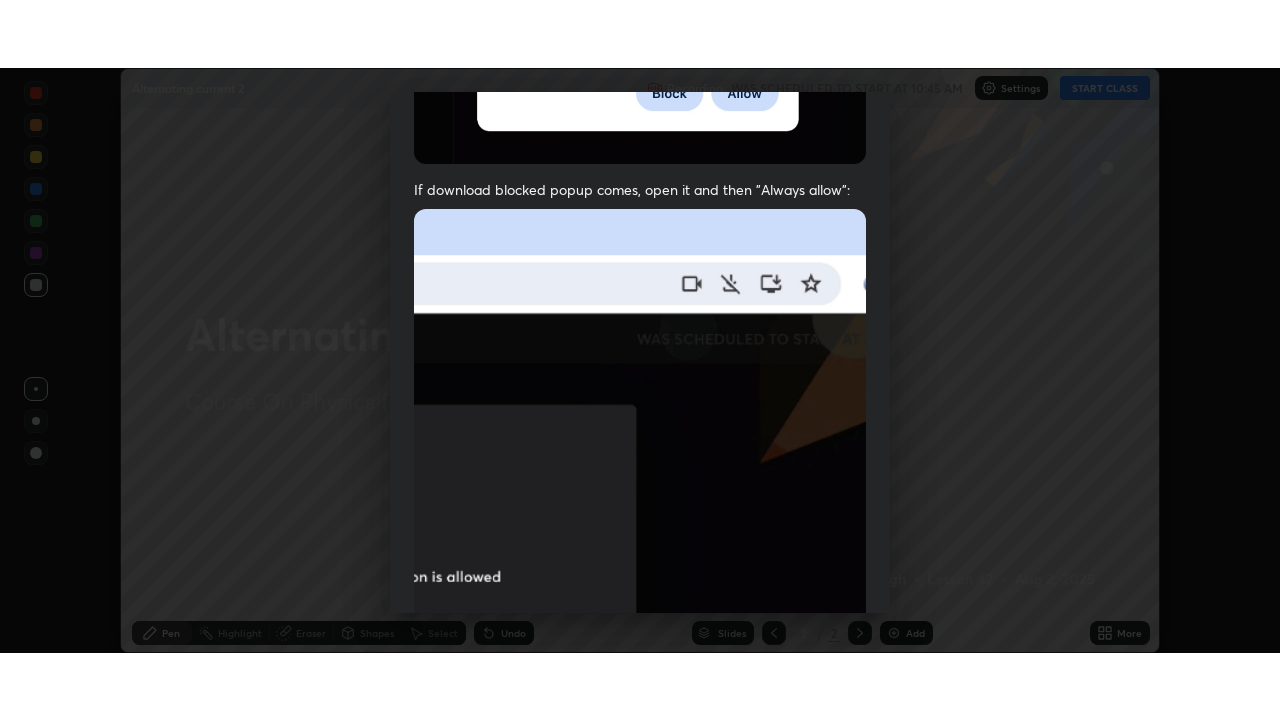 scroll, scrollTop: 479, scrollLeft: 0, axis: vertical 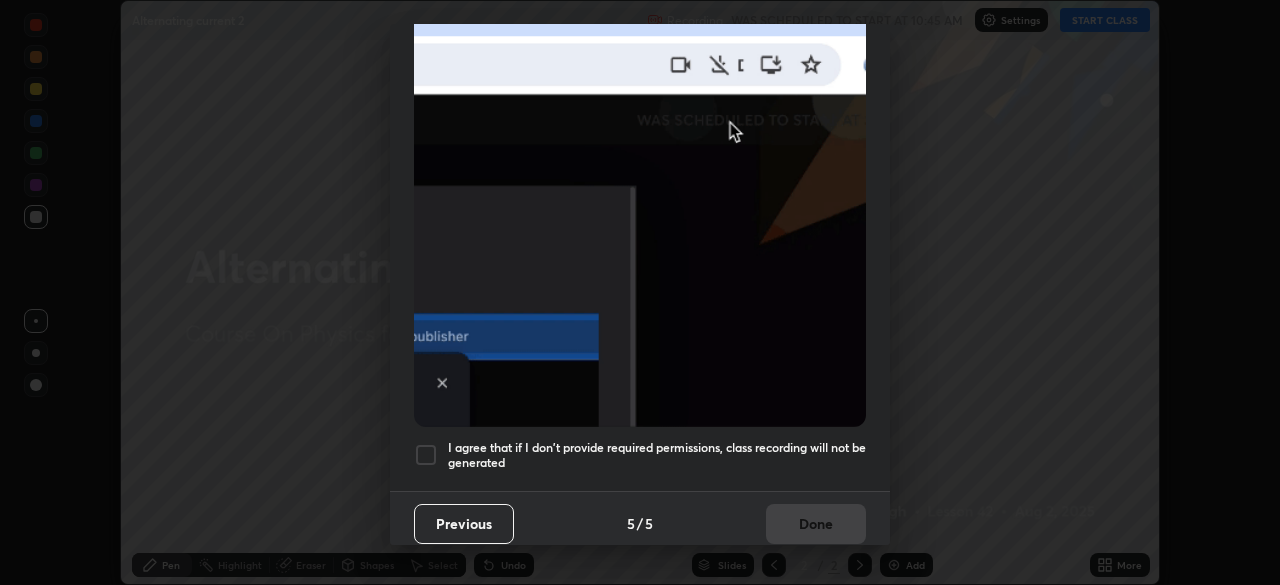 click at bounding box center (426, 455) 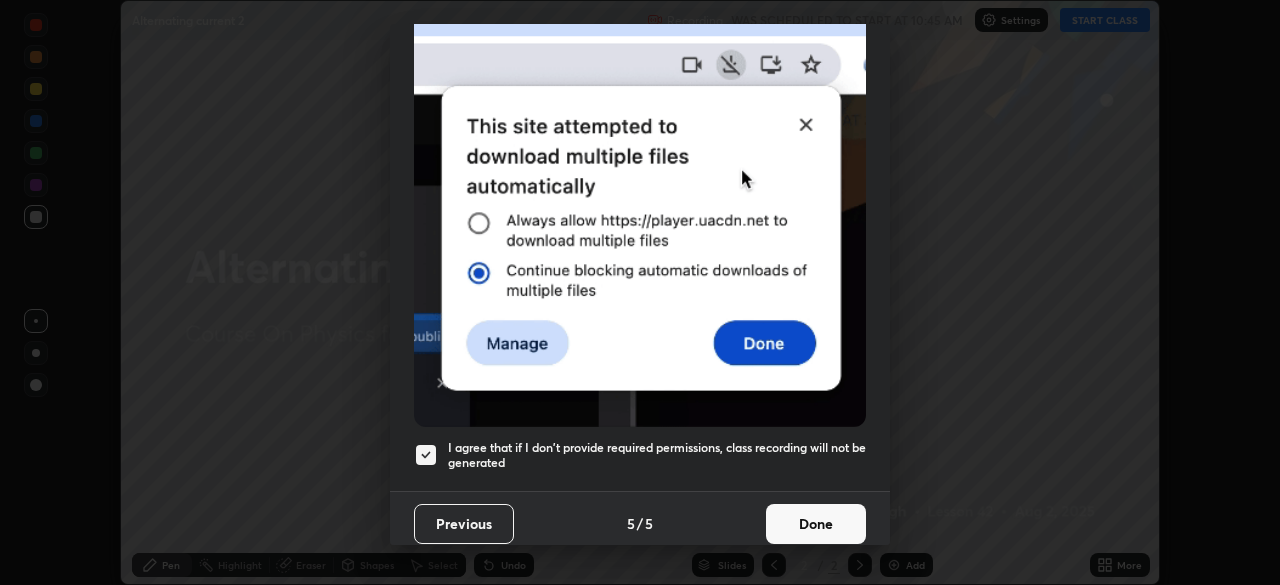click on "Done" at bounding box center (816, 524) 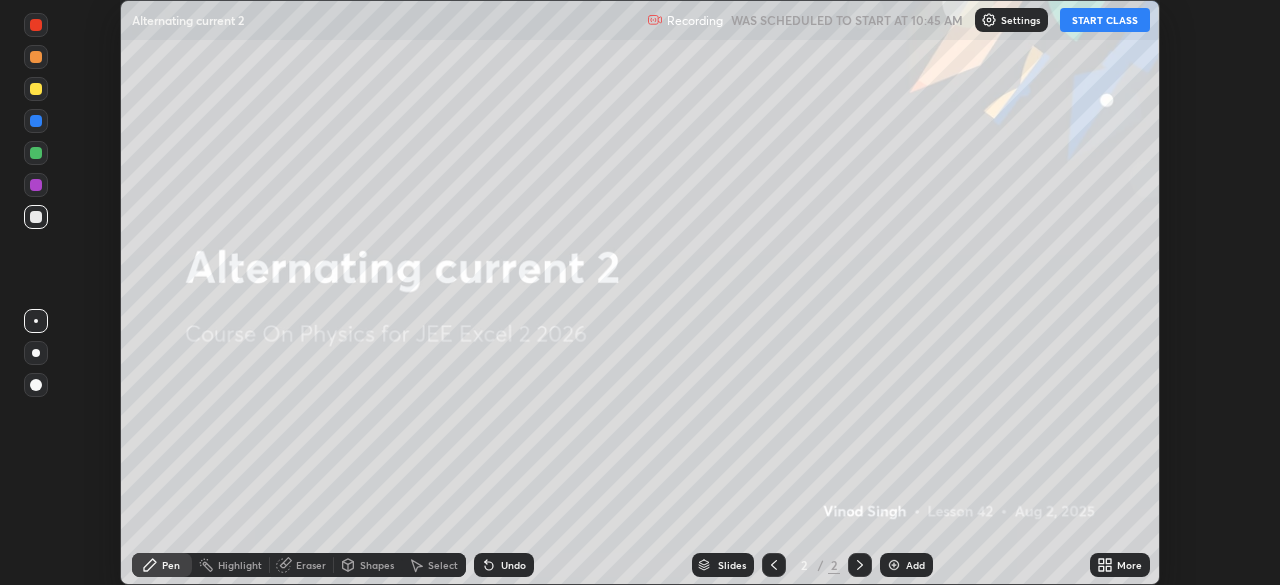 click at bounding box center (894, 565) 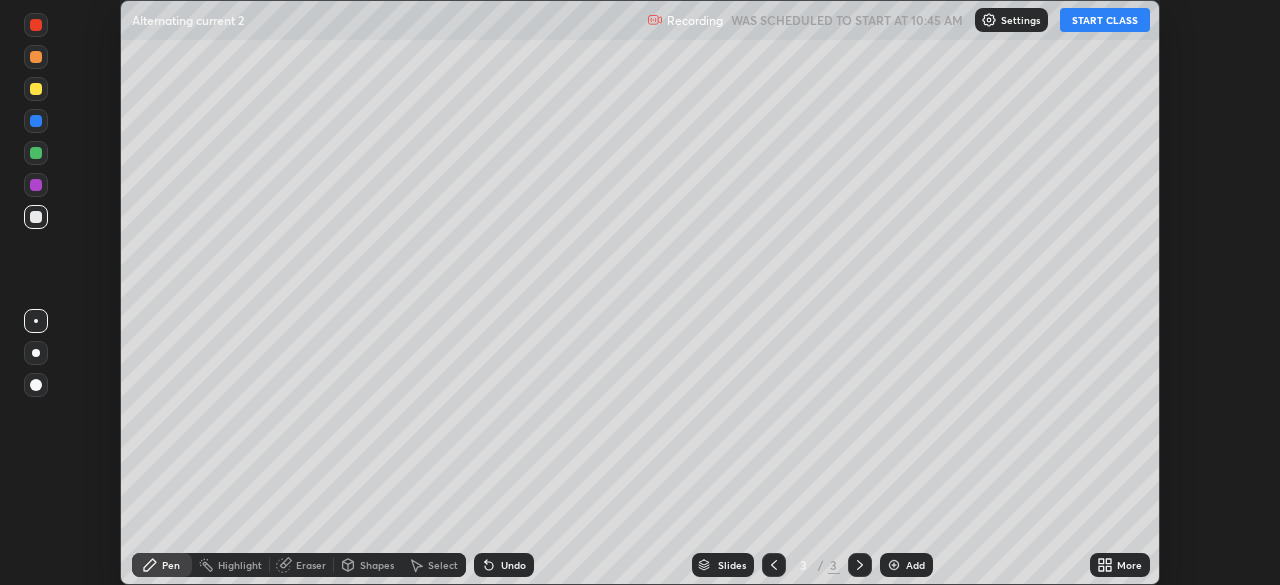 click on "START CLASS" at bounding box center [1105, 20] 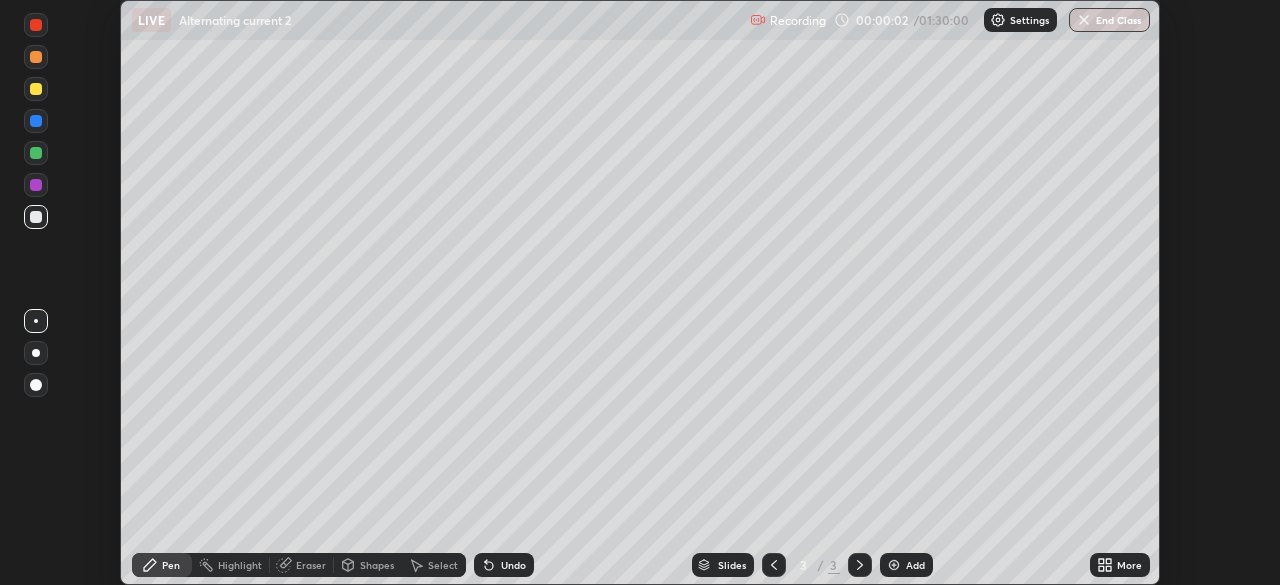 click 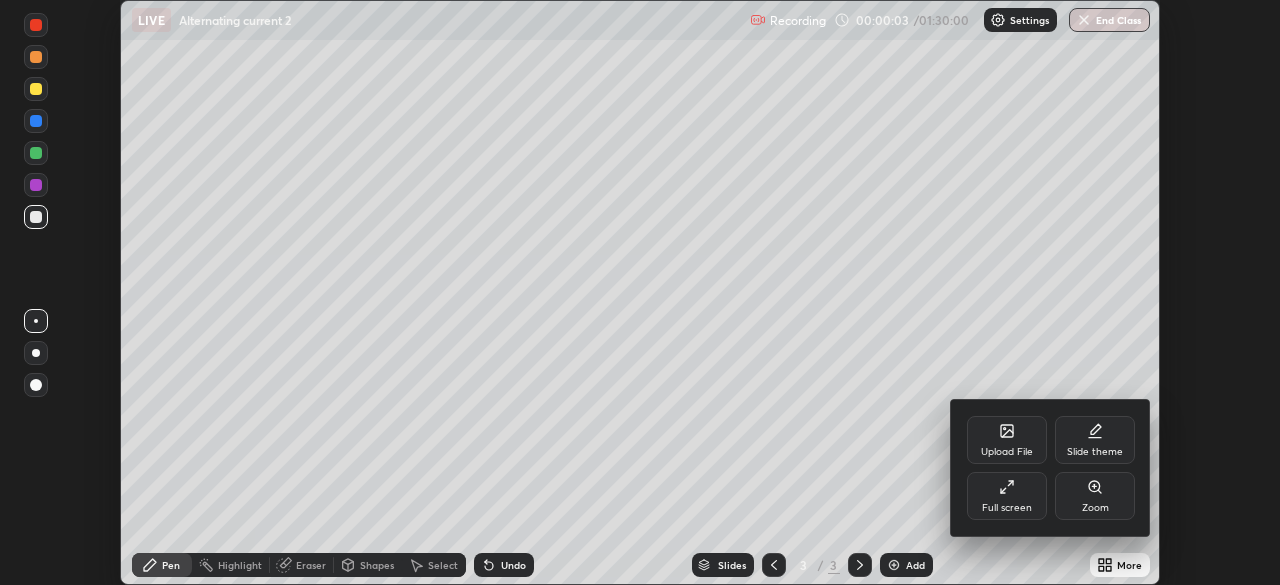 click on "Full screen" at bounding box center [1007, 508] 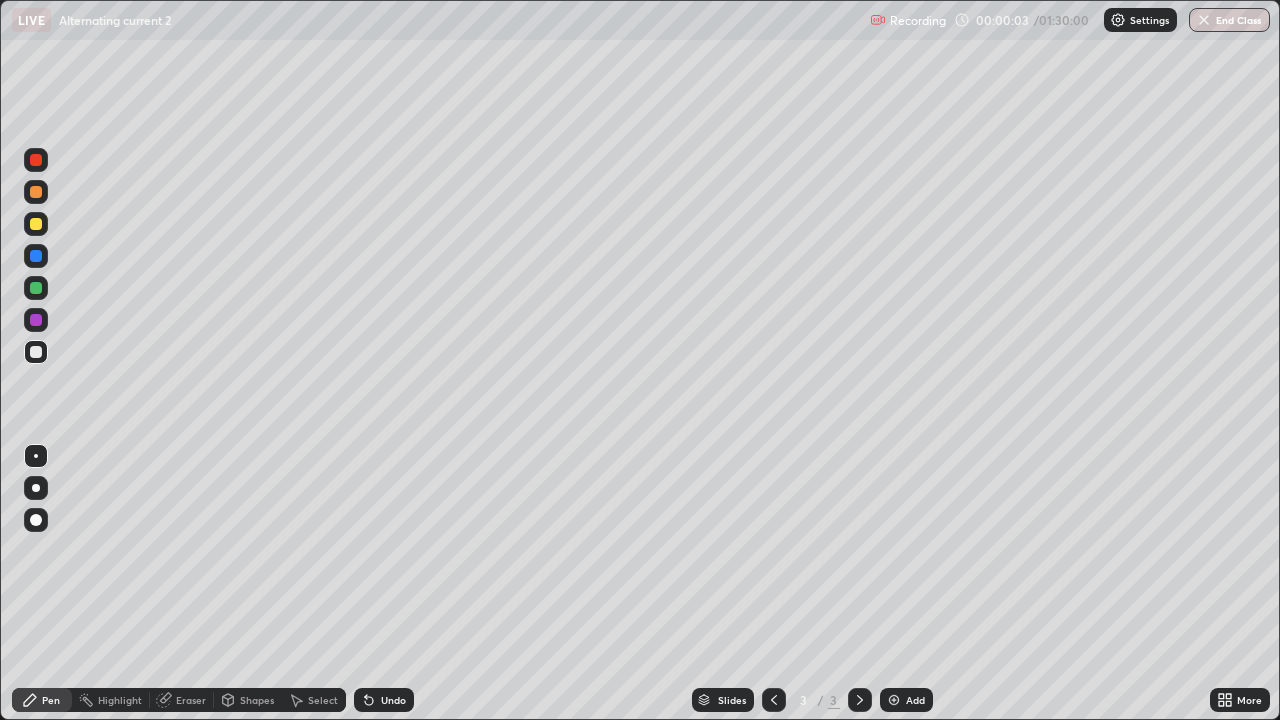 scroll, scrollTop: 99280, scrollLeft: 98720, axis: both 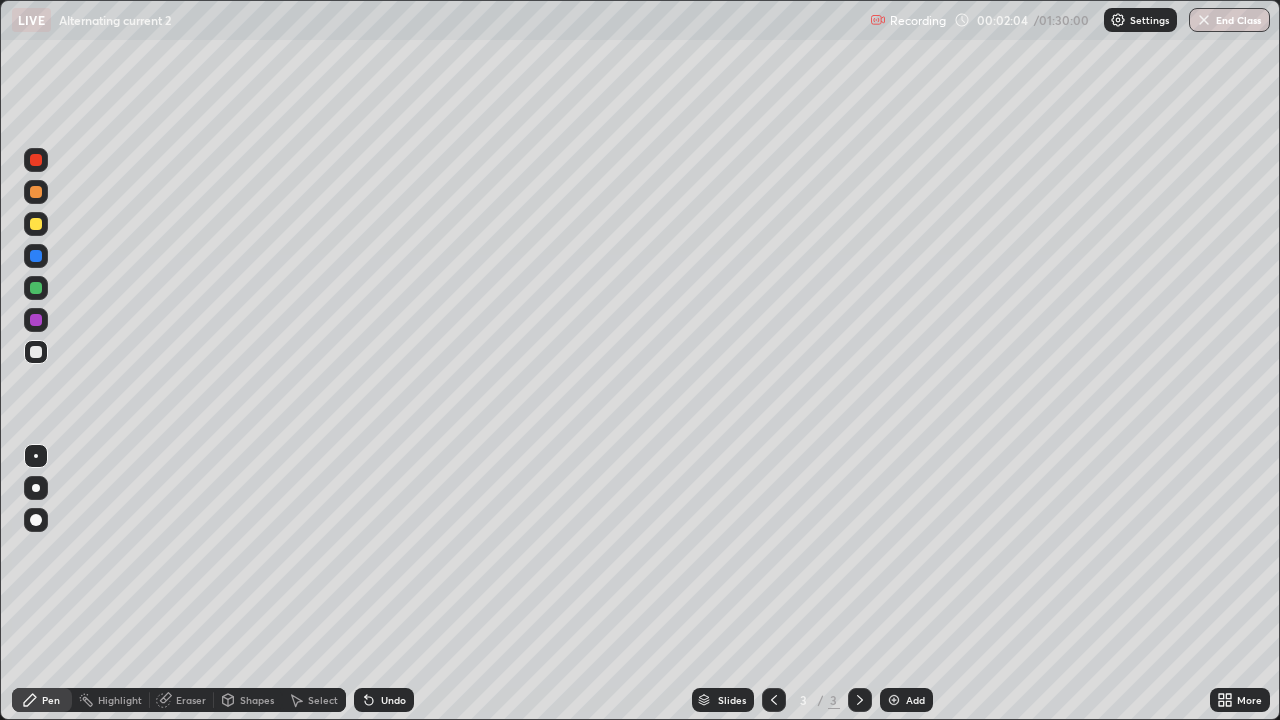 click at bounding box center (36, 288) 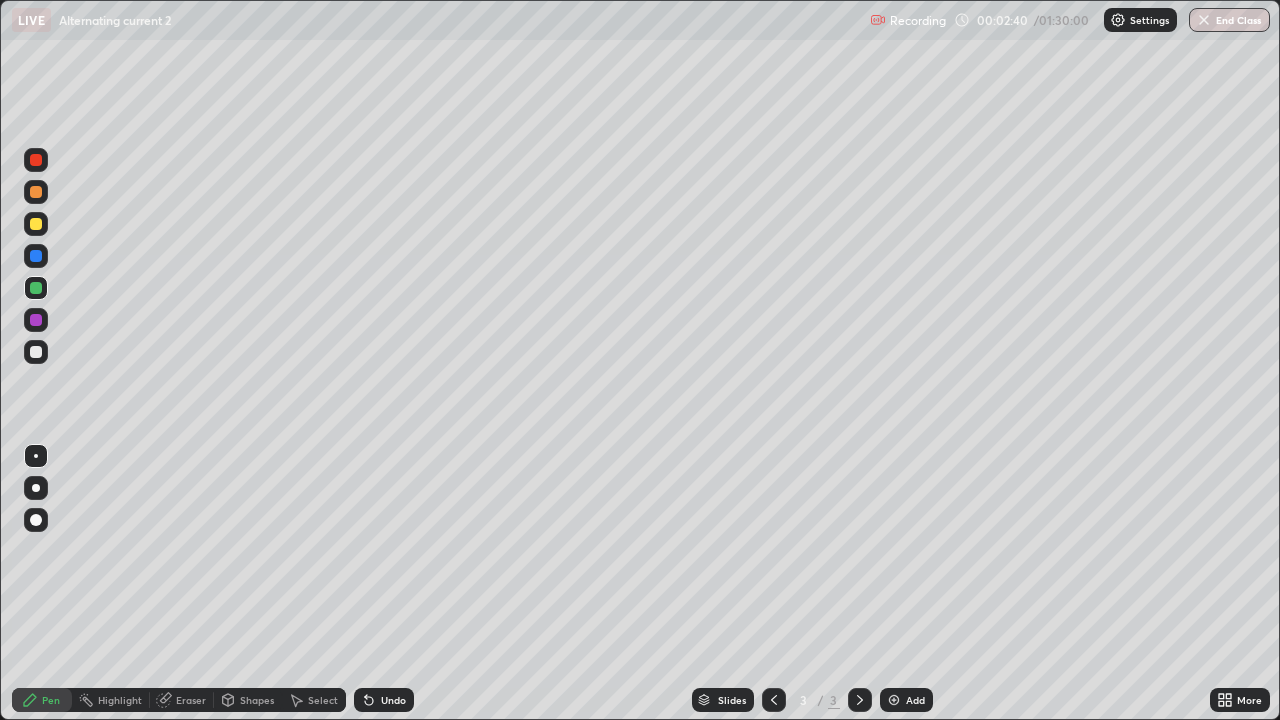 click at bounding box center [36, 352] 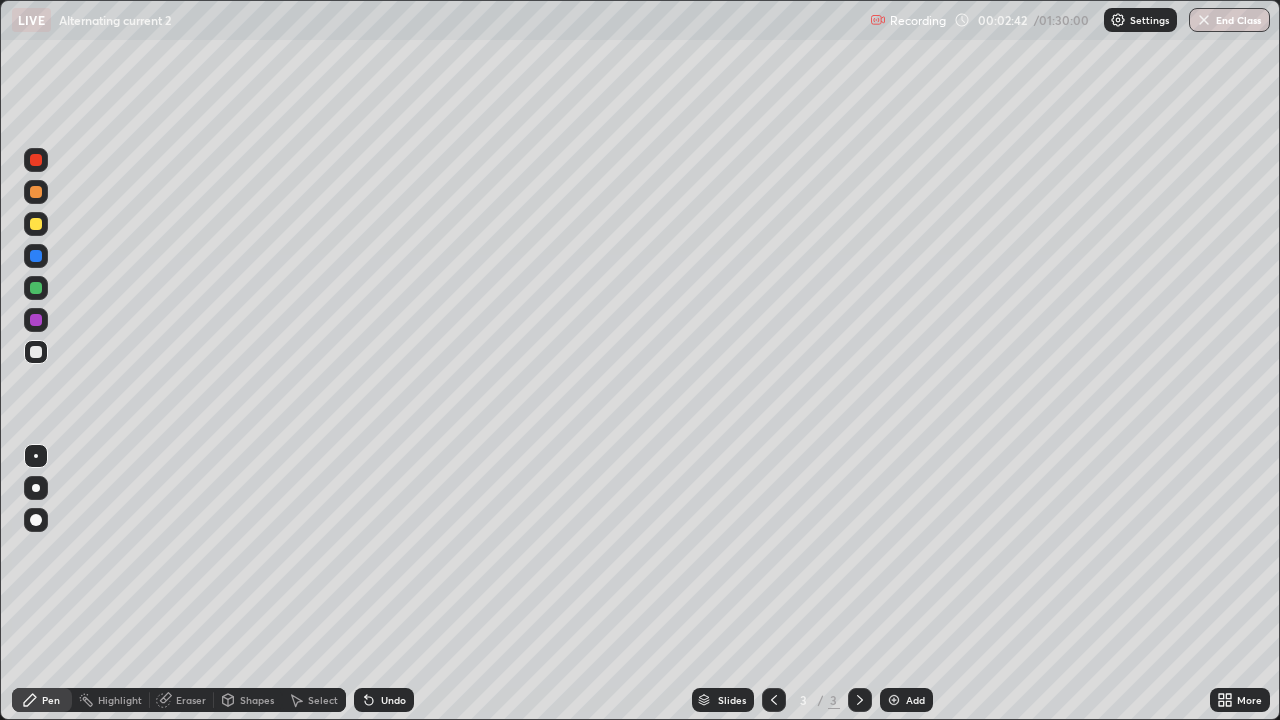click on "Shapes" at bounding box center [257, 700] 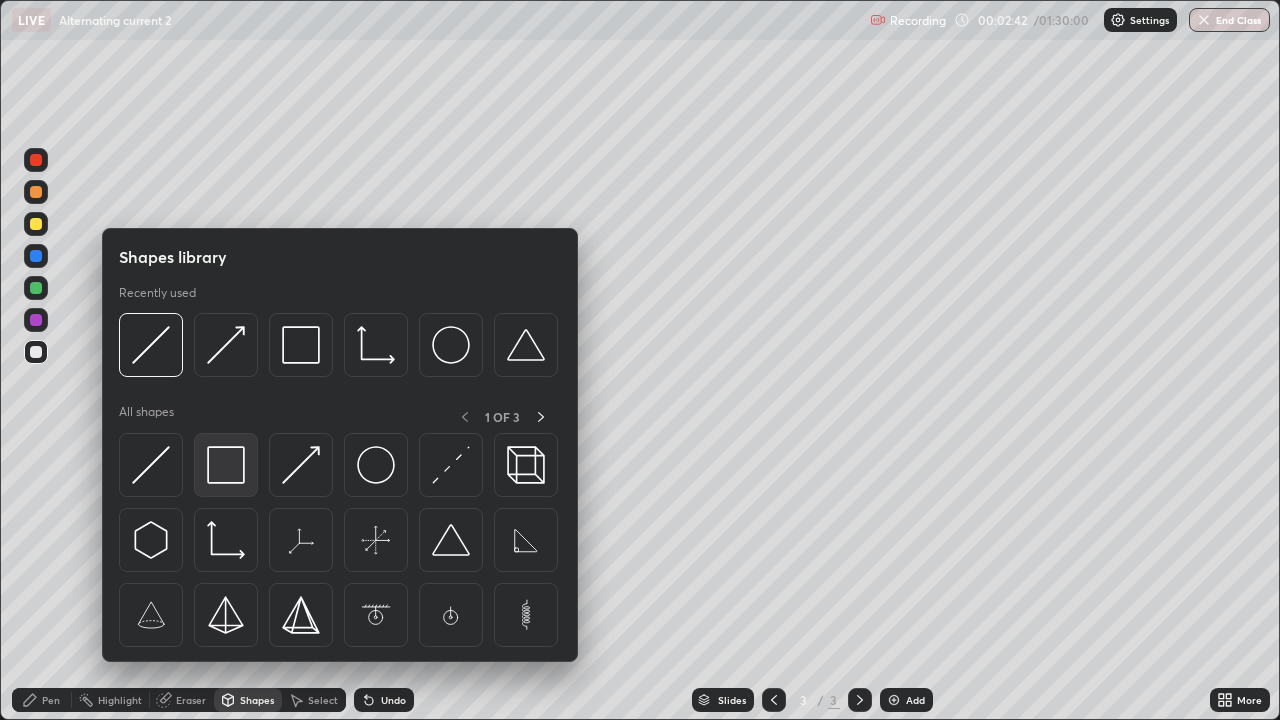 click at bounding box center (226, 465) 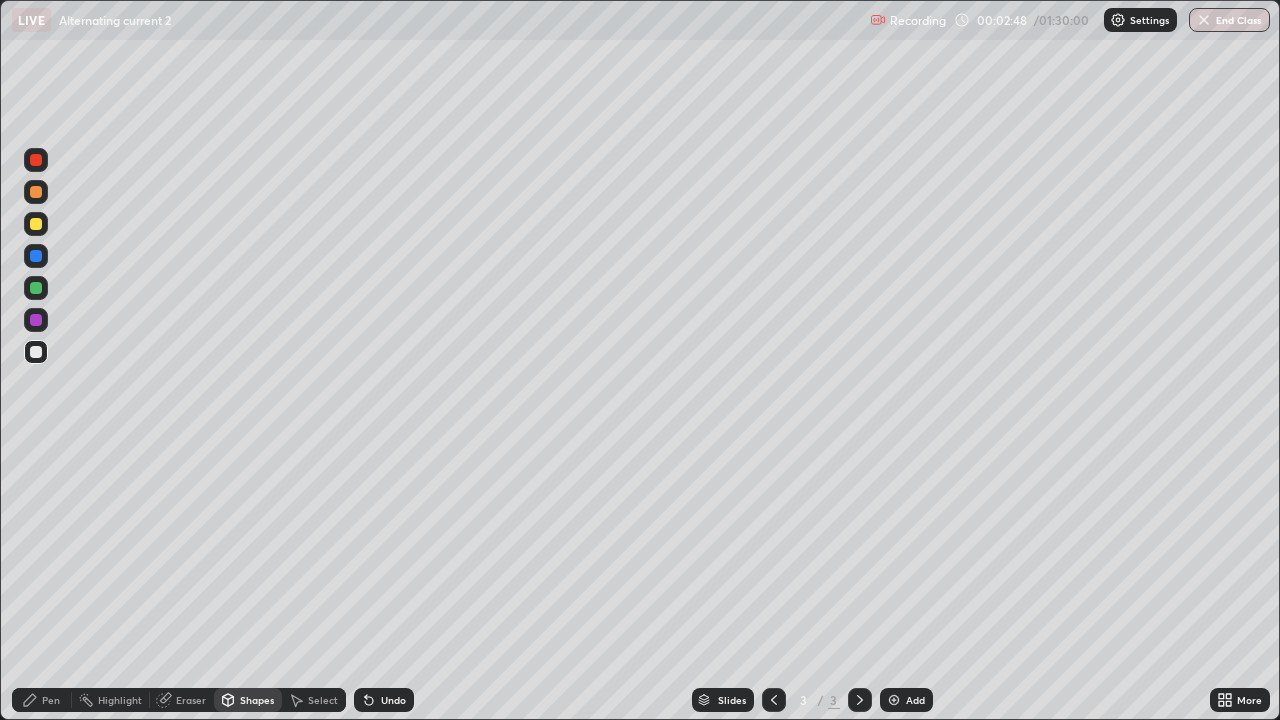 click on "Eraser" at bounding box center (191, 700) 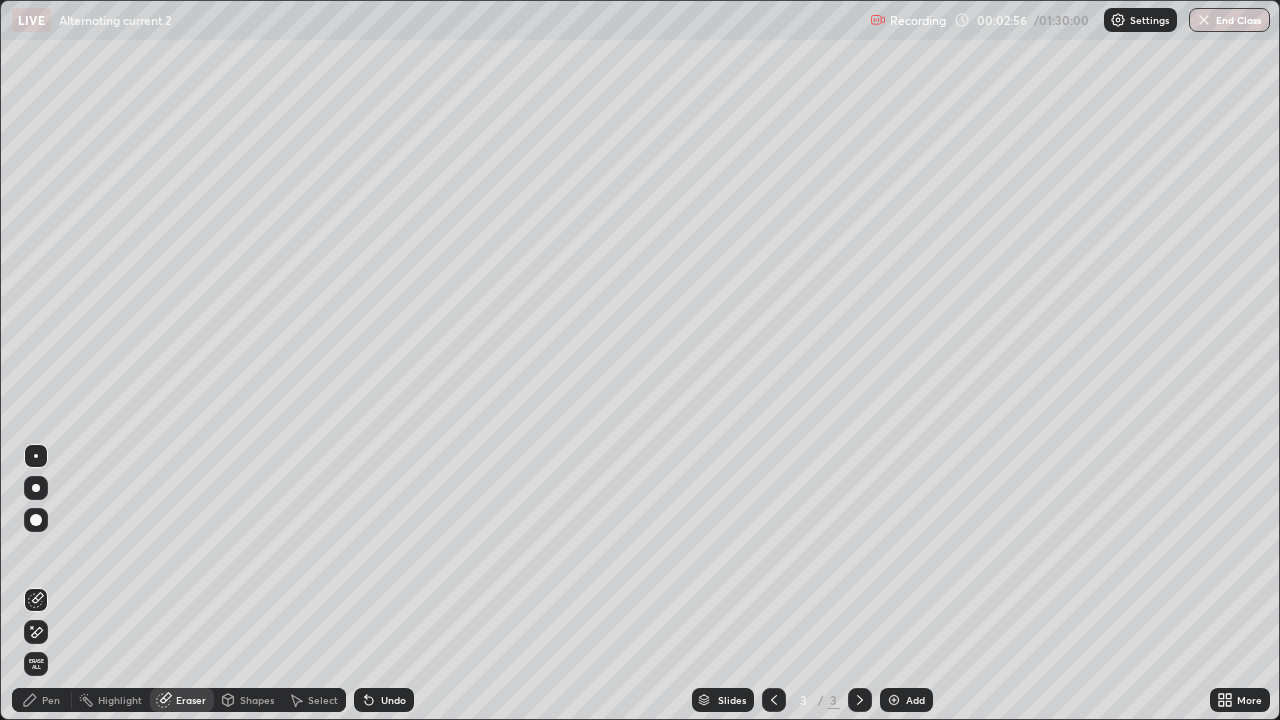 click on "Pen" at bounding box center [51, 700] 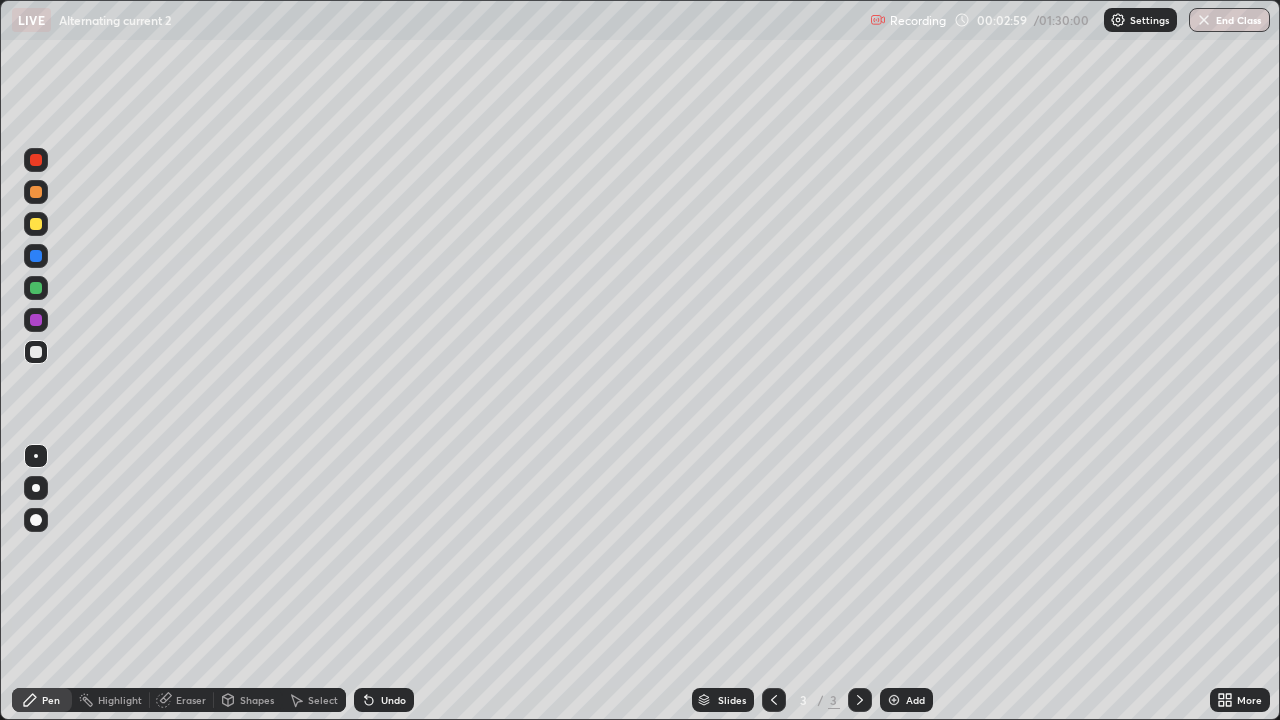 click on "Shapes" at bounding box center (248, 700) 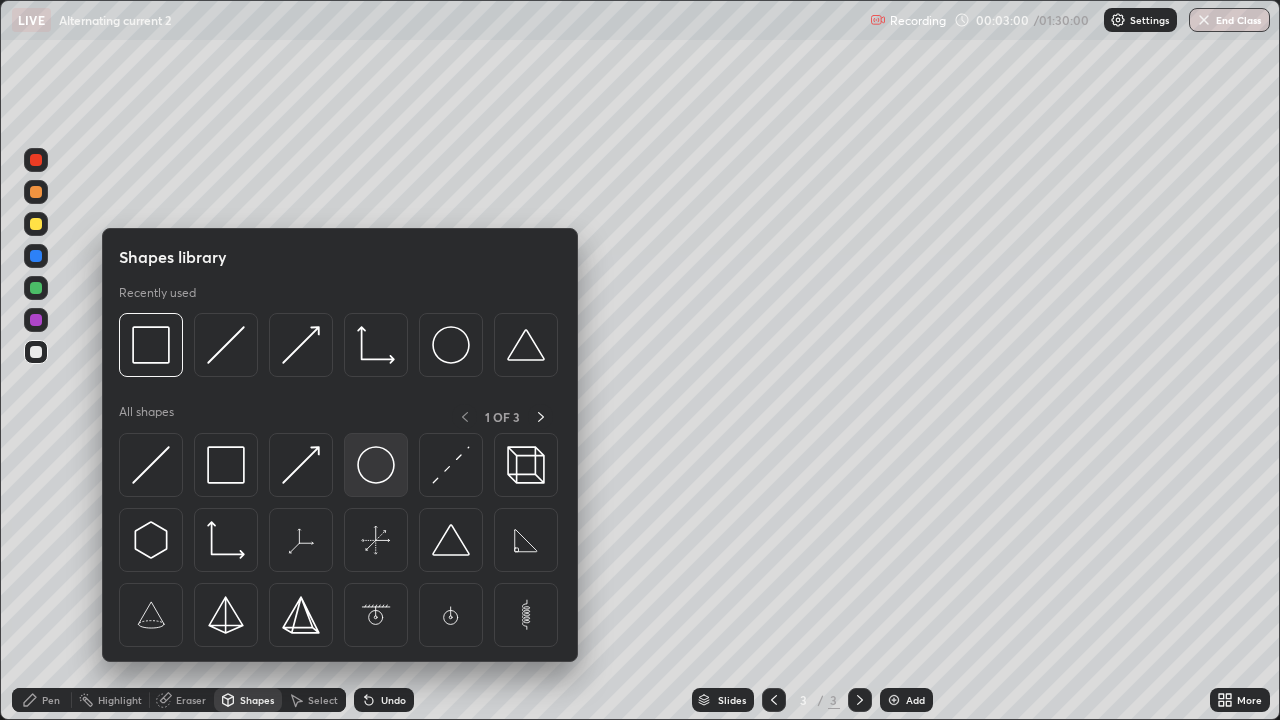 click at bounding box center (376, 465) 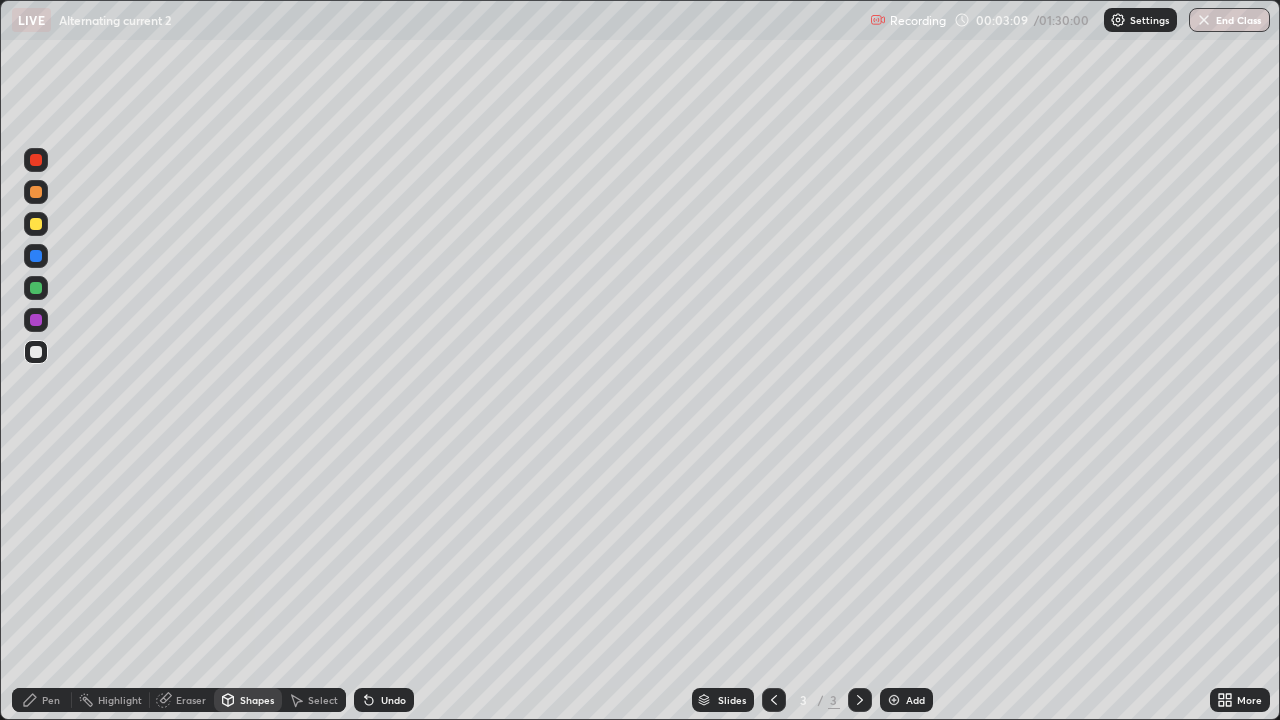 click at bounding box center (36, 256) 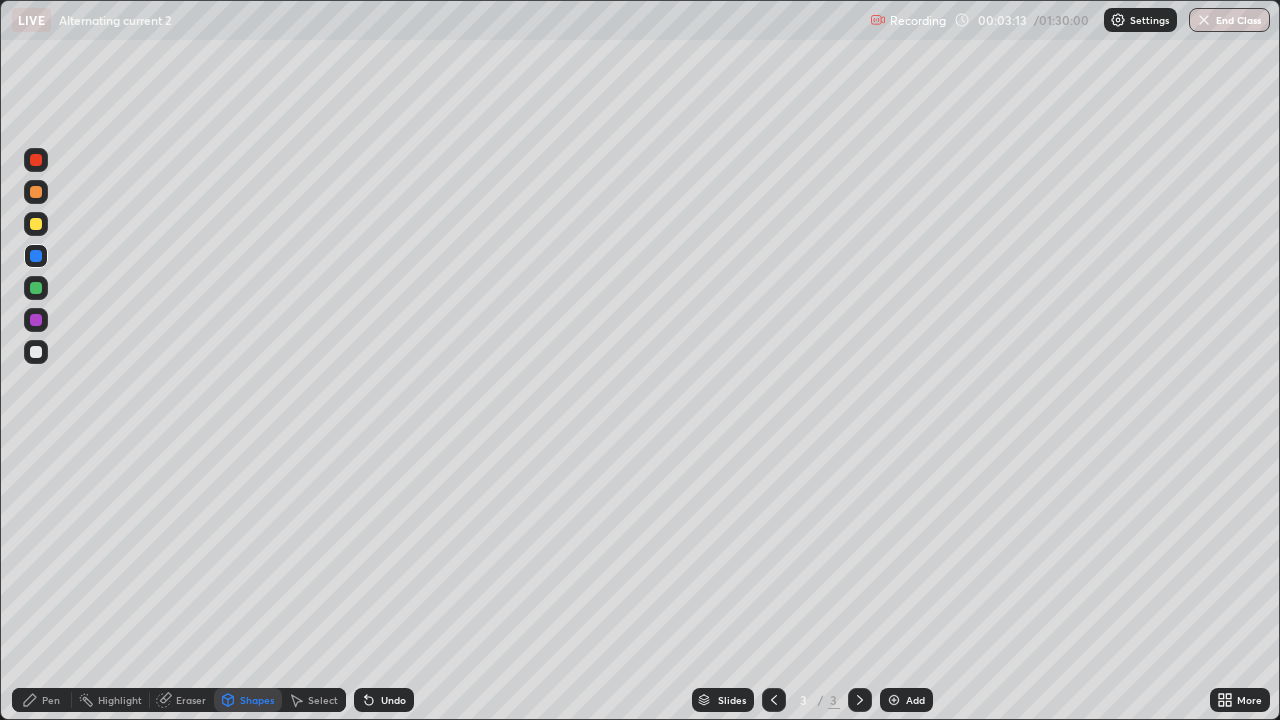 click on "Pen" at bounding box center [51, 700] 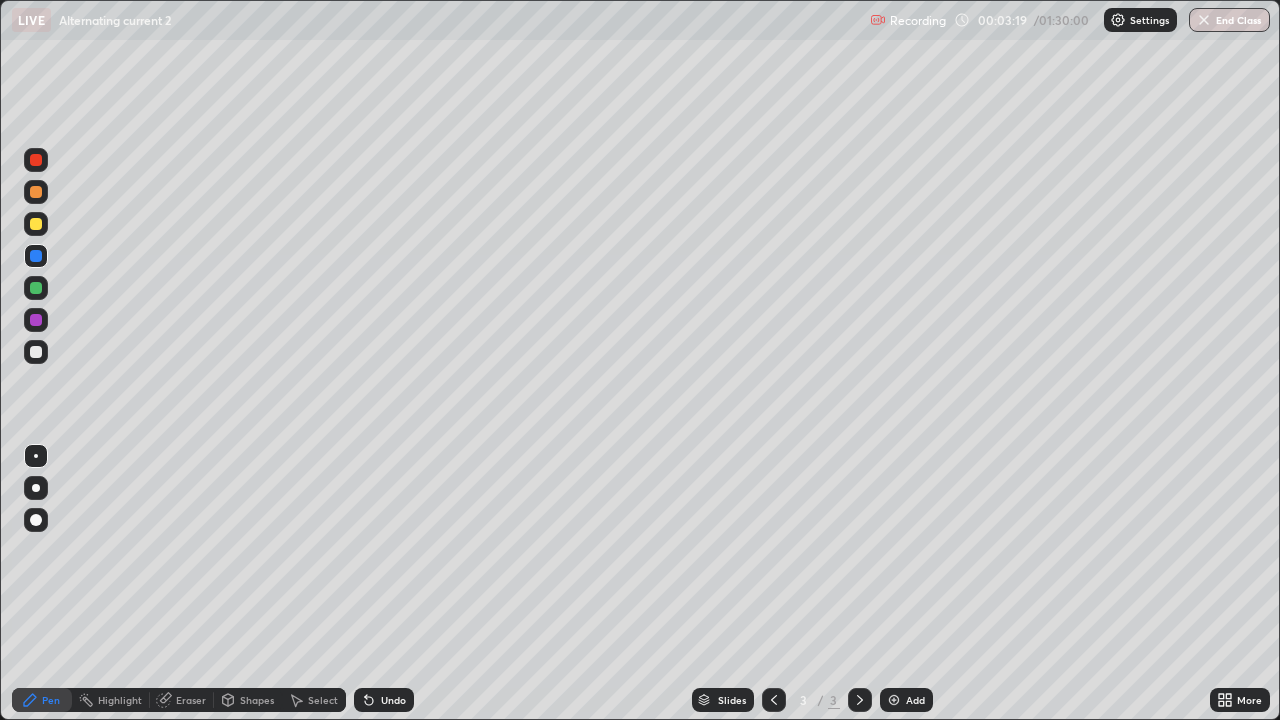 click at bounding box center [36, 352] 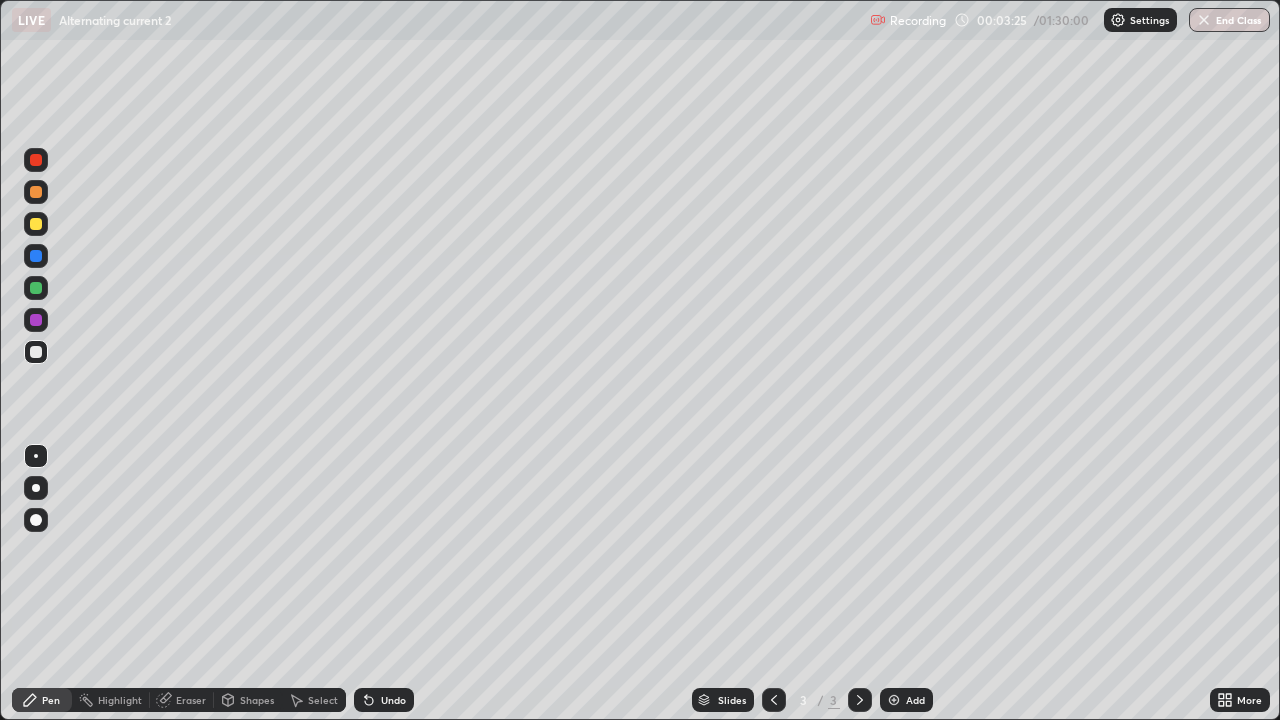 click on "Eraser" at bounding box center (191, 700) 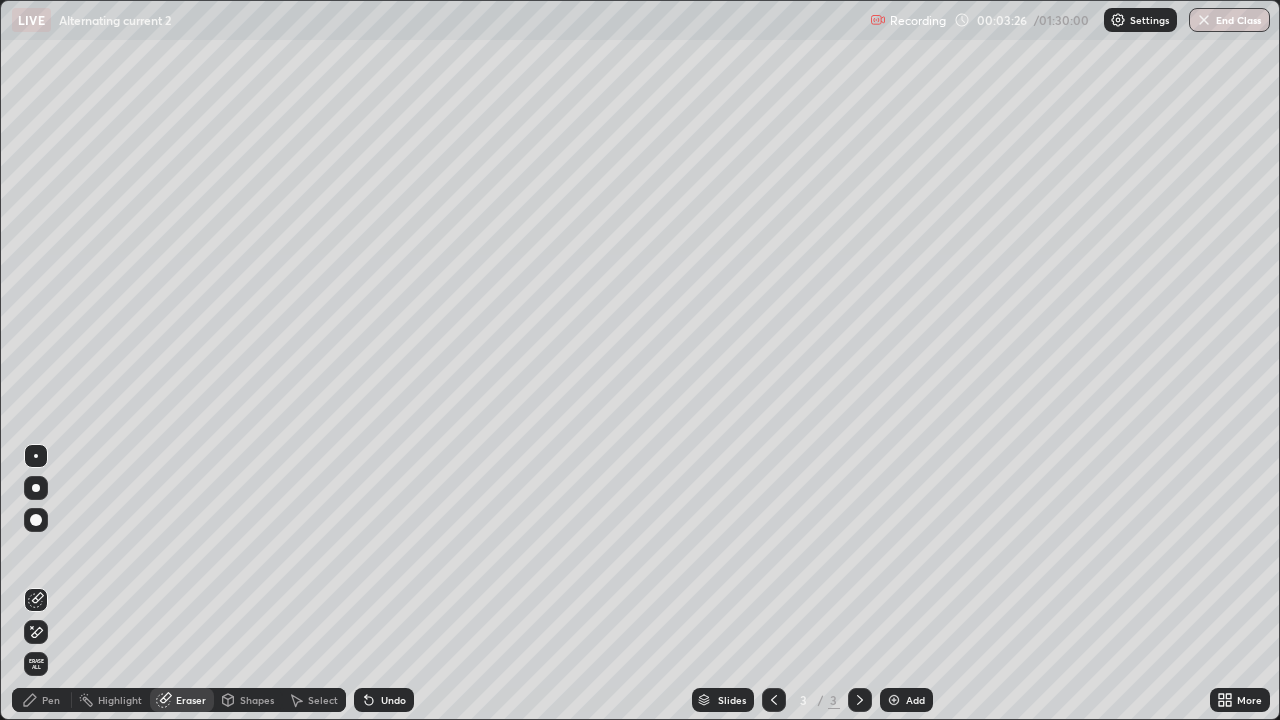 click on "Shapes" at bounding box center (257, 700) 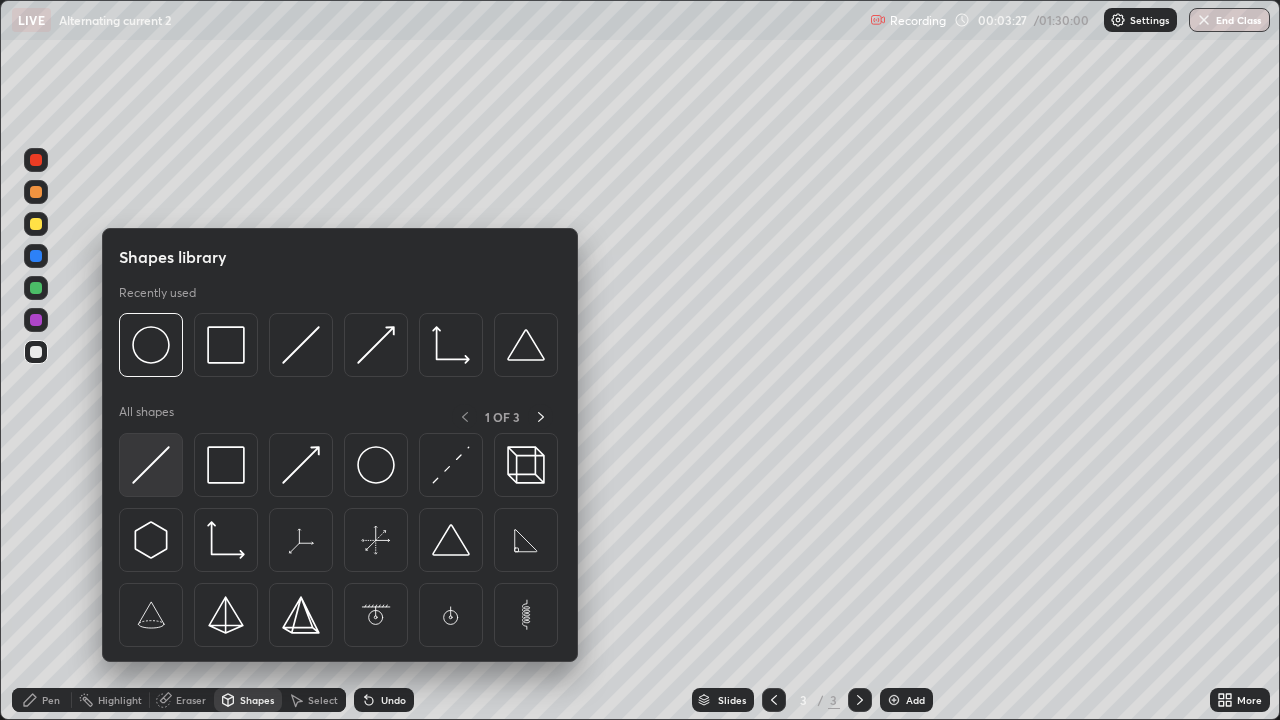 click at bounding box center (151, 465) 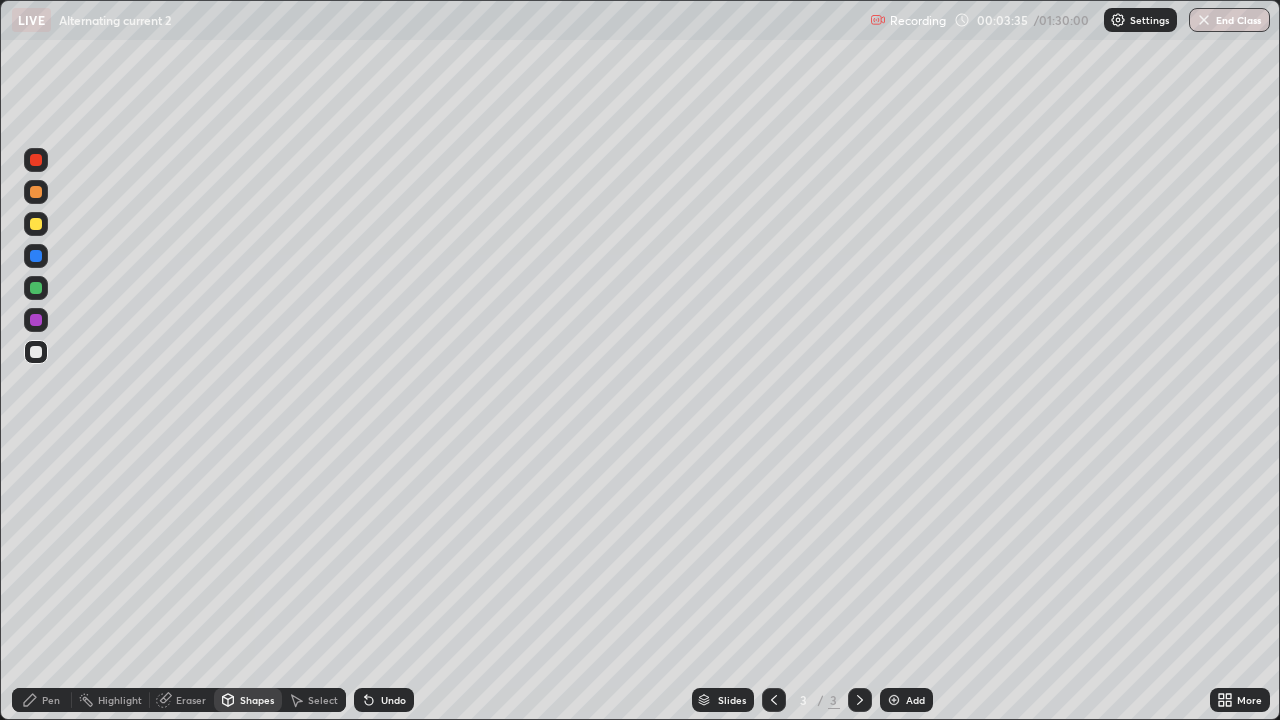 click on "Pen" at bounding box center [51, 700] 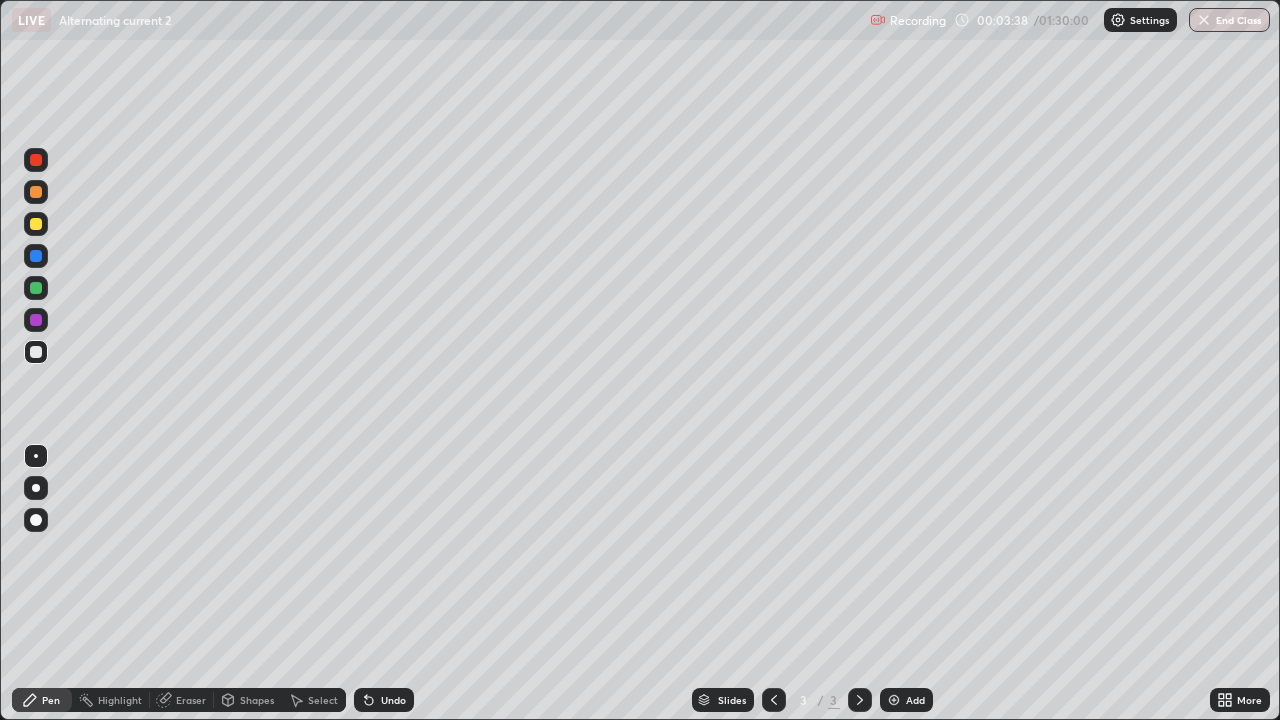 click at bounding box center [36, 224] 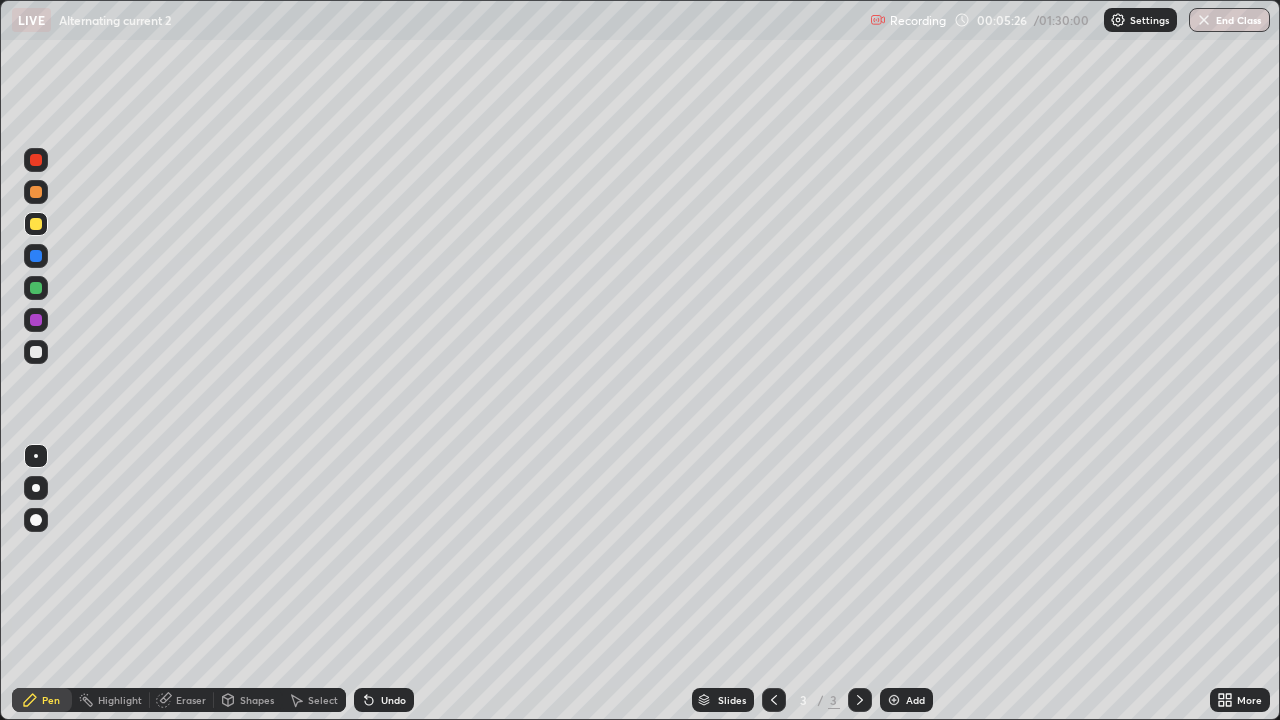 click at bounding box center (36, 288) 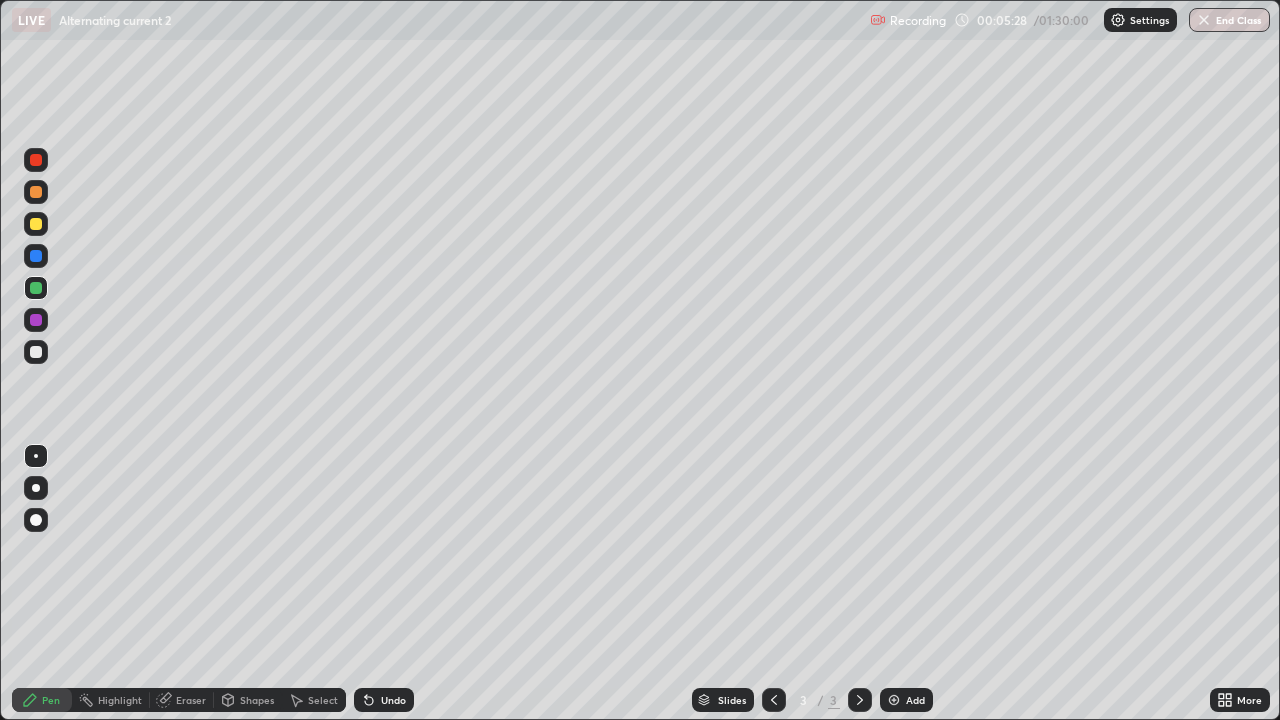 click on "Shapes" at bounding box center (257, 700) 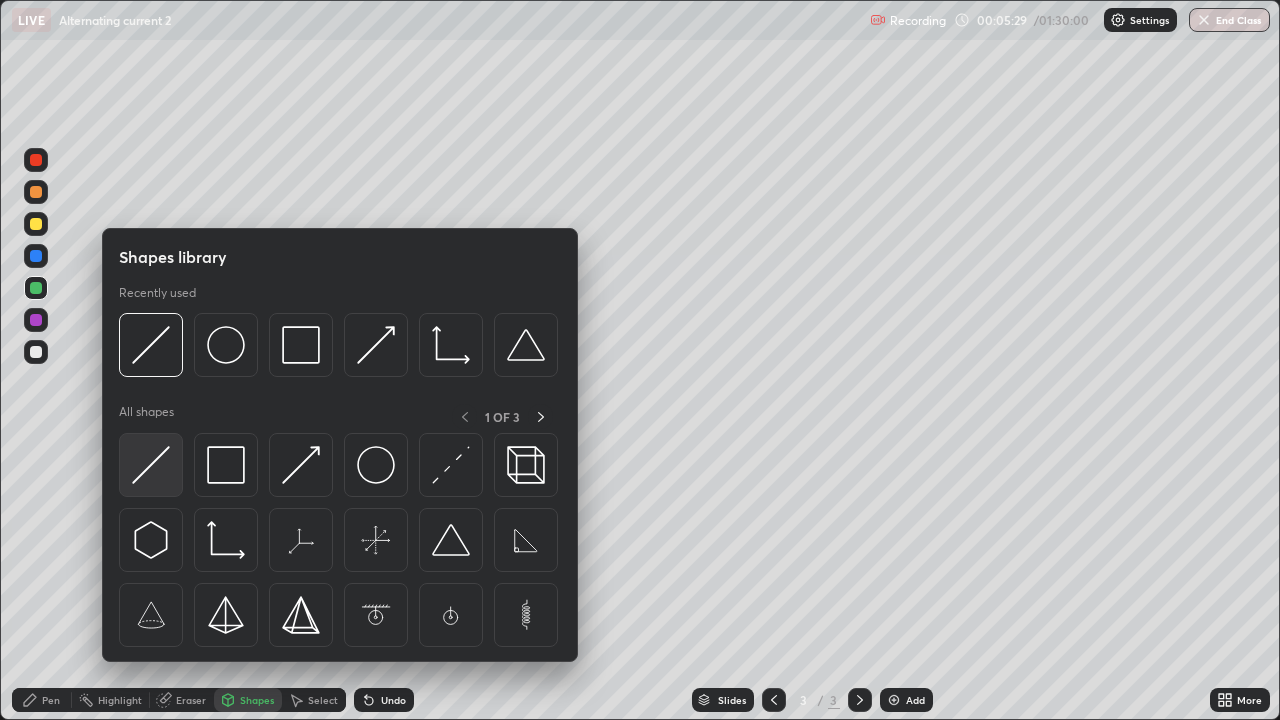 click at bounding box center (151, 465) 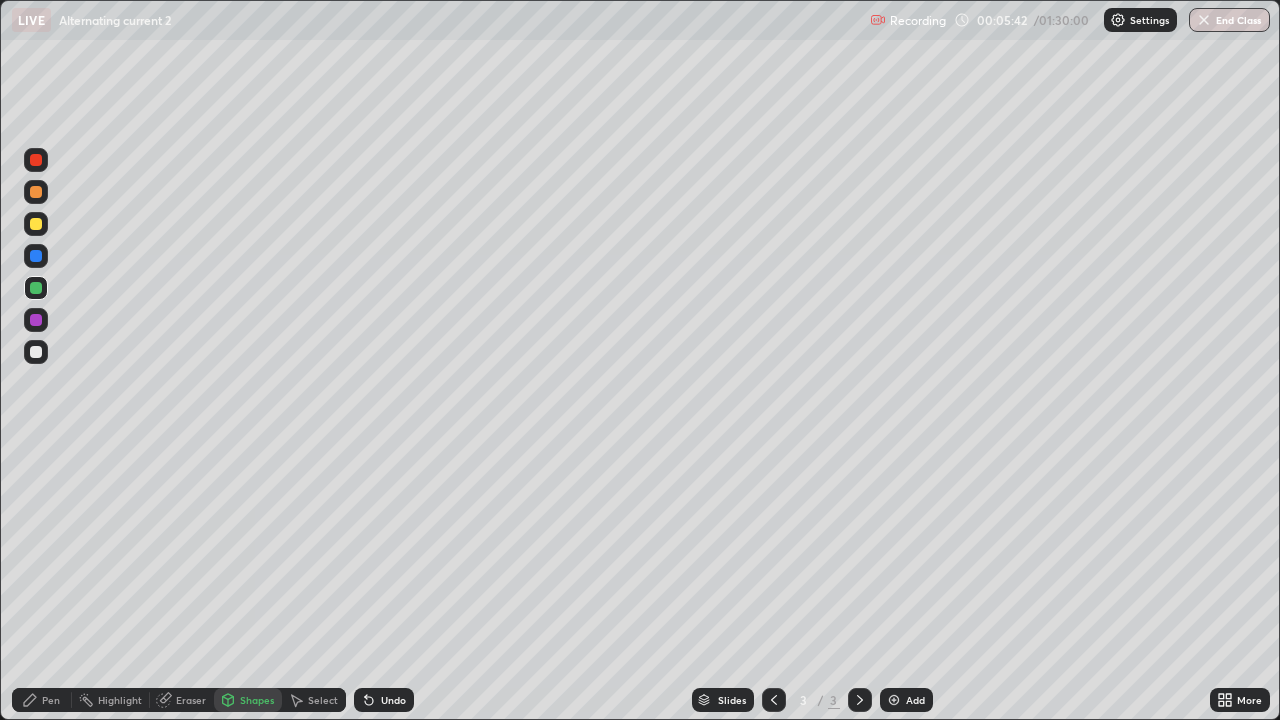 click on "Eraser" at bounding box center (191, 700) 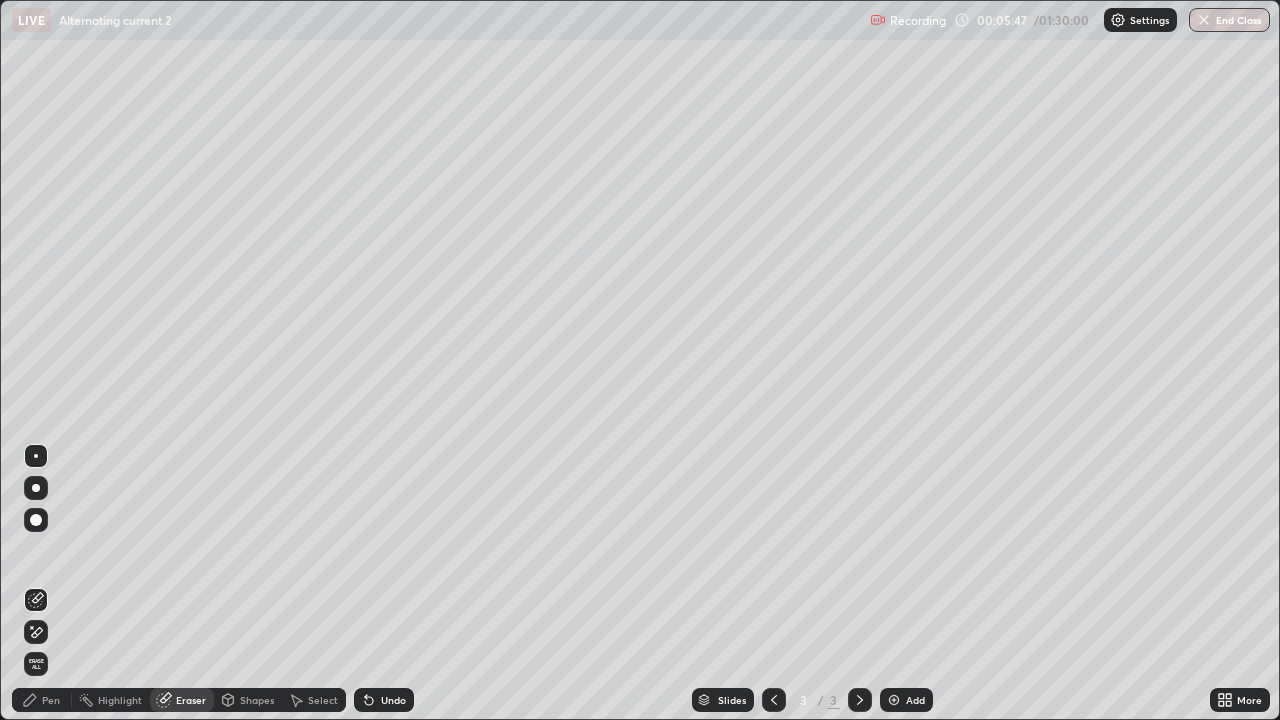 click on "Pen" at bounding box center (42, 700) 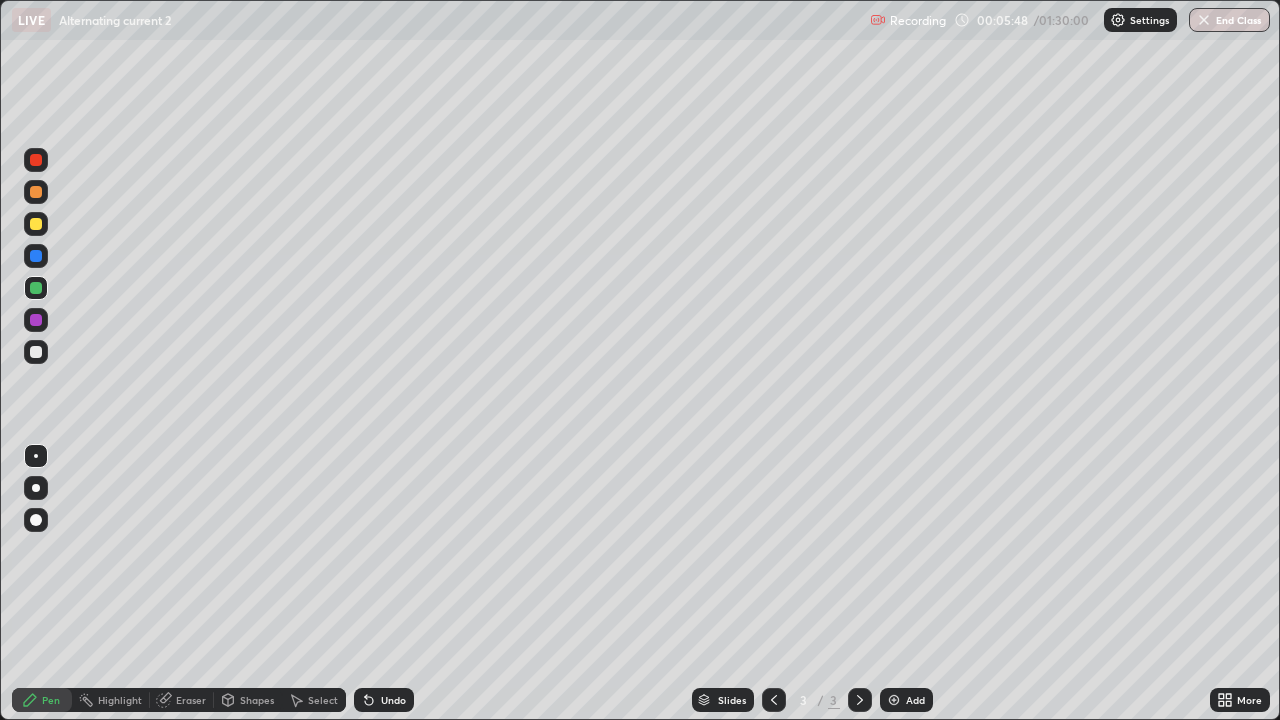 click at bounding box center (36, 352) 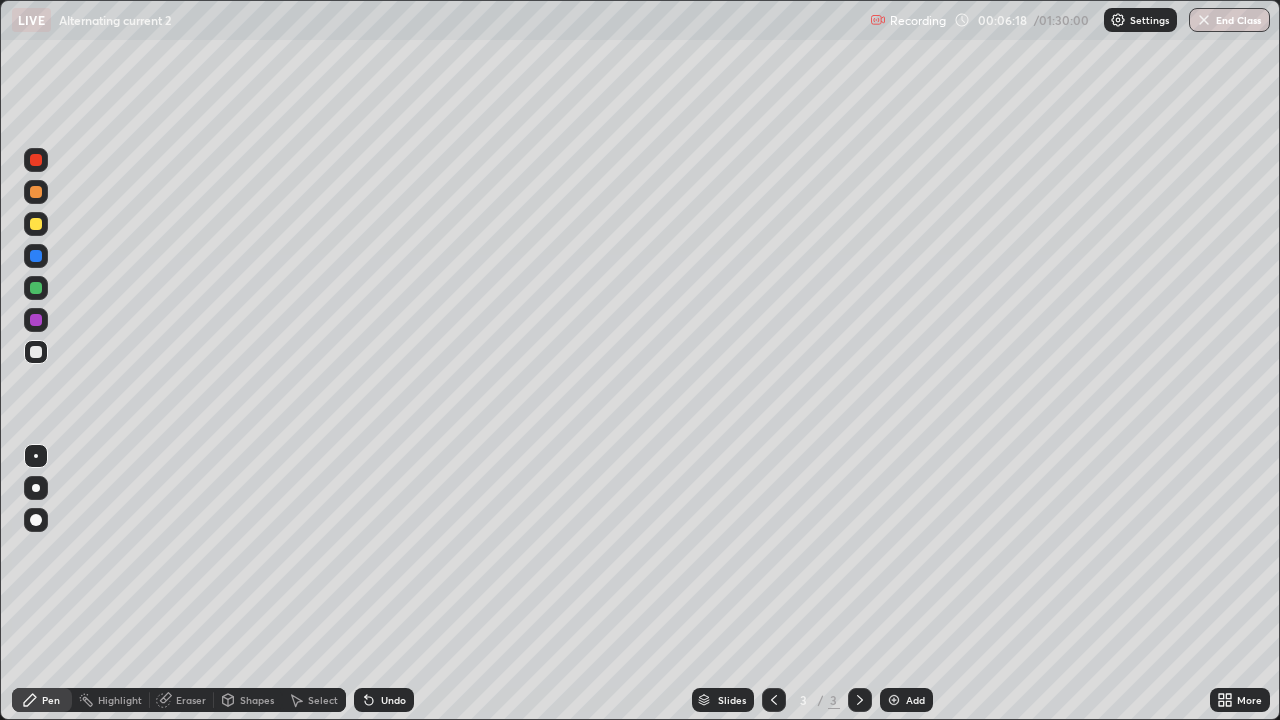 click at bounding box center [36, 256] 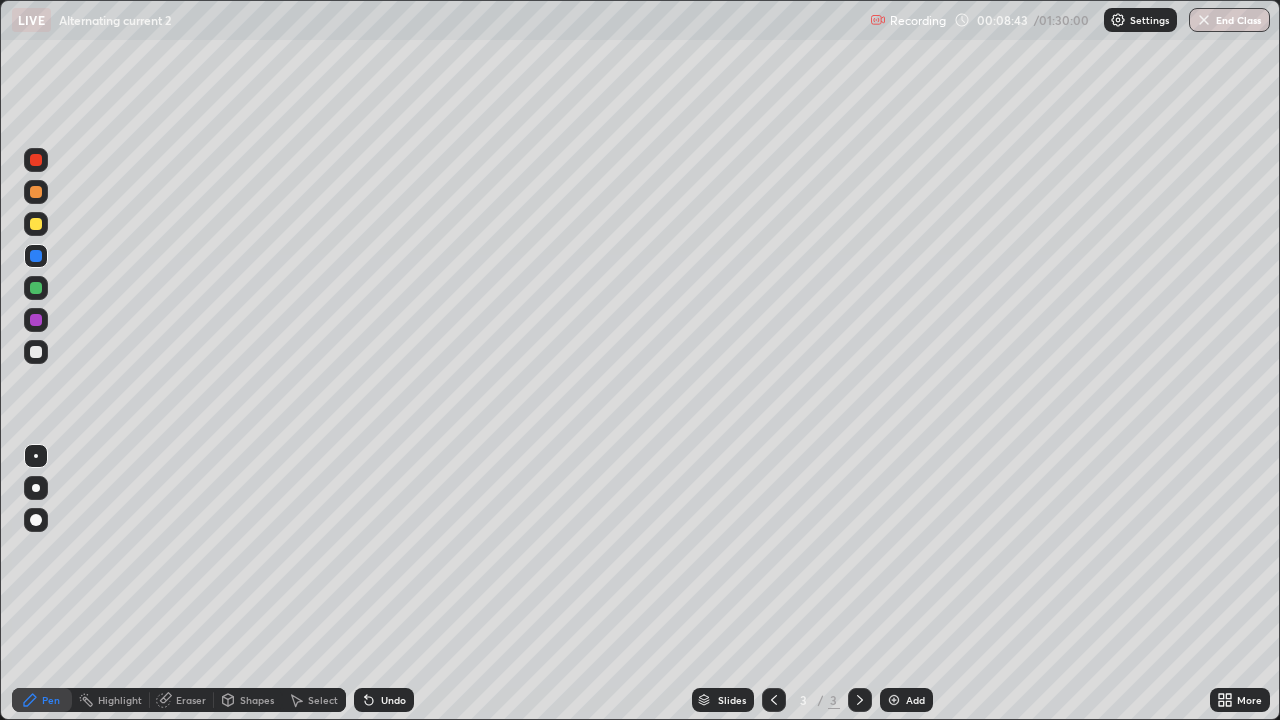 click at bounding box center (36, 352) 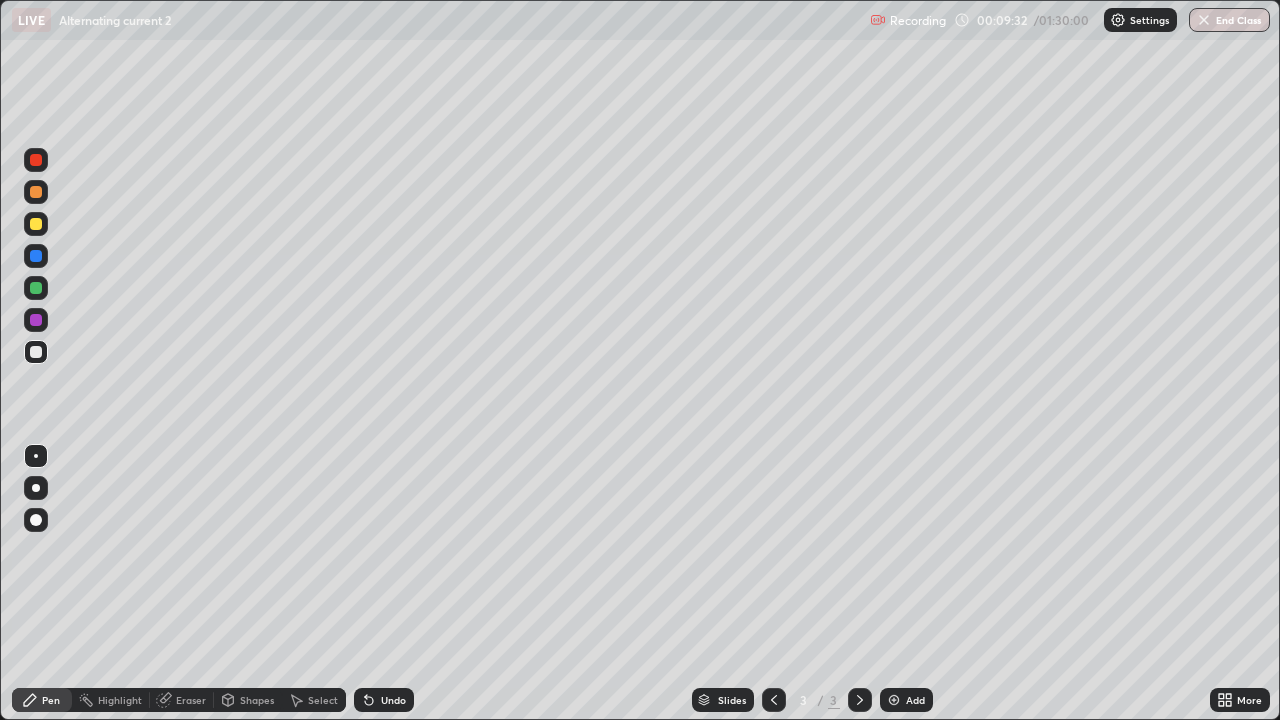 click at bounding box center (36, 256) 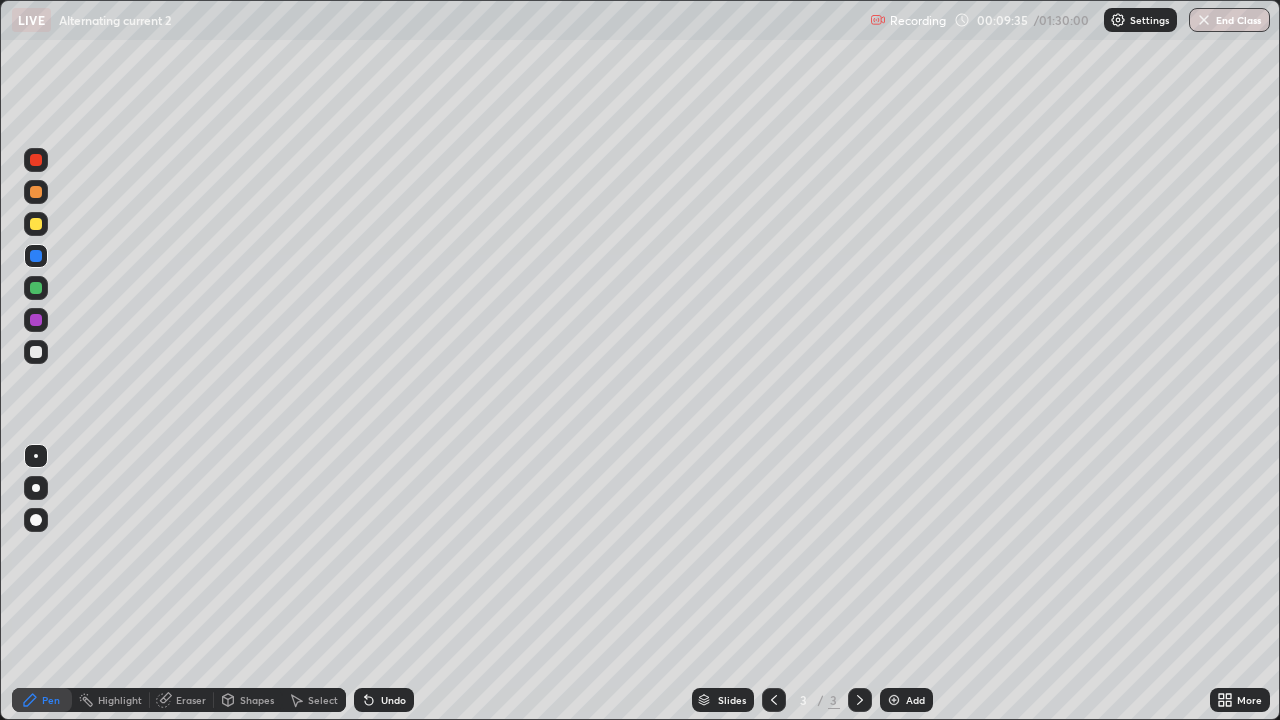 click at bounding box center (36, 192) 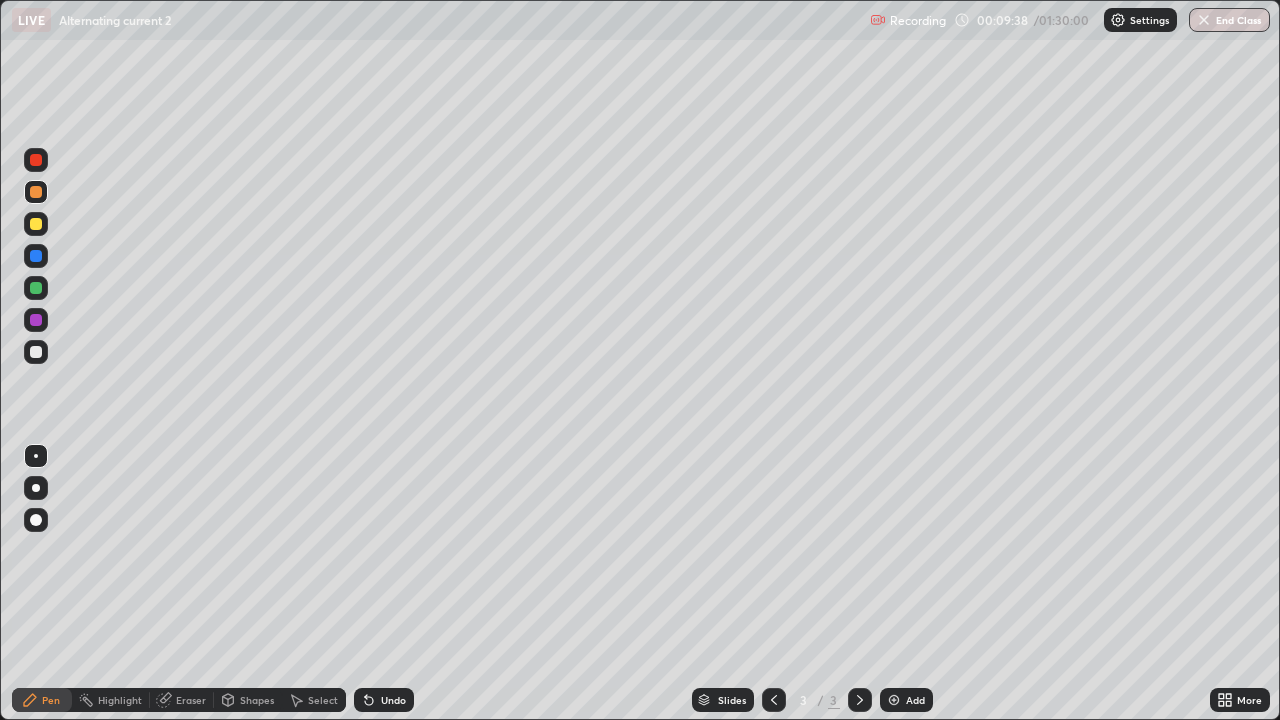 click on "Shapes" at bounding box center (248, 700) 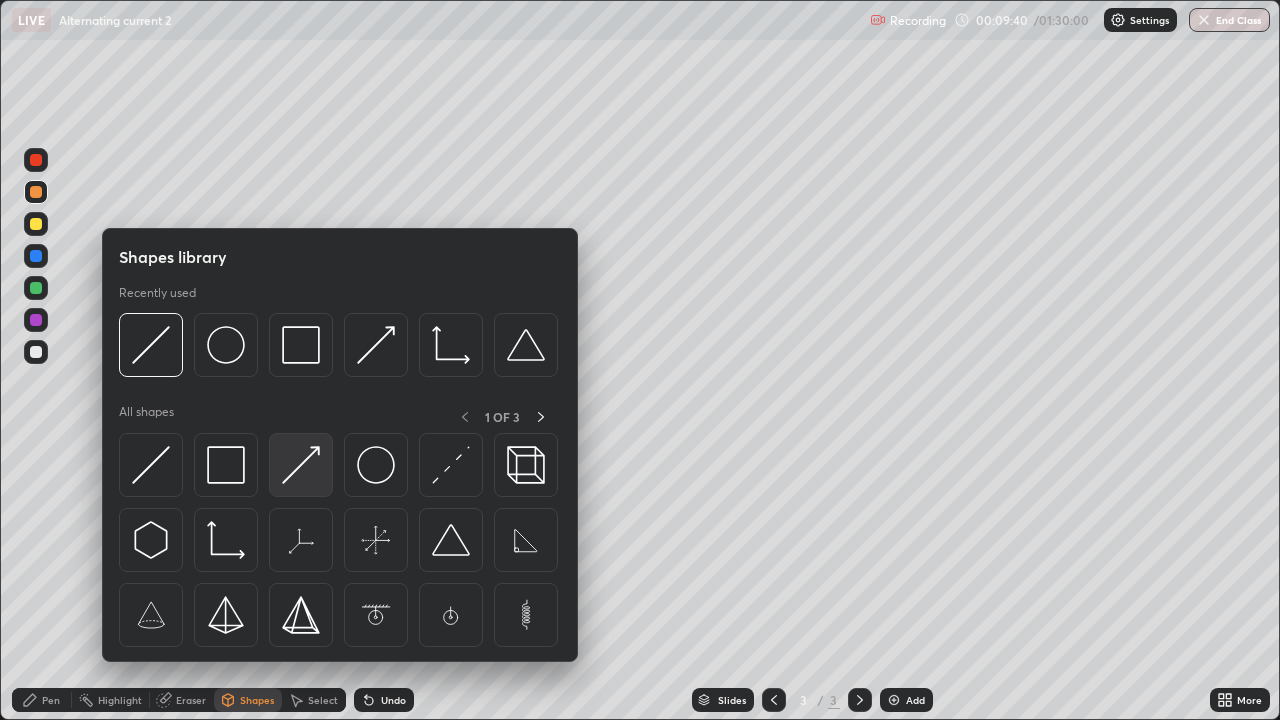 click at bounding box center [301, 465] 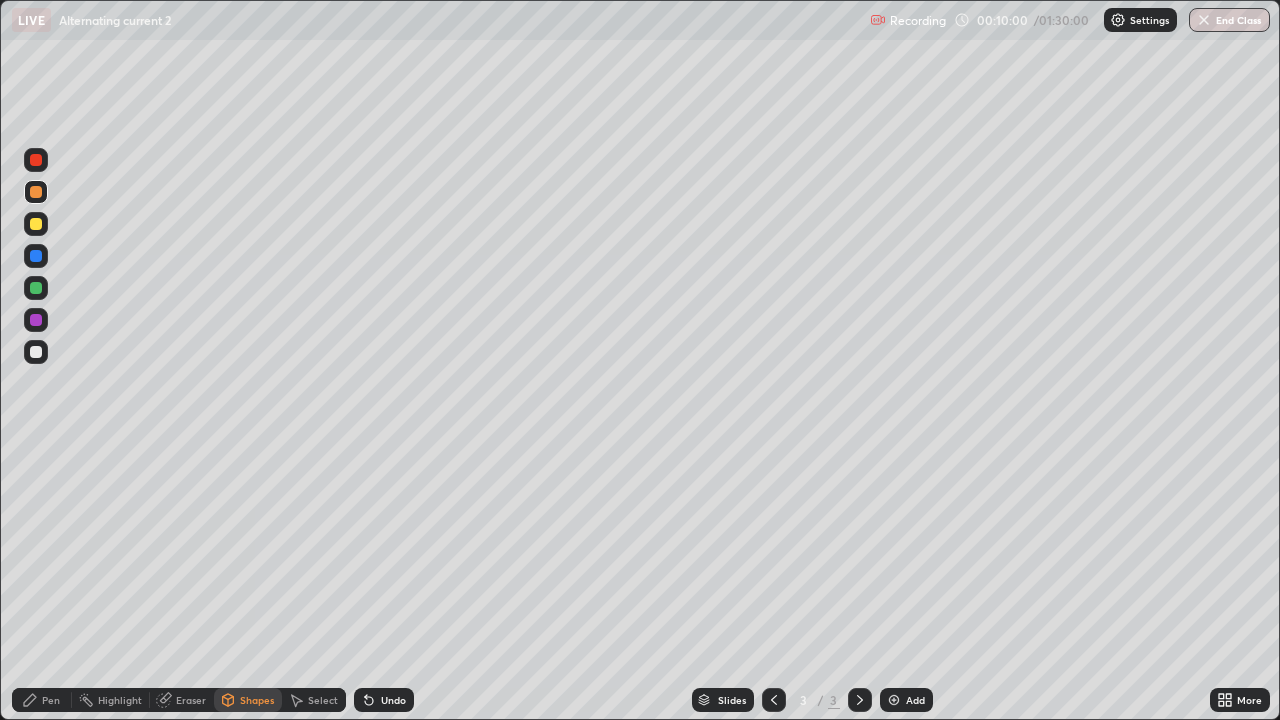 click at bounding box center [36, 288] 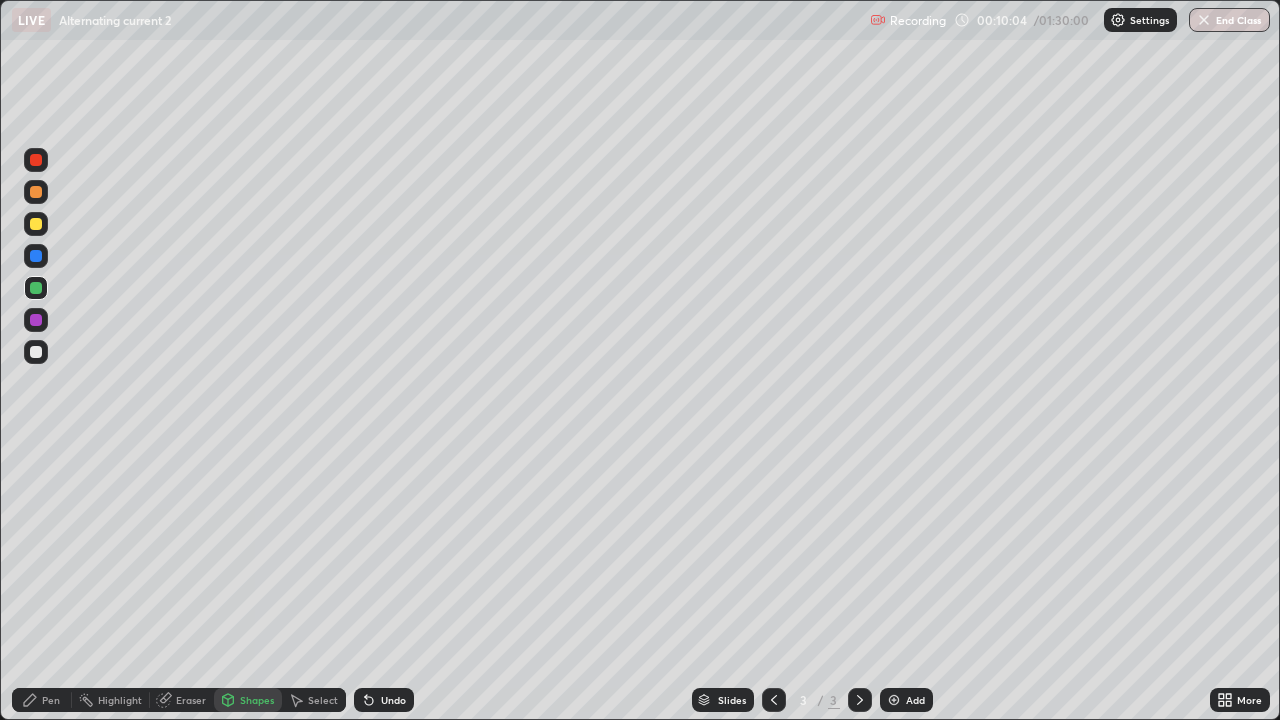 click on "Shapes" at bounding box center [257, 700] 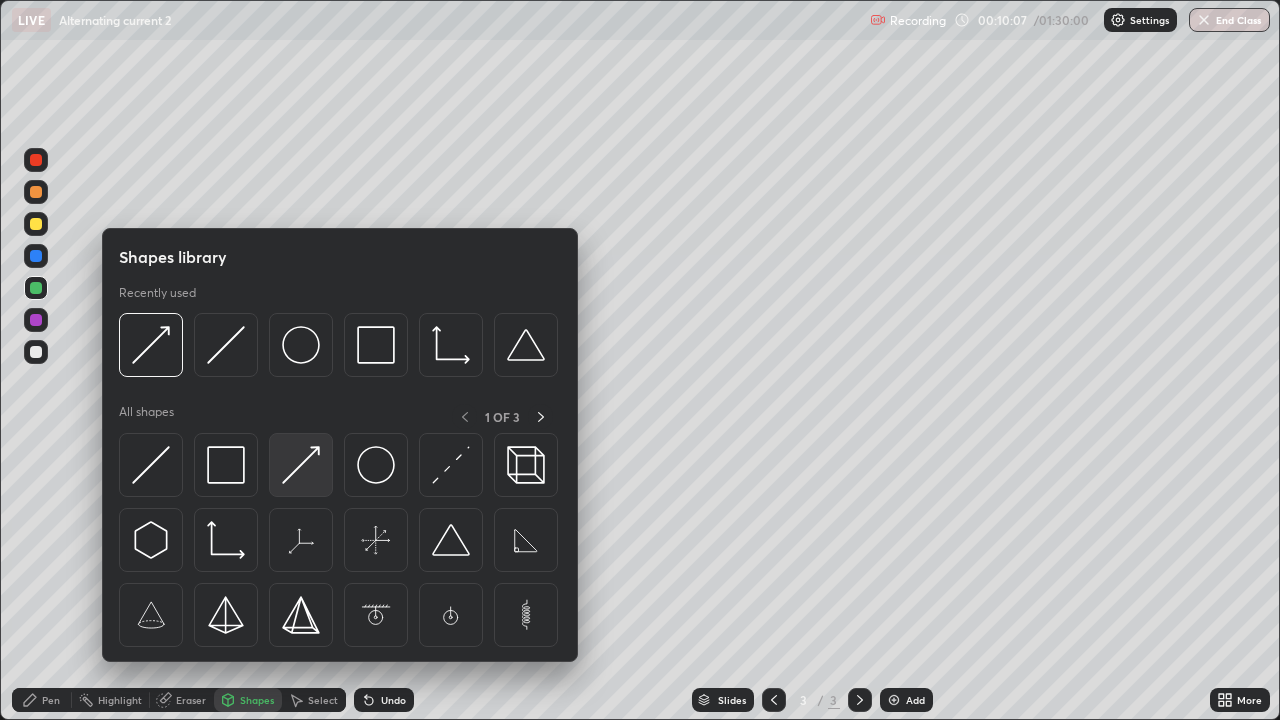 click at bounding box center (301, 465) 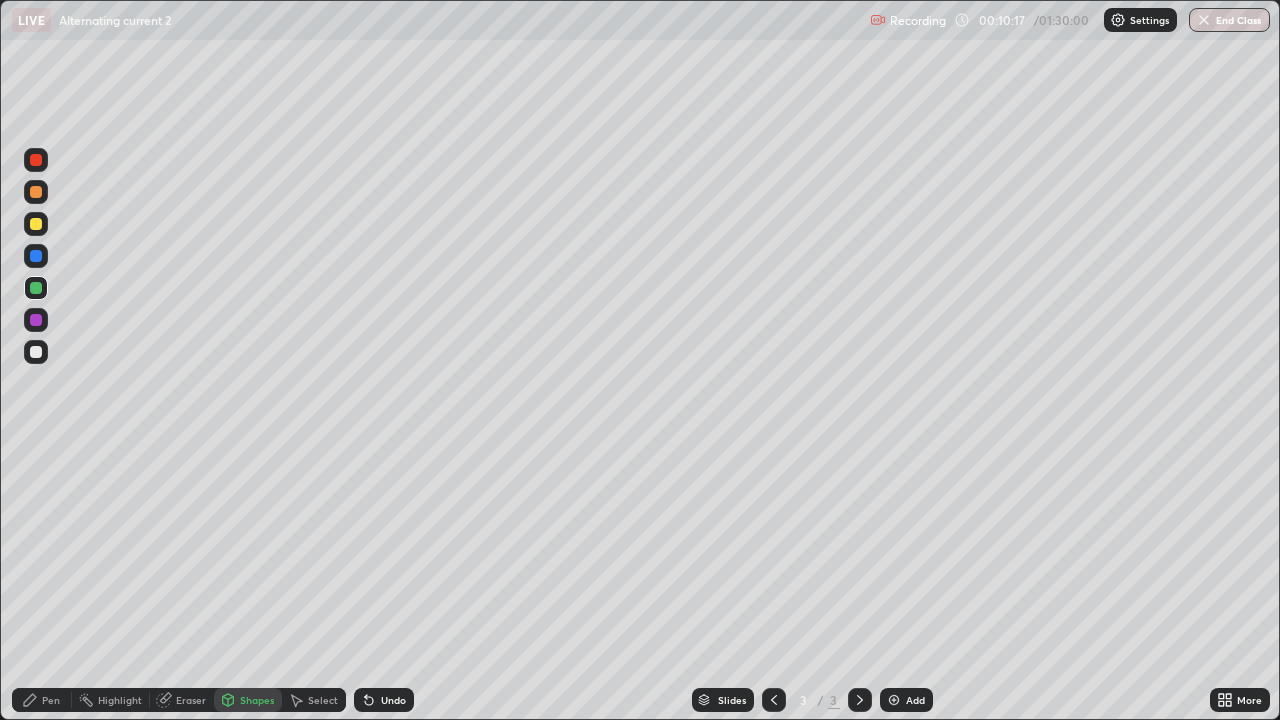 click on "Pen" at bounding box center (42, 700) 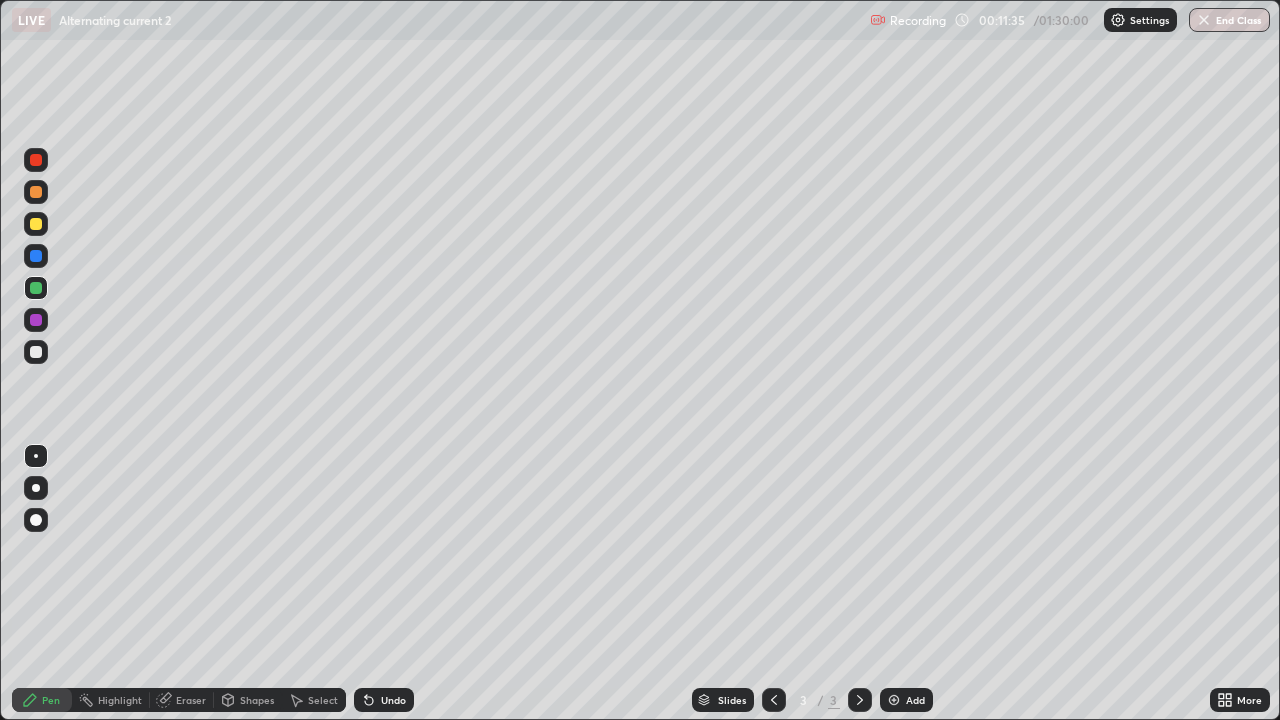 click at bounding box center [36, 192] 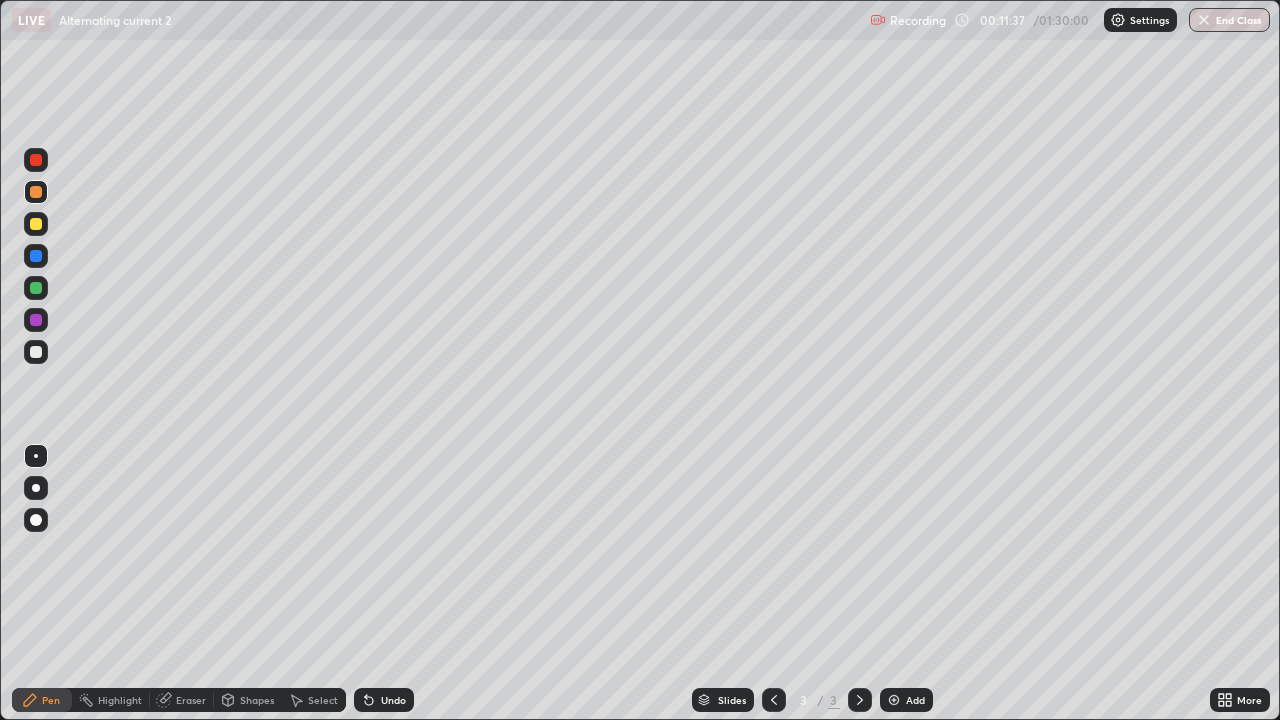 click on "Shapes" at bounding box center [257, 700] 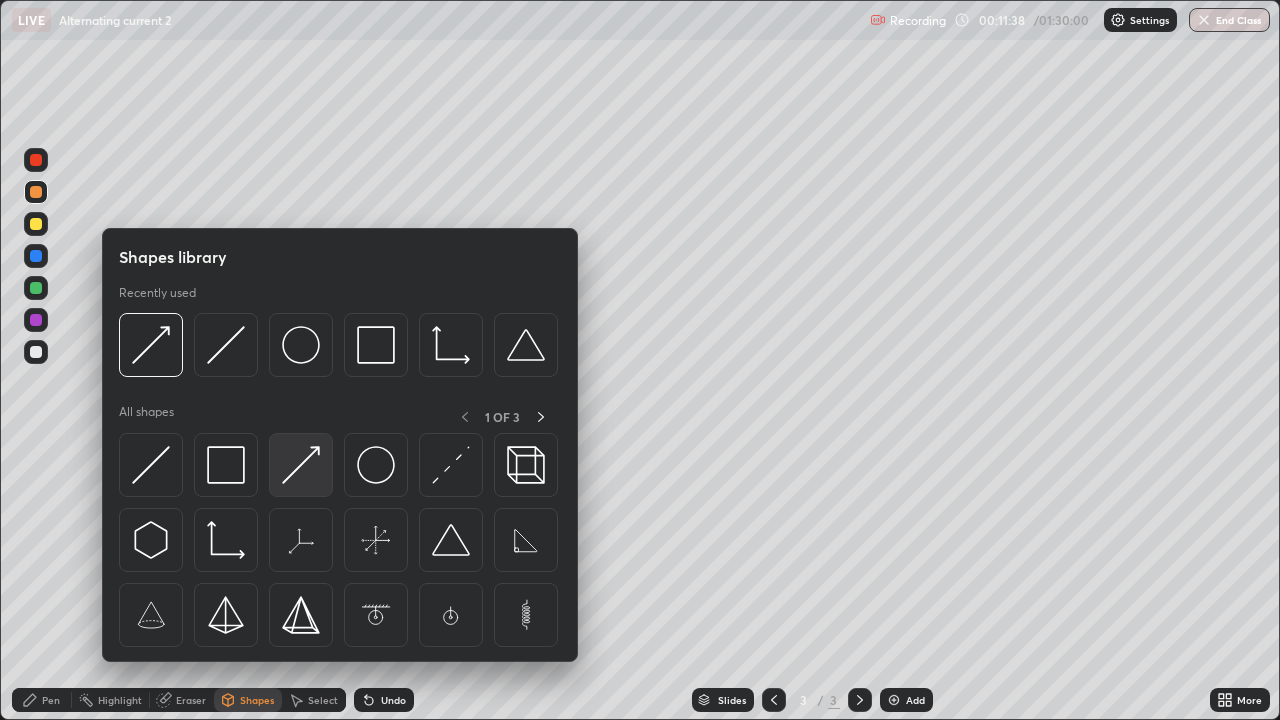 click at bounding box center [301, 465] 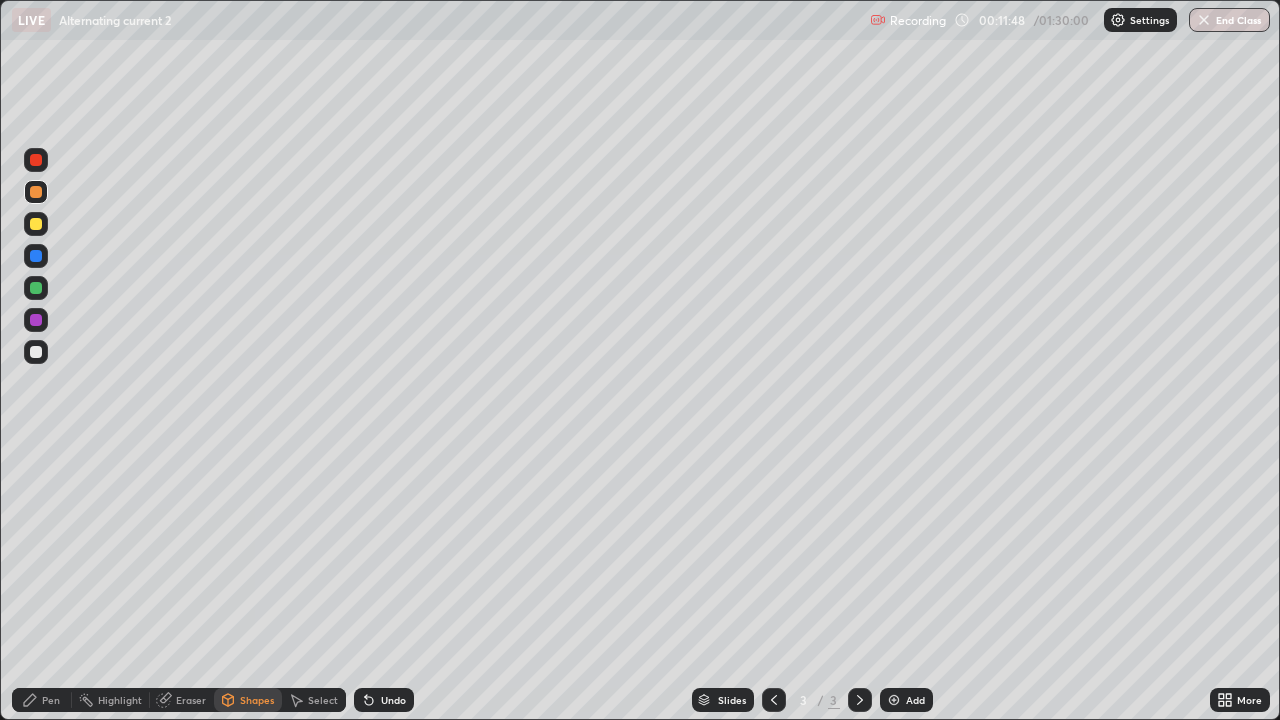 click on "Pen" at bounding box center [42, 700] 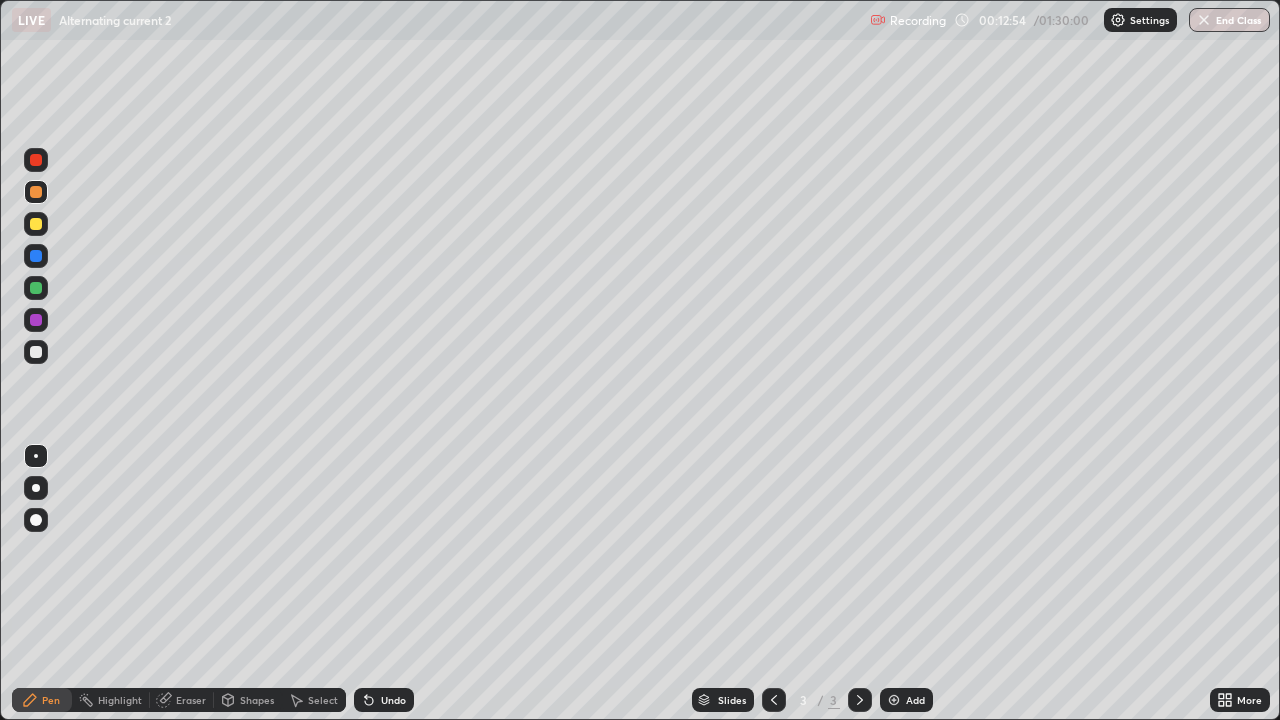 click on "Eraser" at bounding box center (191, 700) 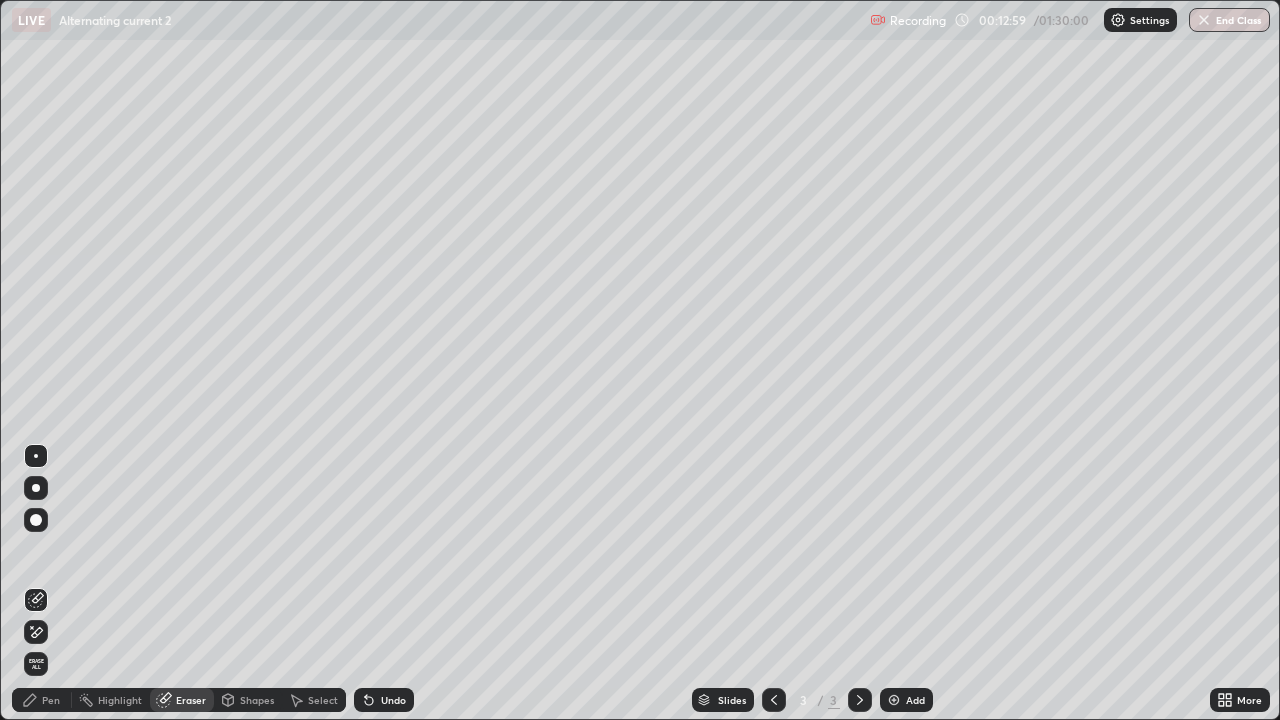 click on "Pen" at bounding box center (51, 700) 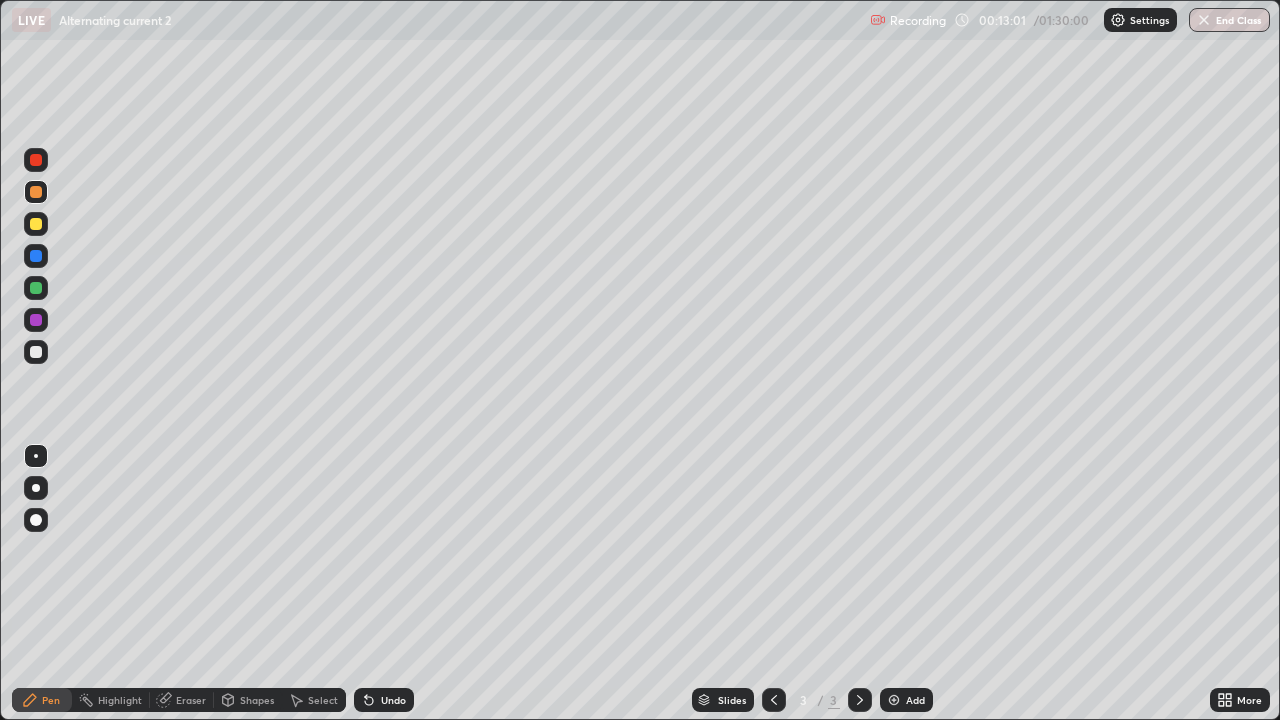 click at bounding box center [36, 288] 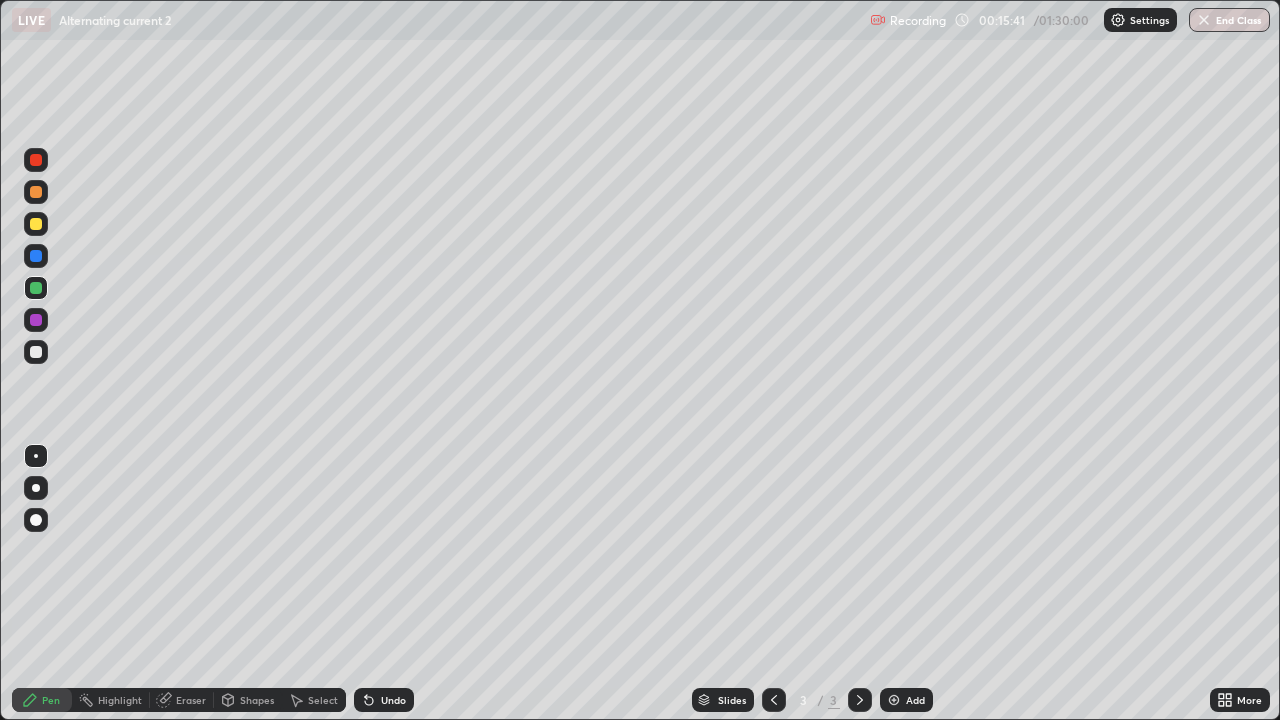 click on "Eraser" at bounding box center [191, 700] 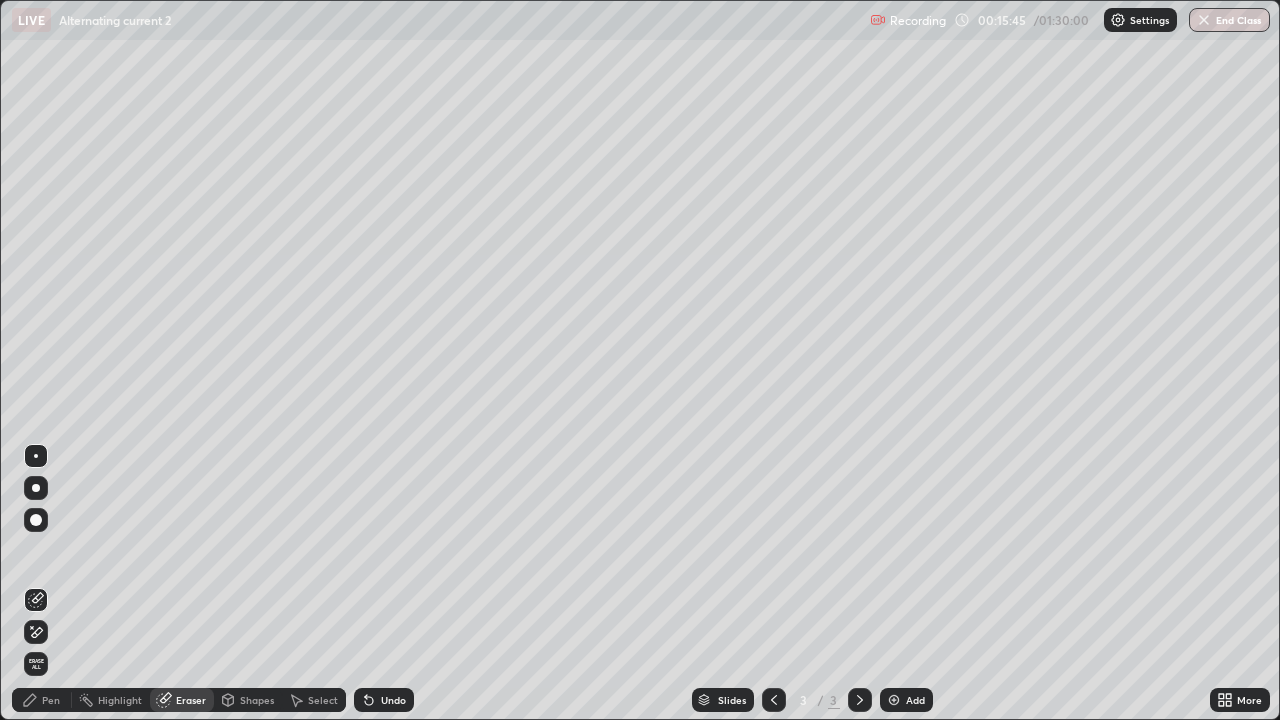 click on "Pen" at bounding box center (42, 700) 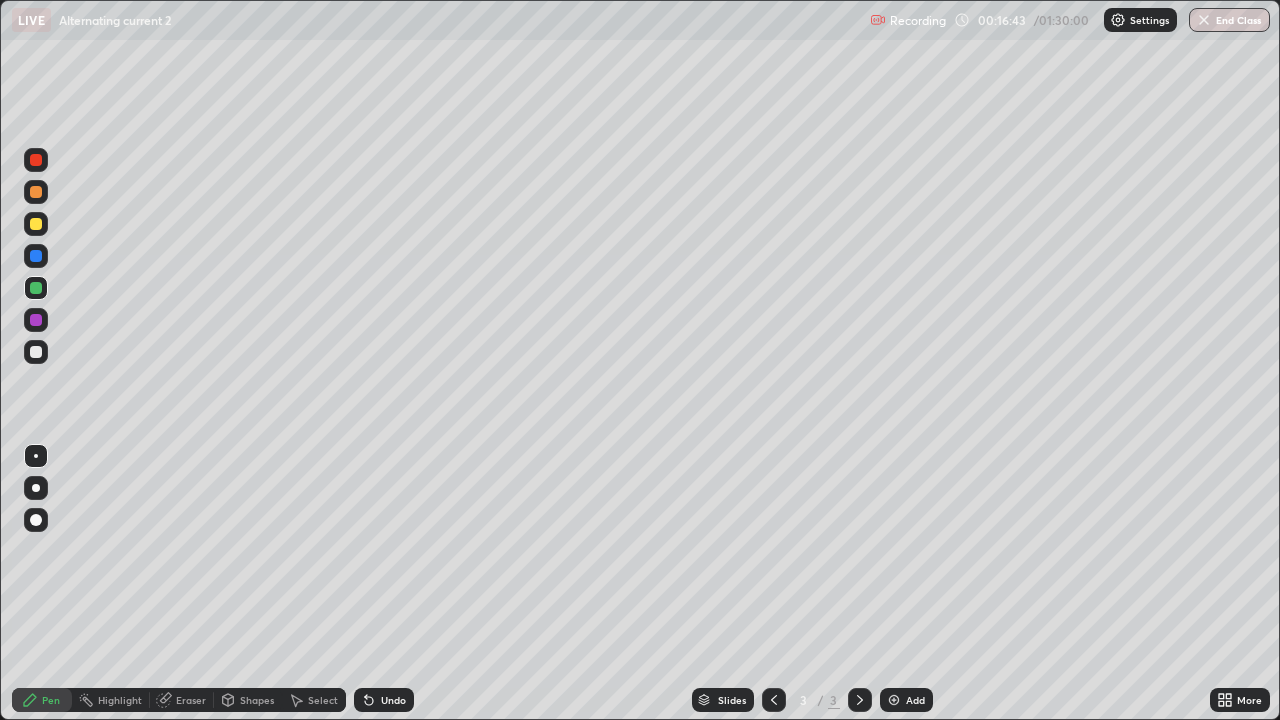 click at bounding box center [894, 700] 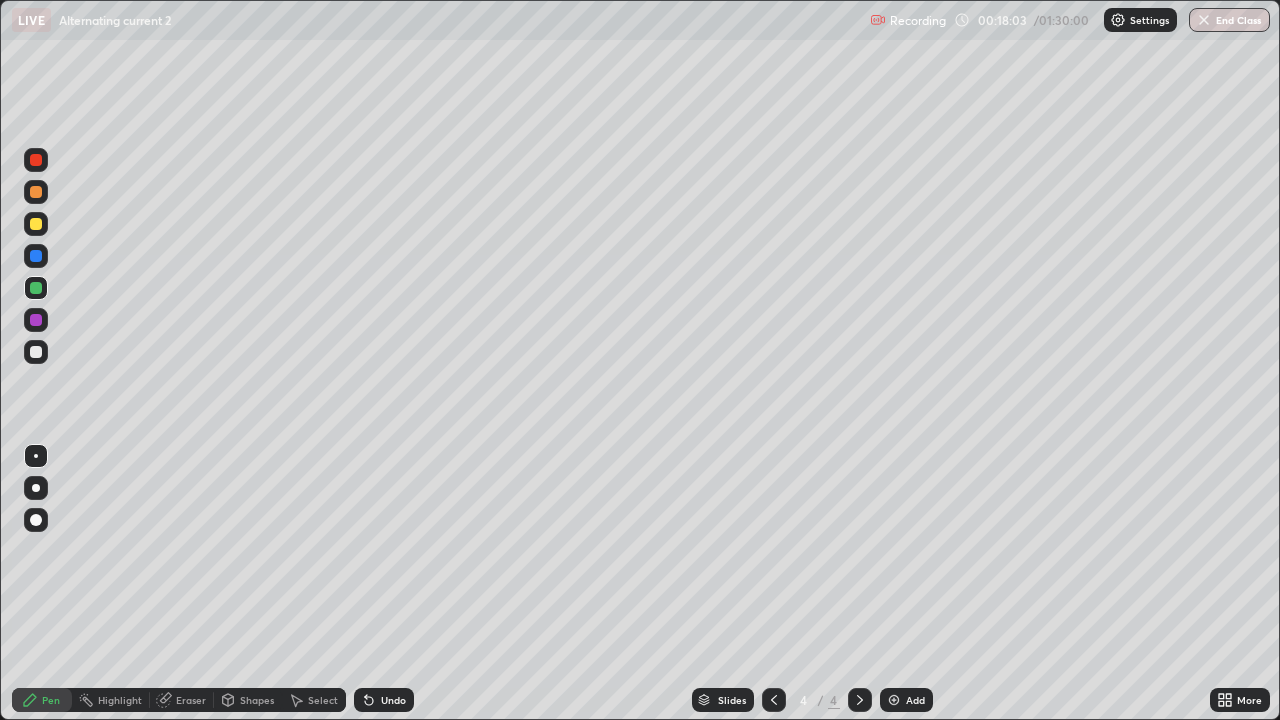 click 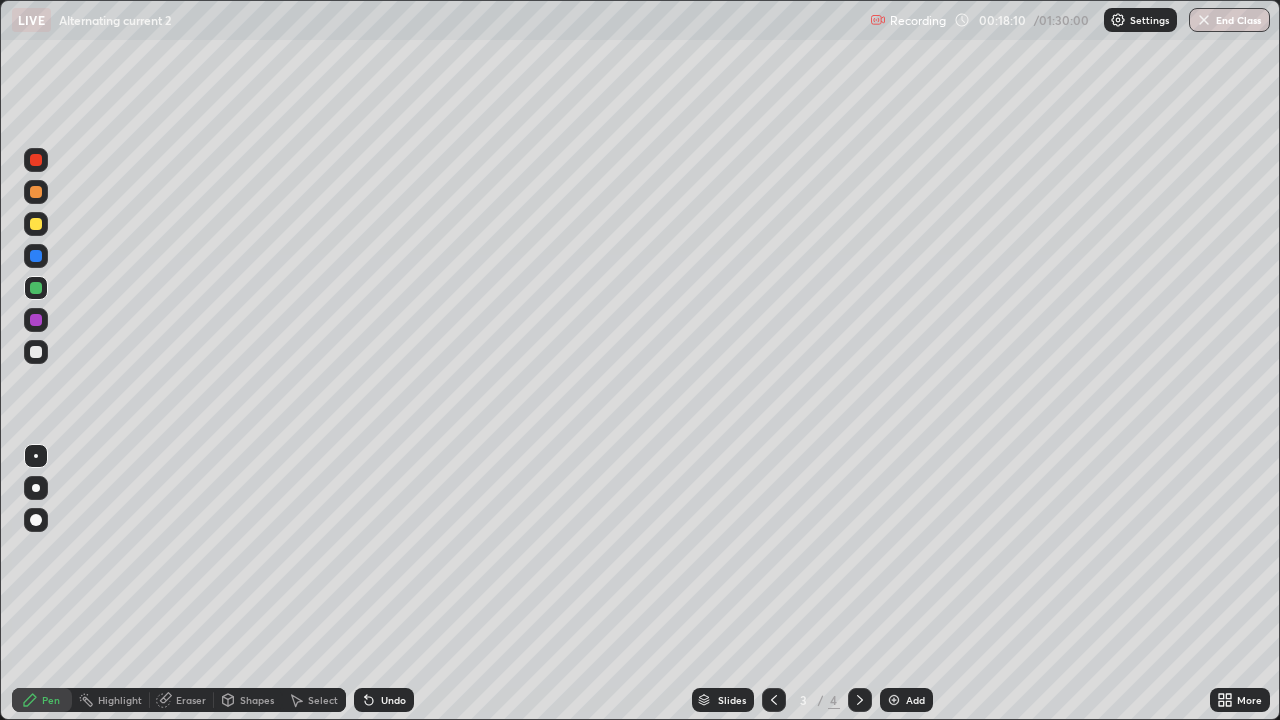 click 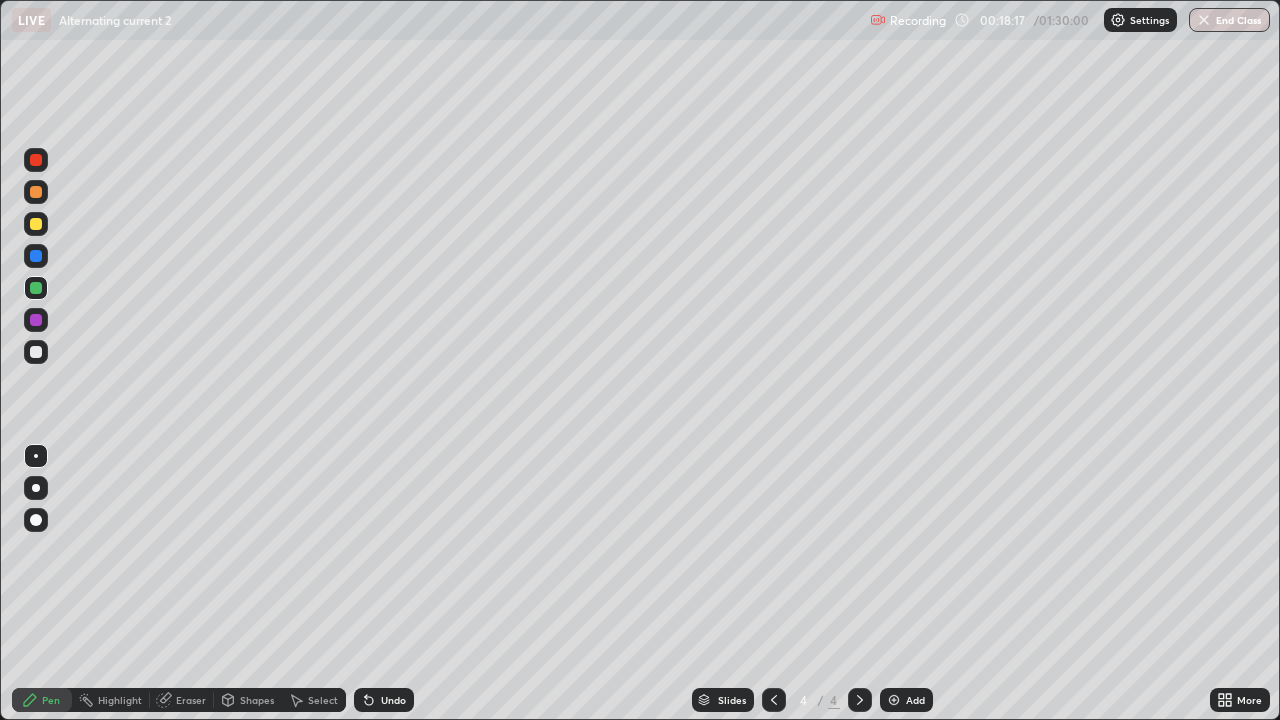click 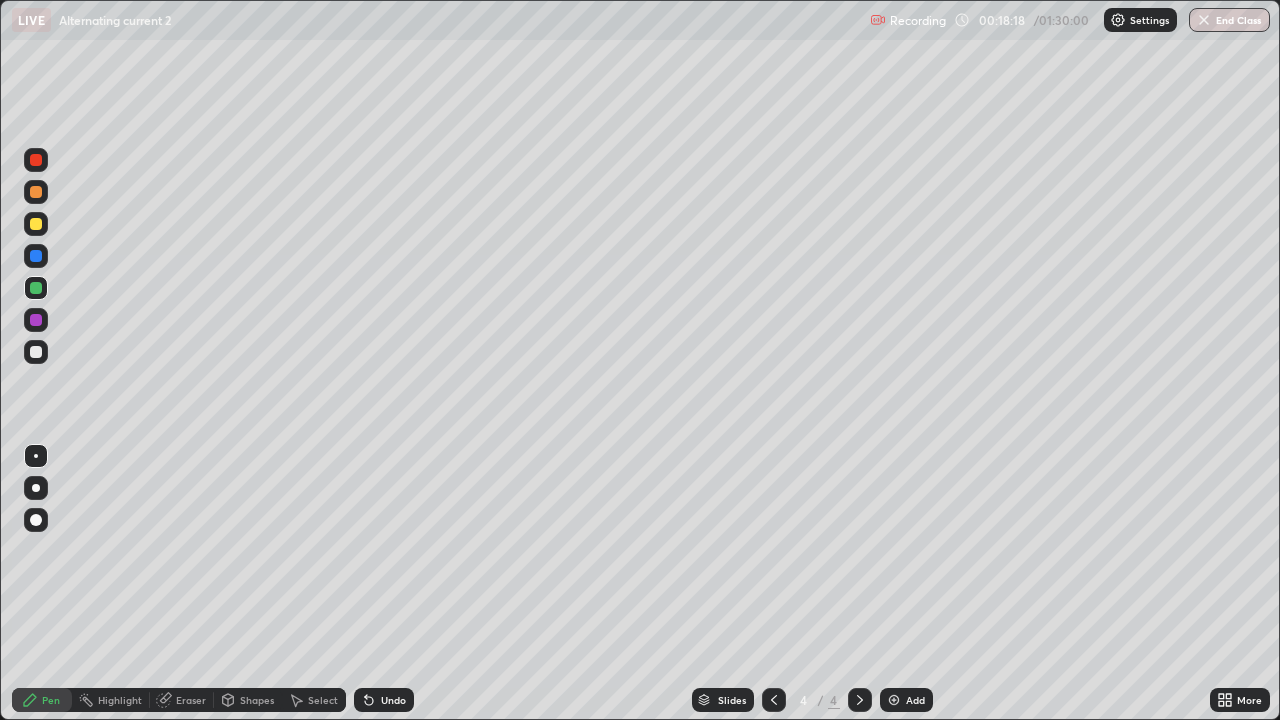 click 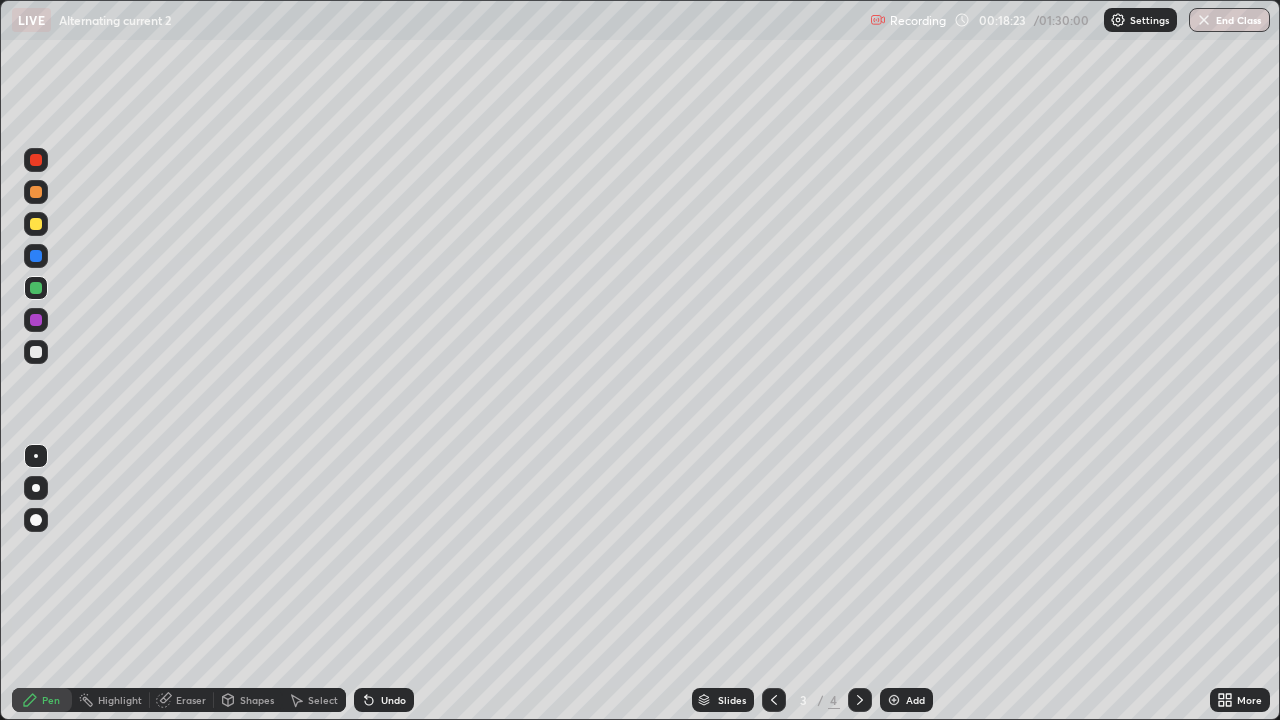 click 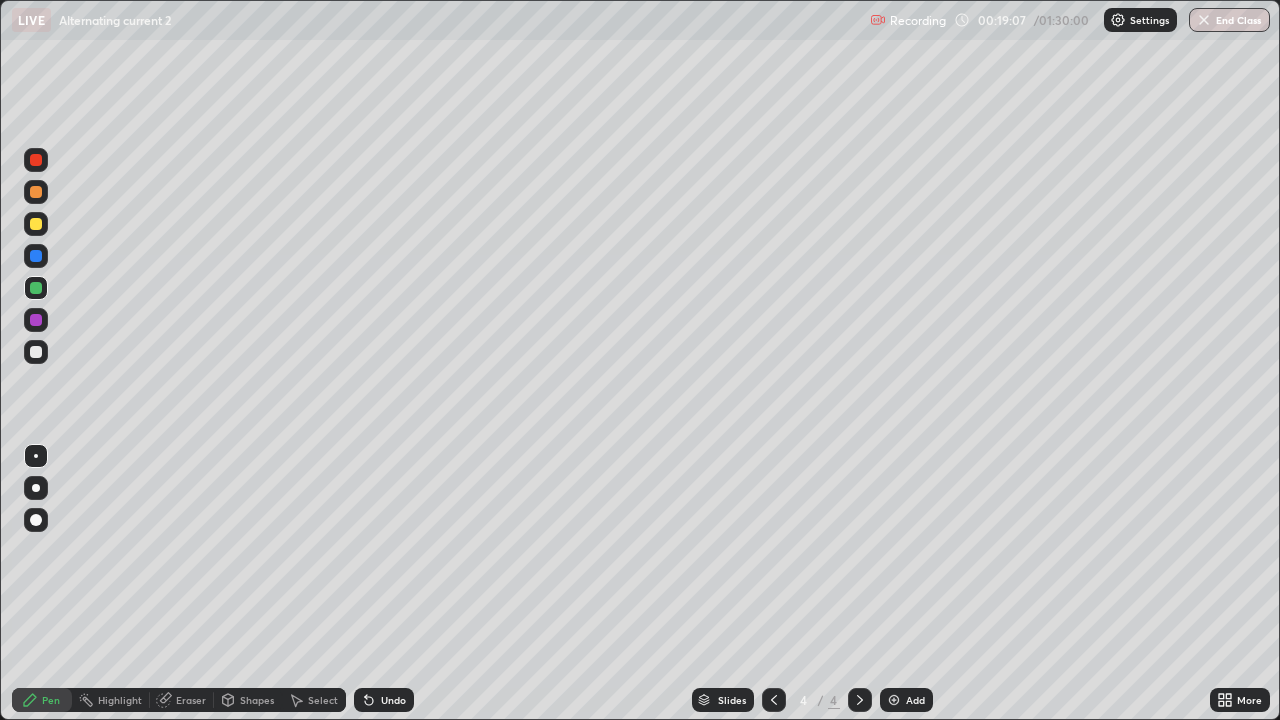 click on "Eraser" at bounding box center (191, 700) 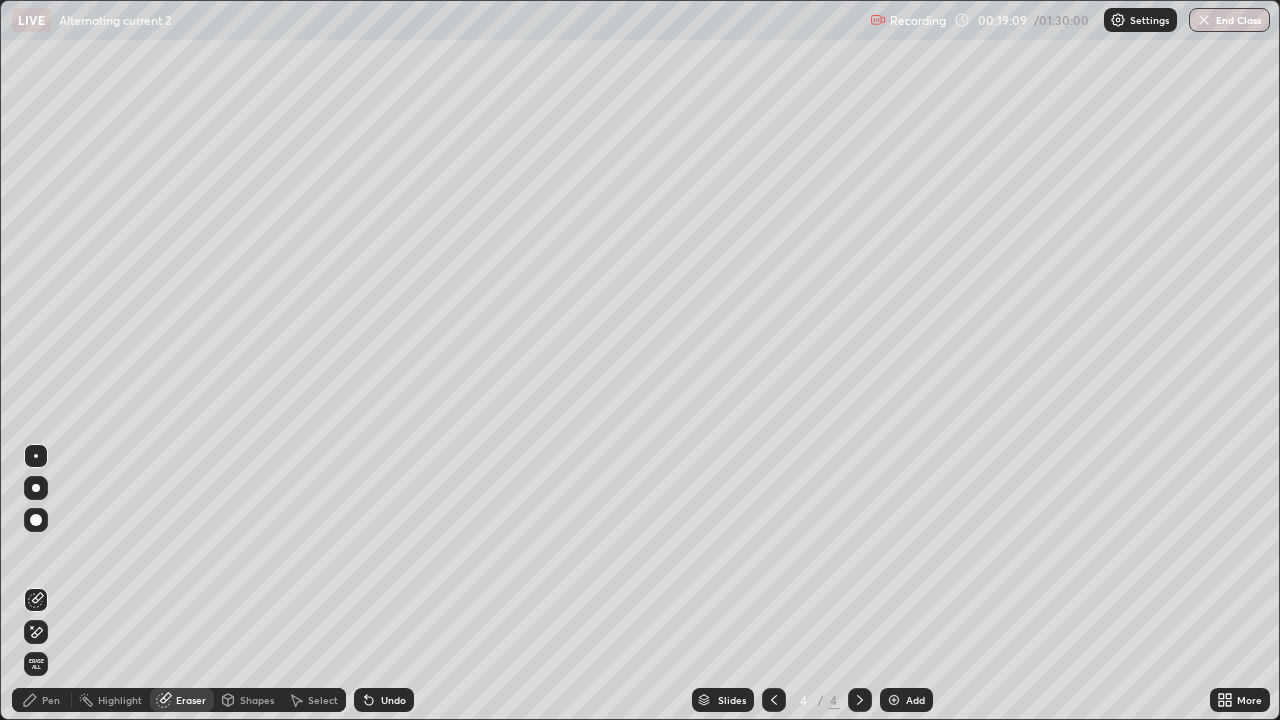 click on "Pen" at bounding box center [42, 700] 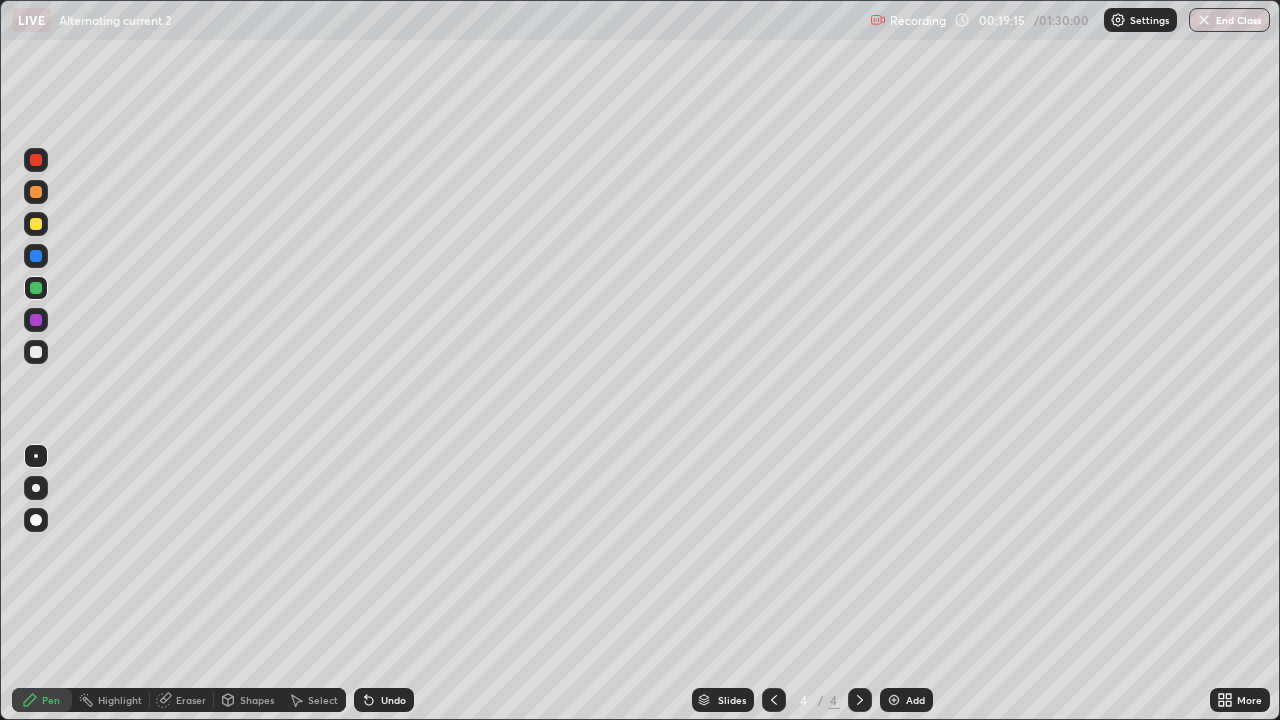 click 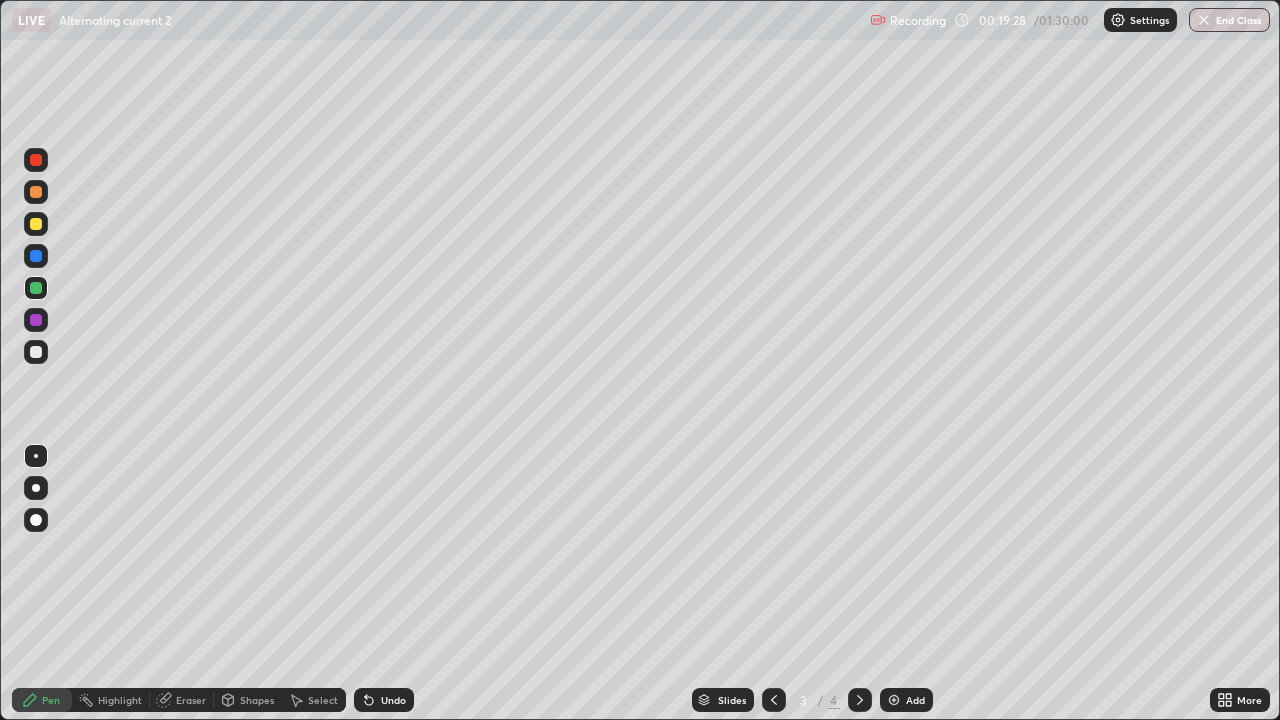 click 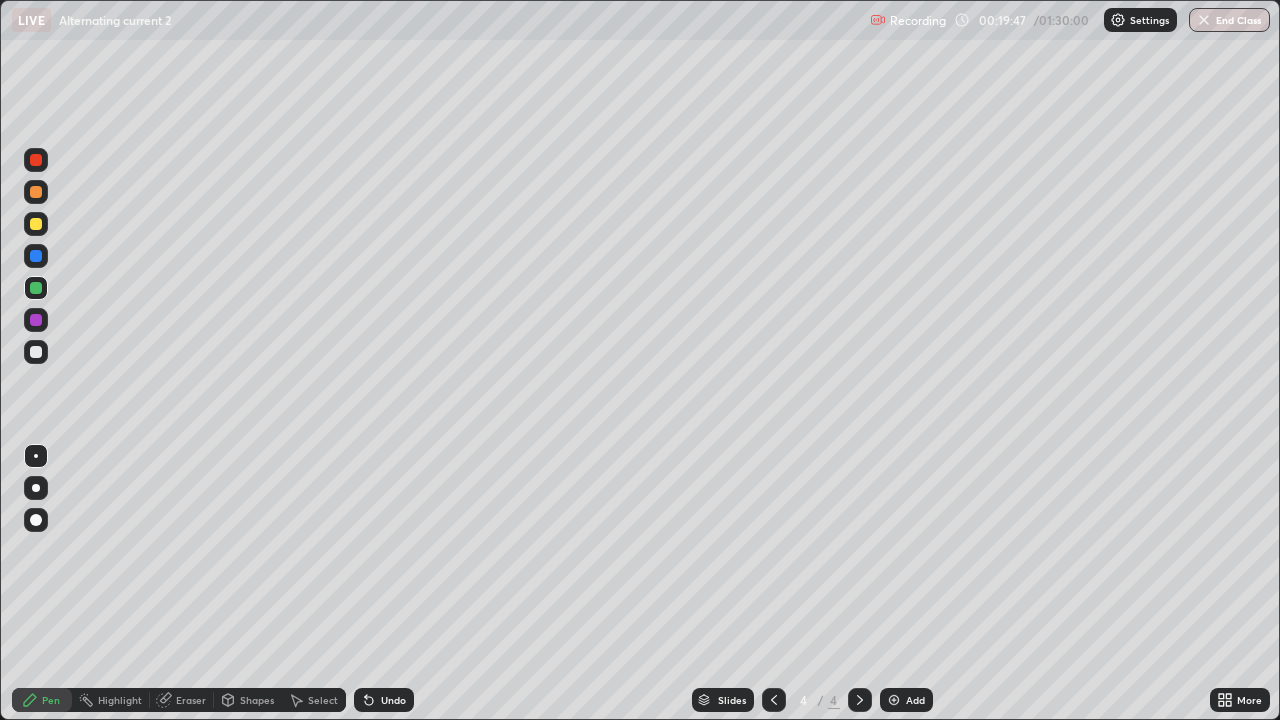 click 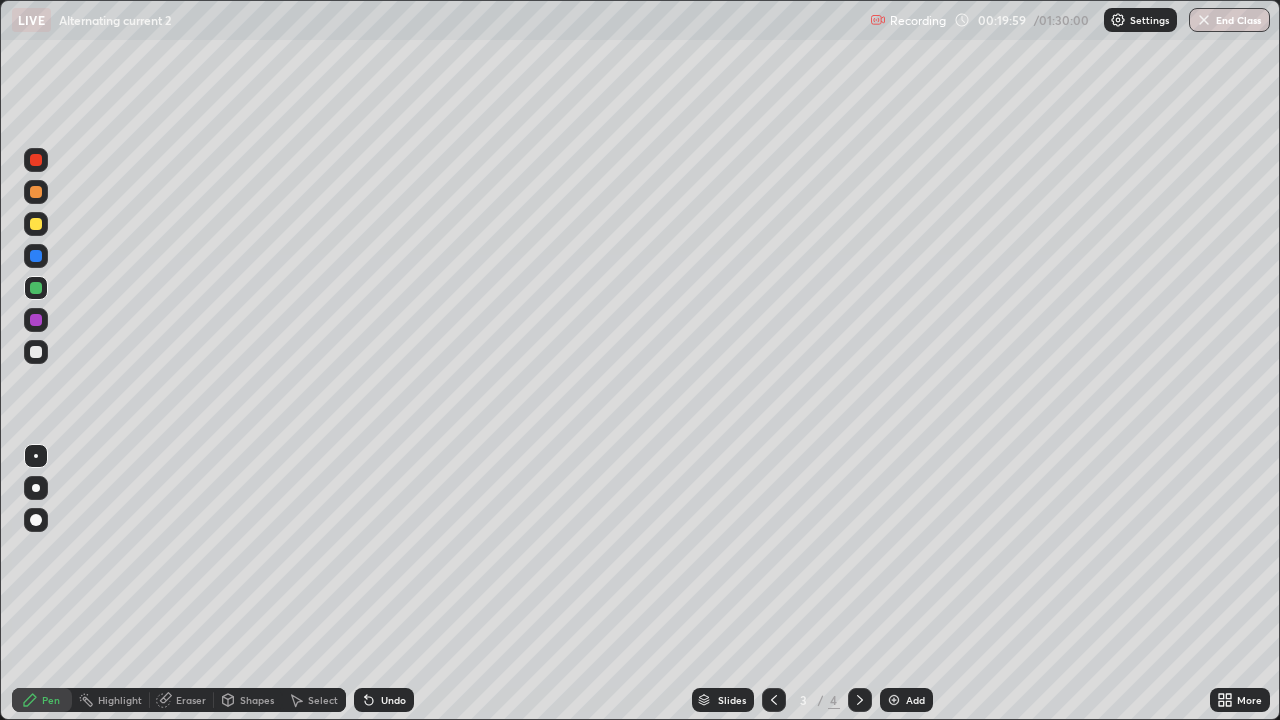 click 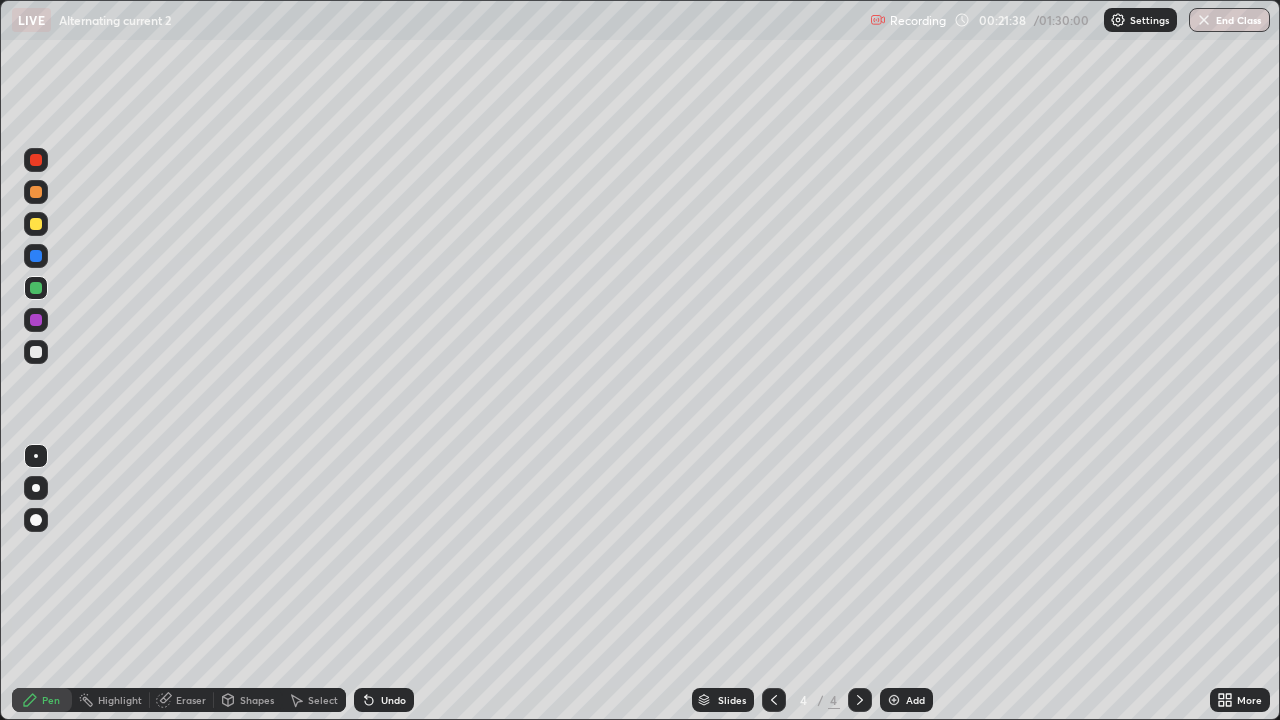 click 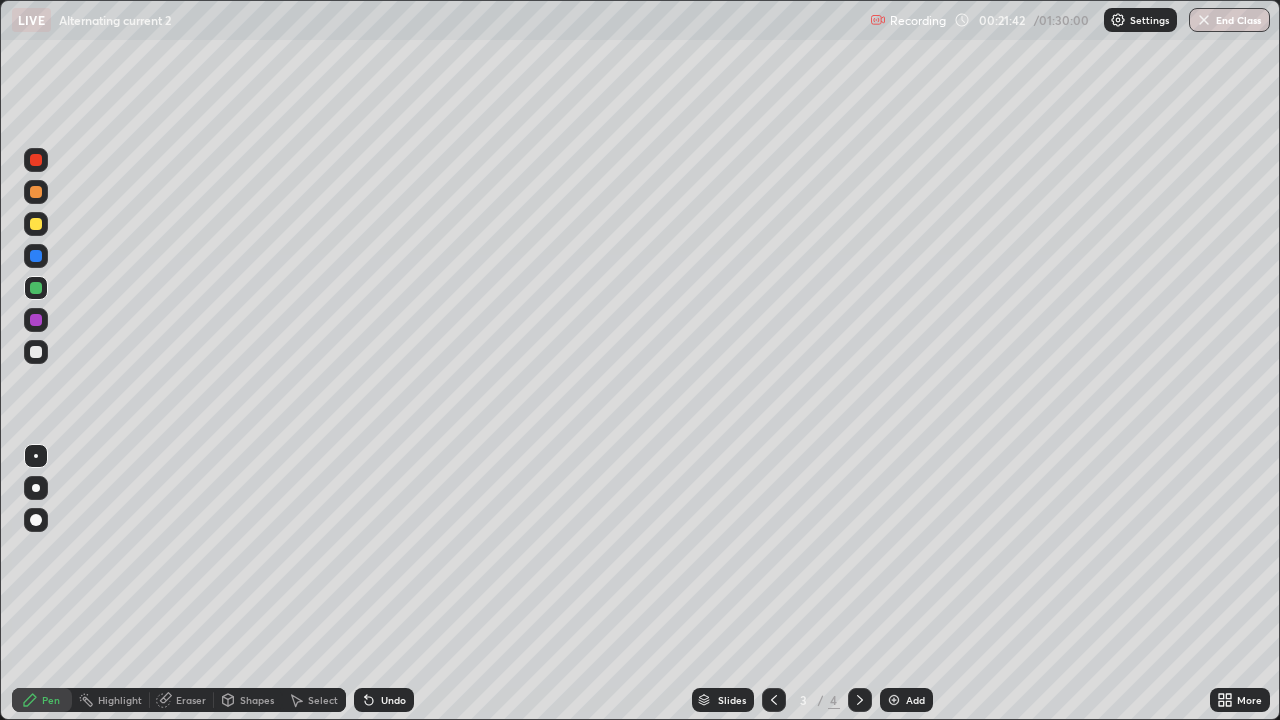 click 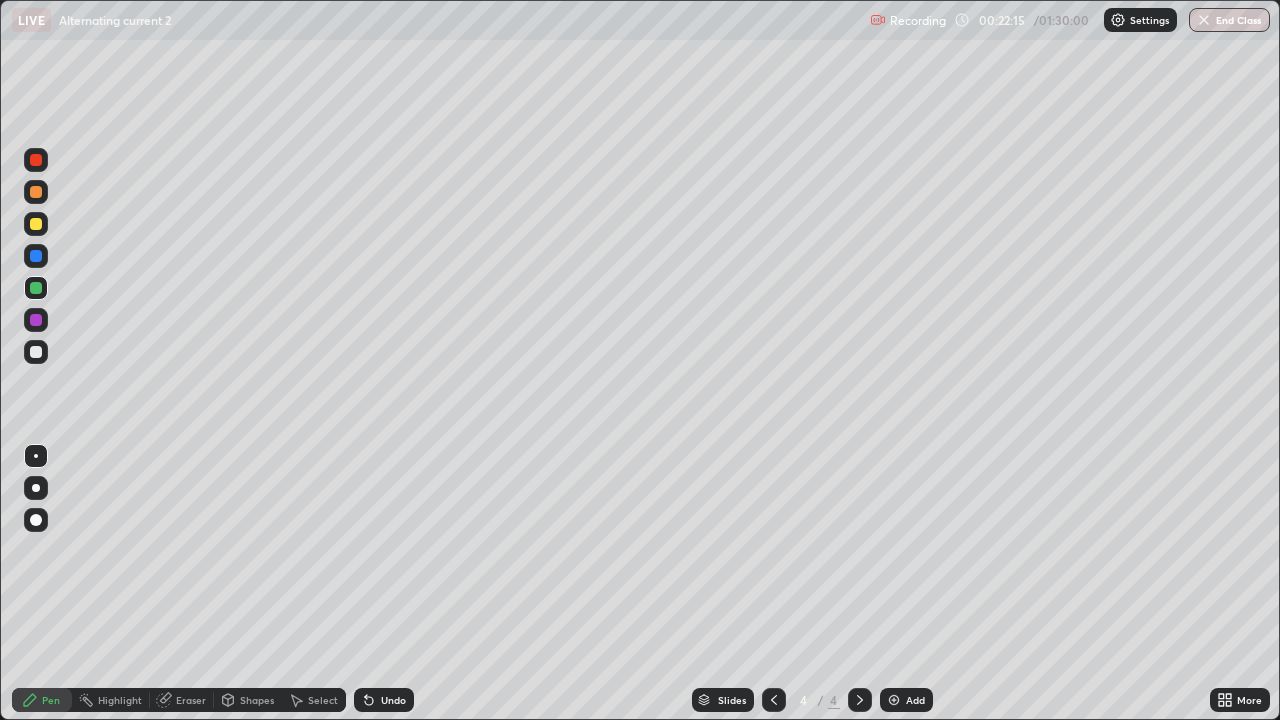 click 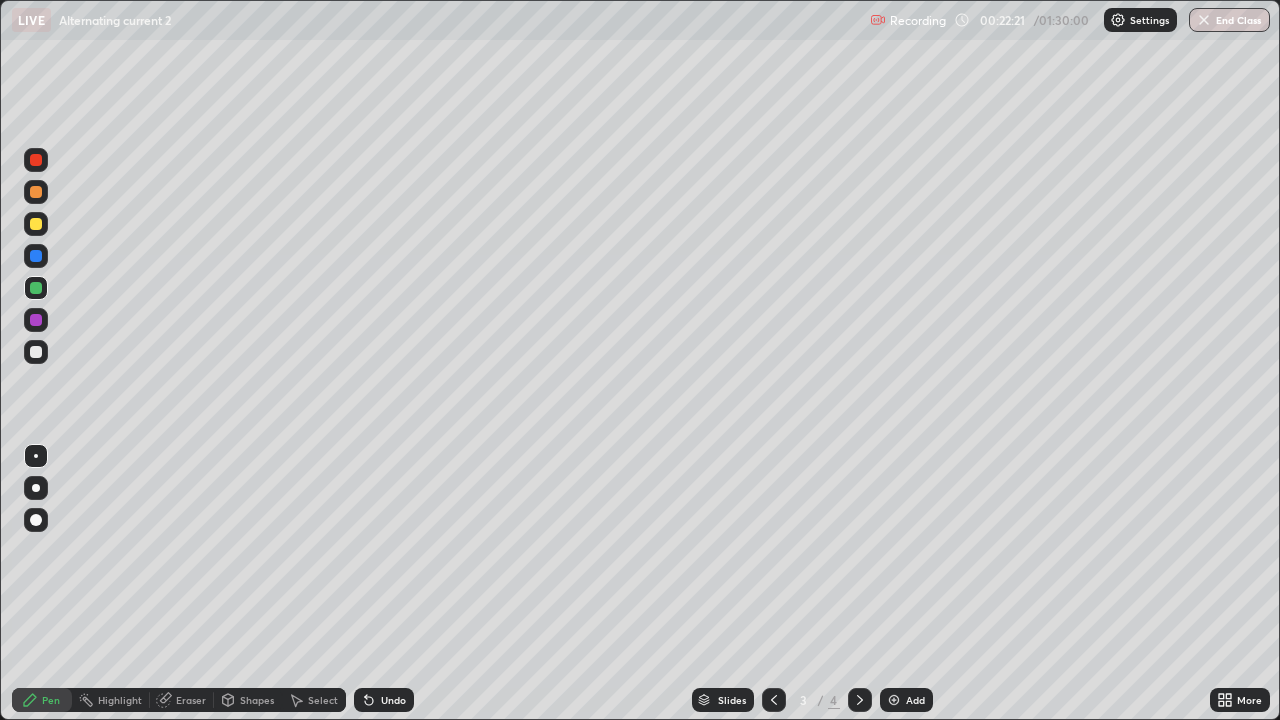 click 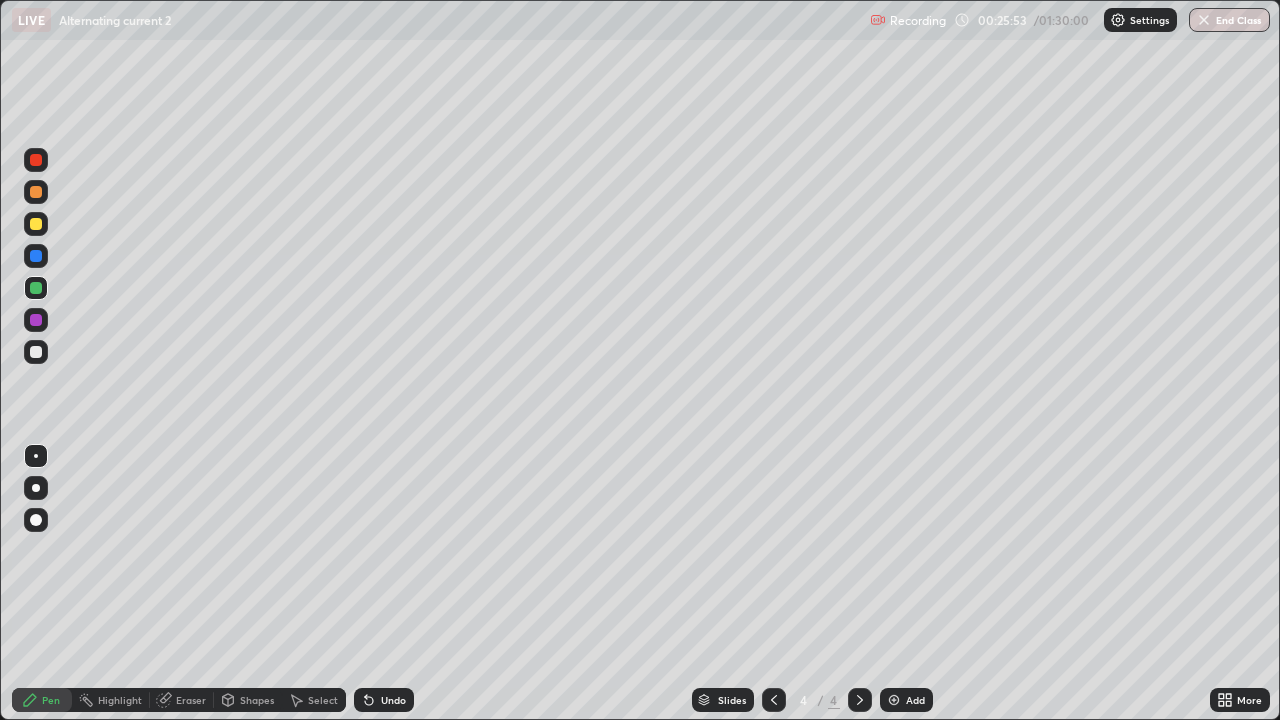click 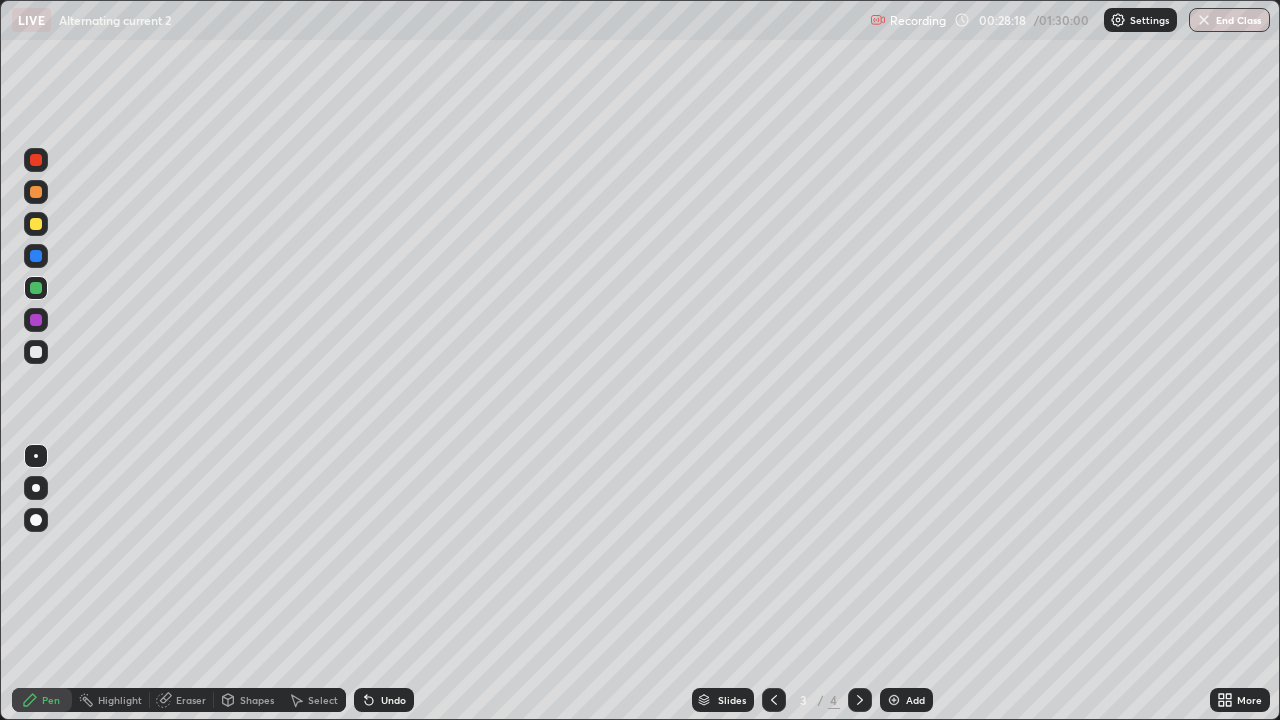 click 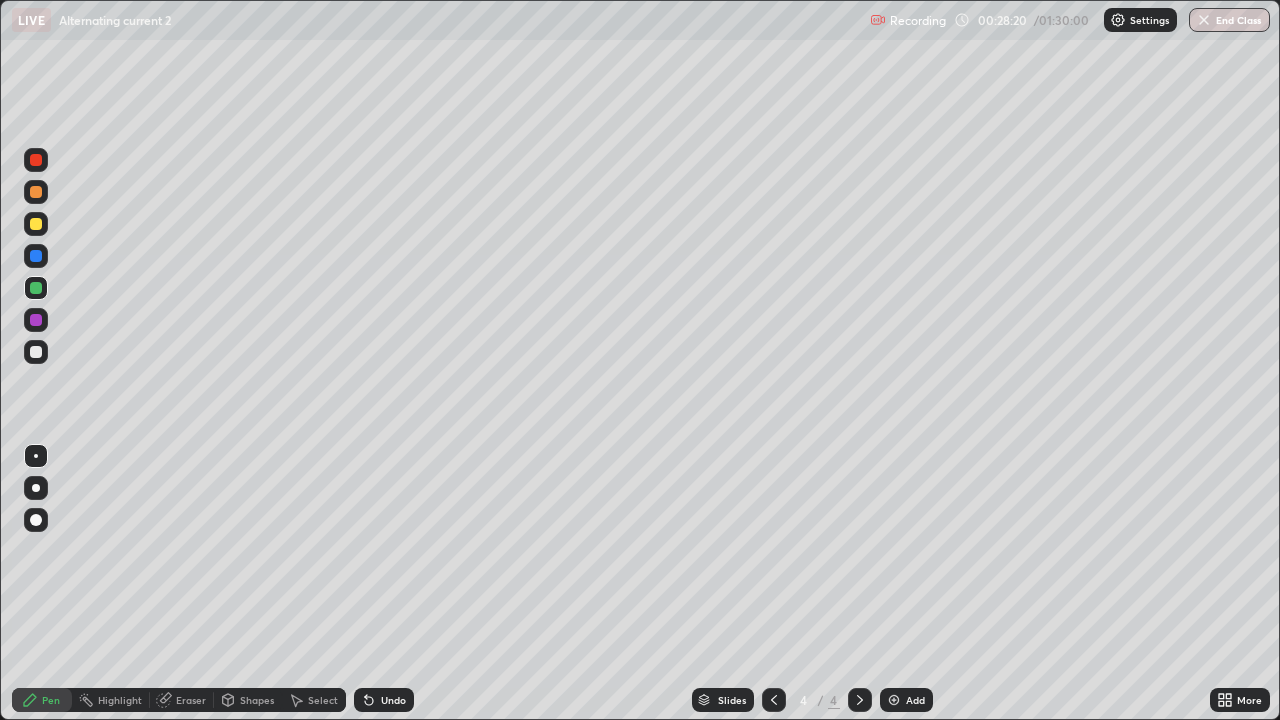 click 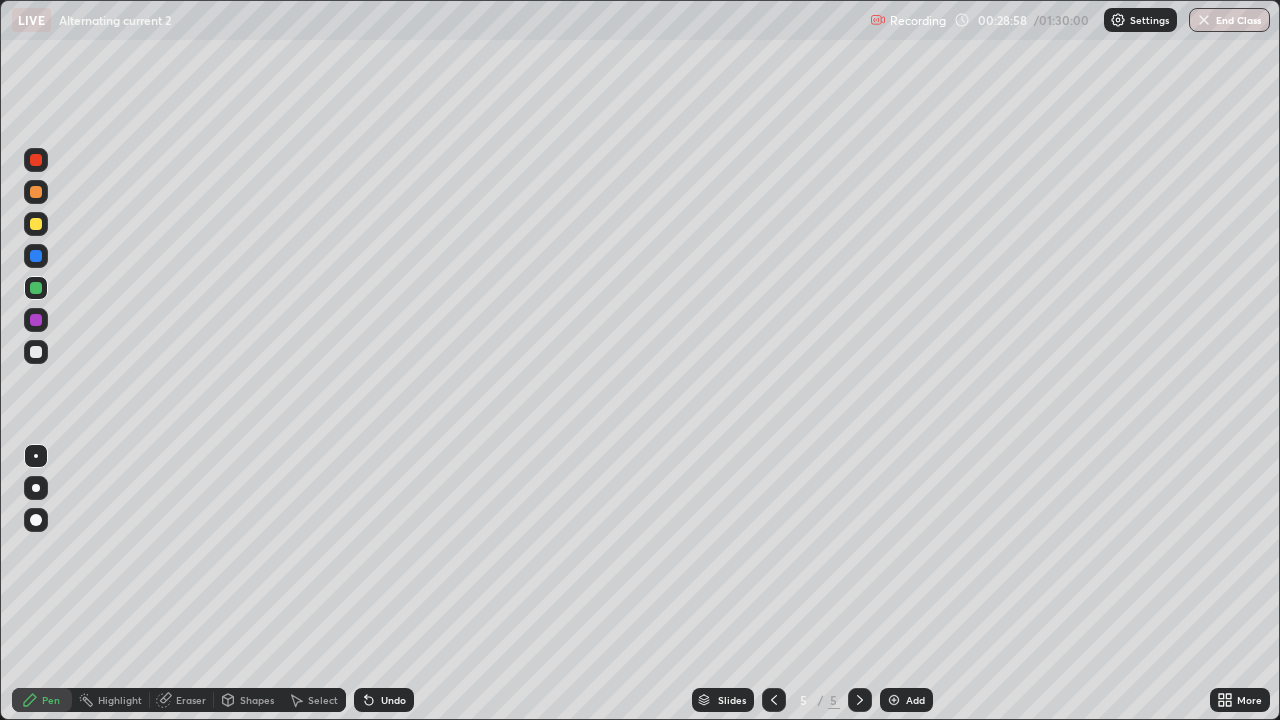click at bounding box center [774, 700] 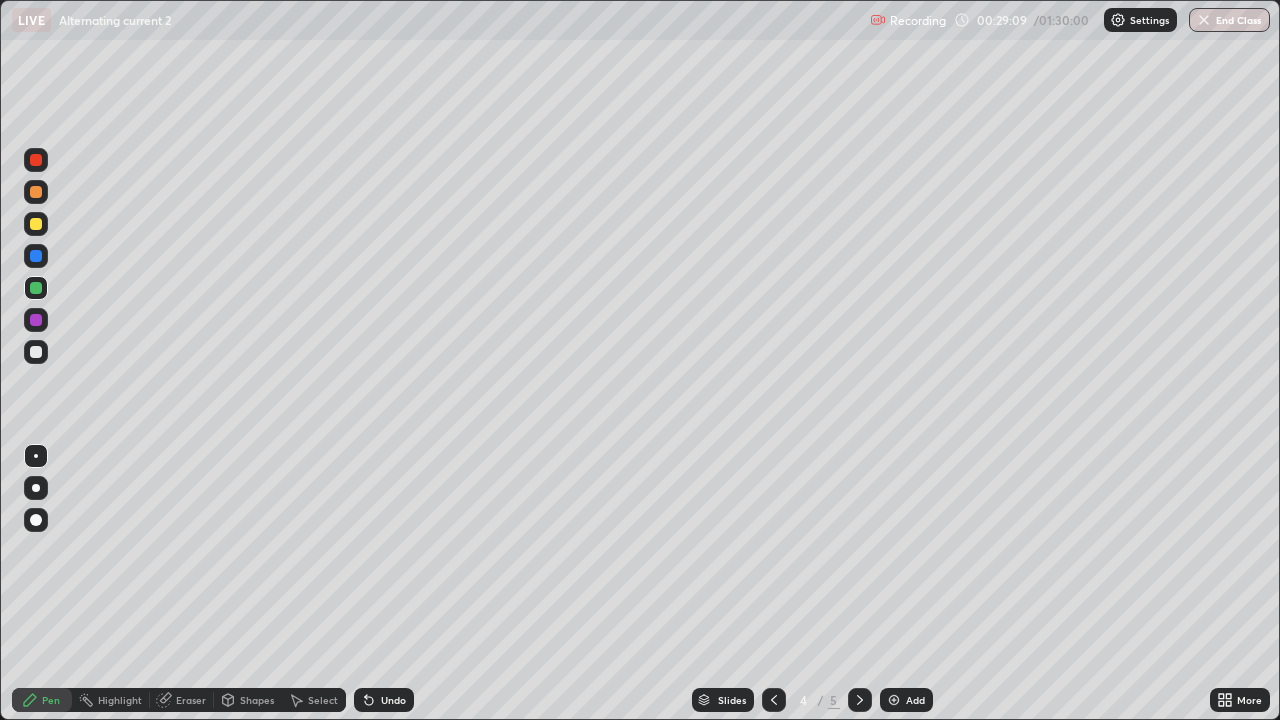 click 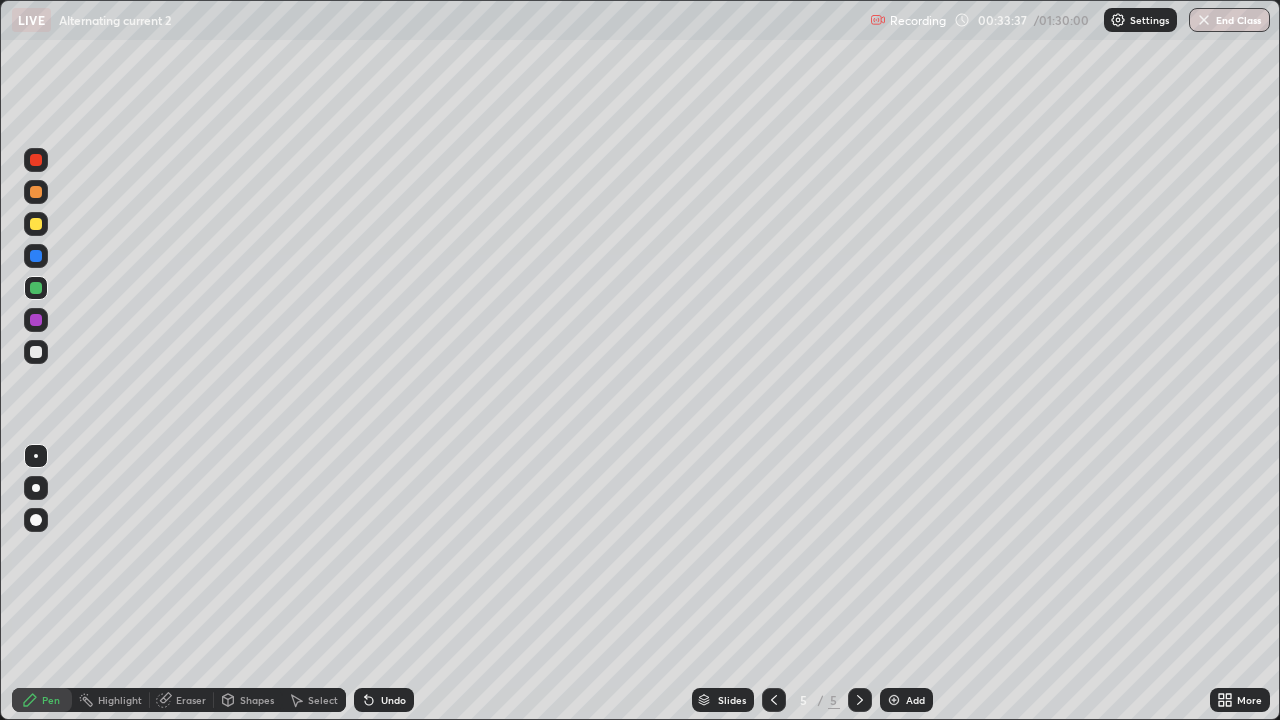 click on "Eraser" at bounding box center (191, 700) 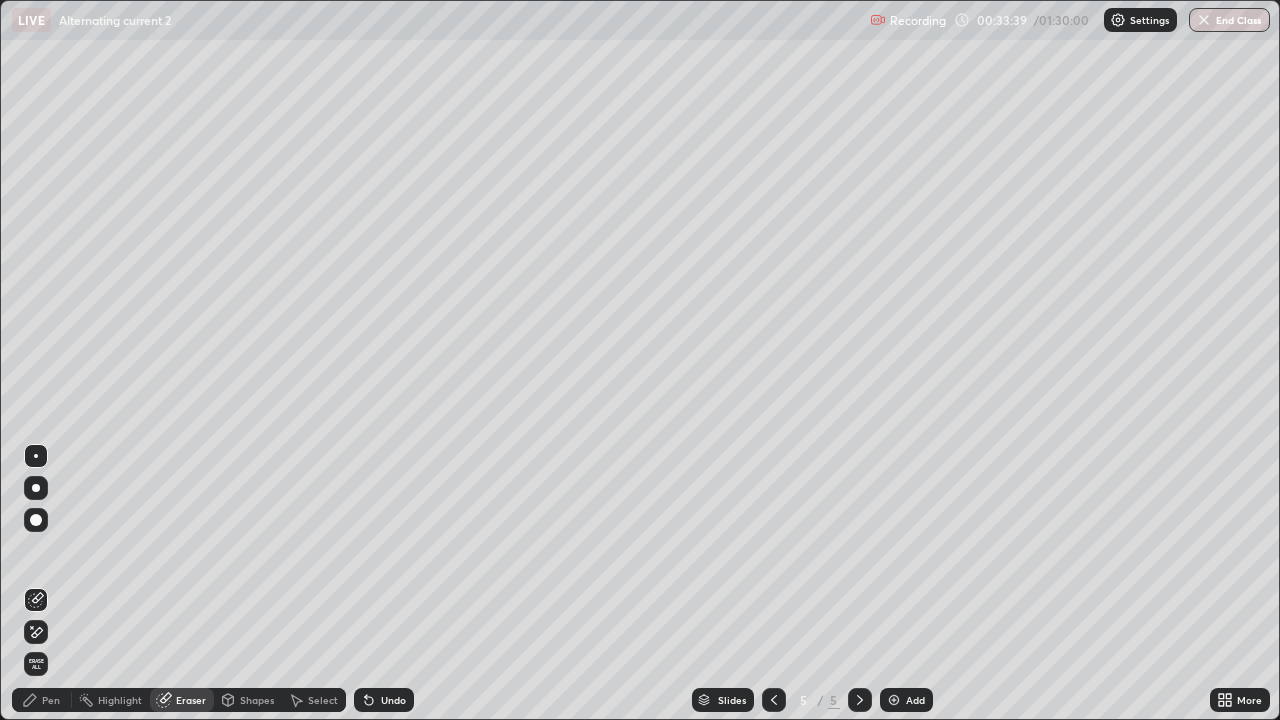 click at bounding box center [894, 700] 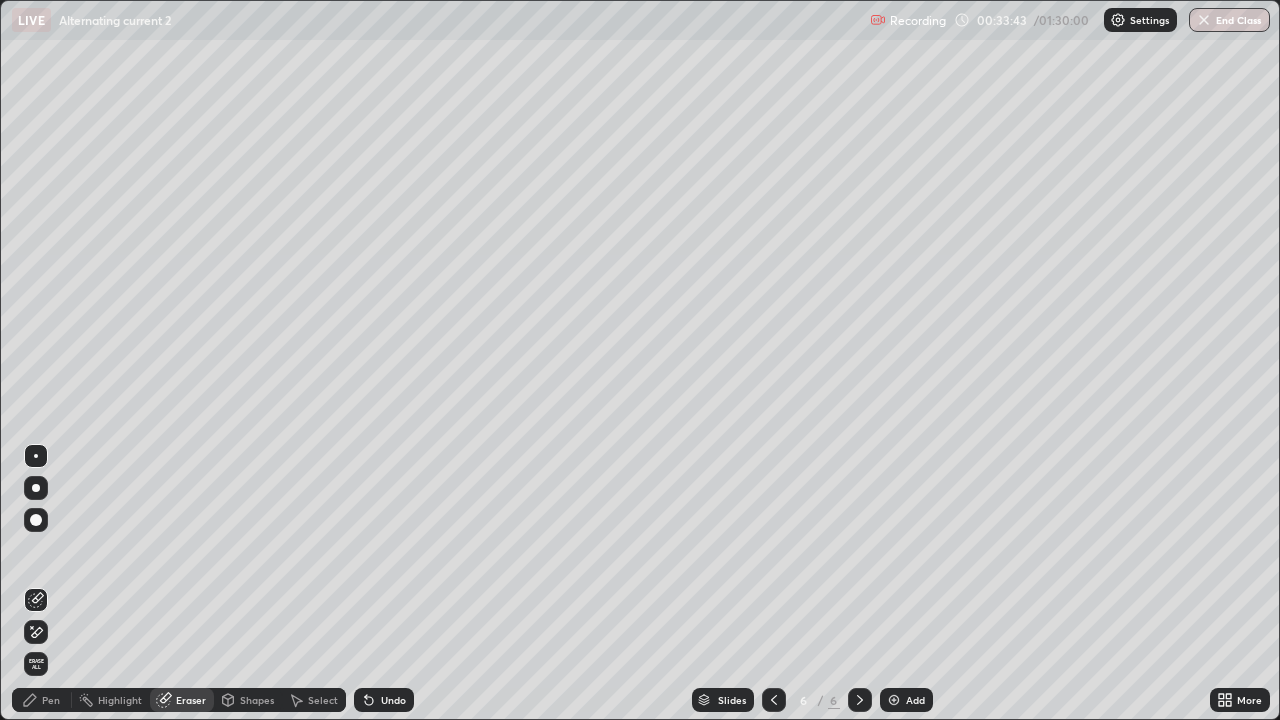 click on "Shapes" at bounding box center [257, 700] 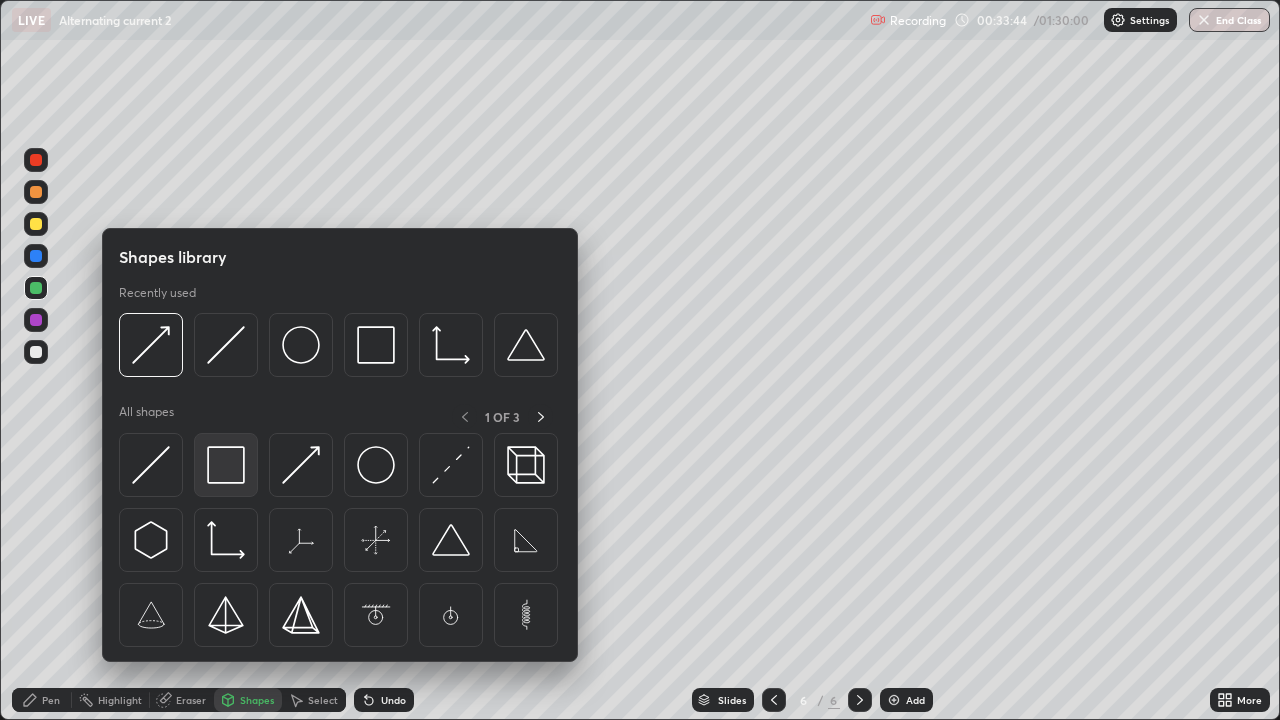 click at bounding box center [226, 465] 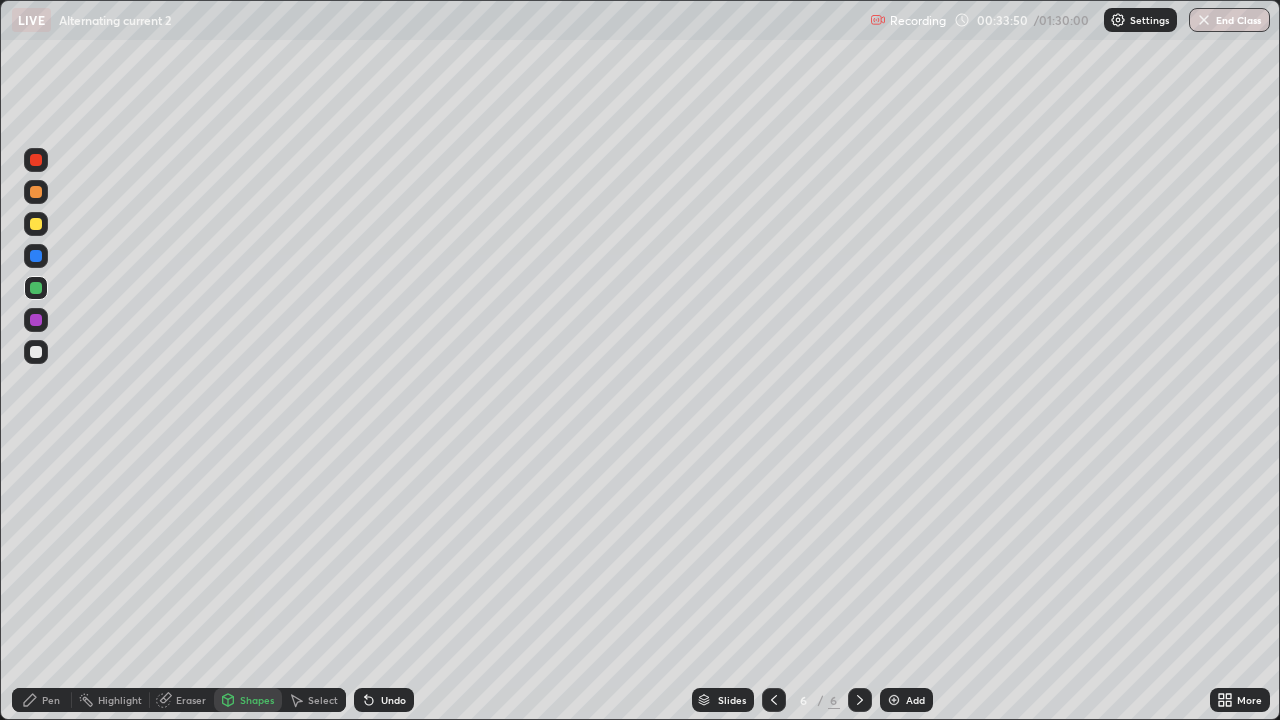 click on "Eraser" at bounding box center [191, 700] 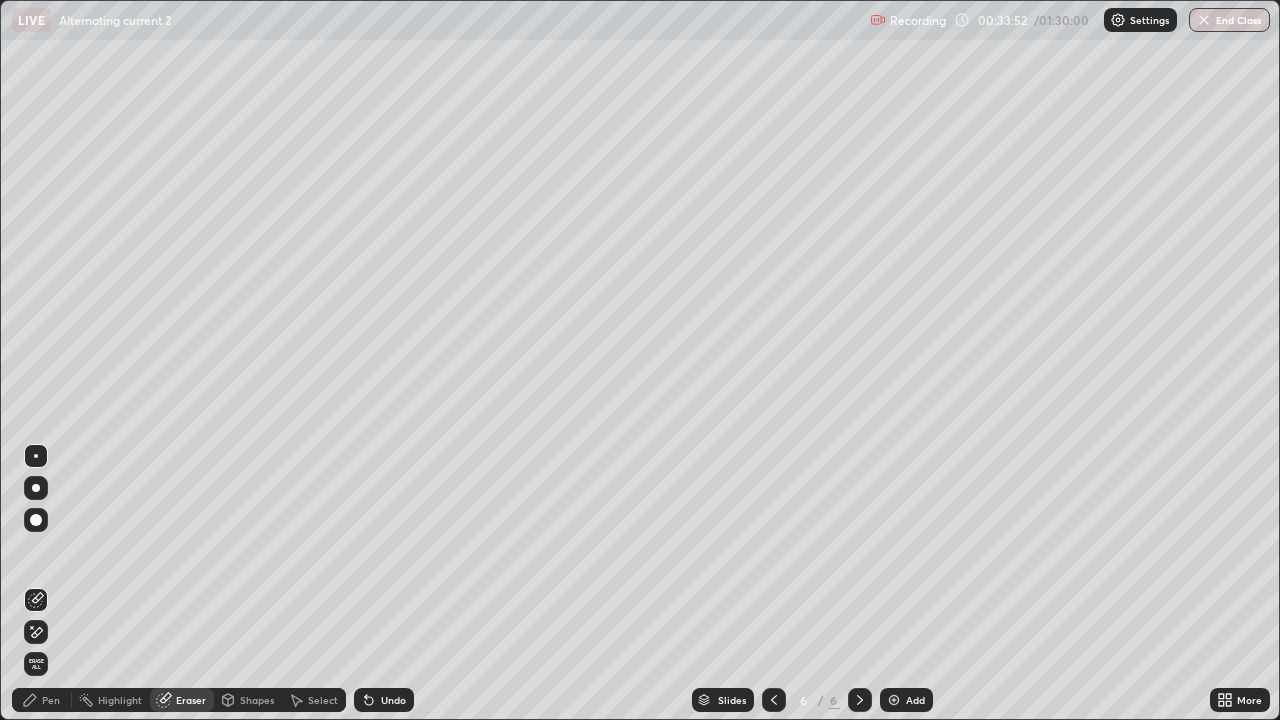 click on "Shapes" at bounding box center (257, 700) 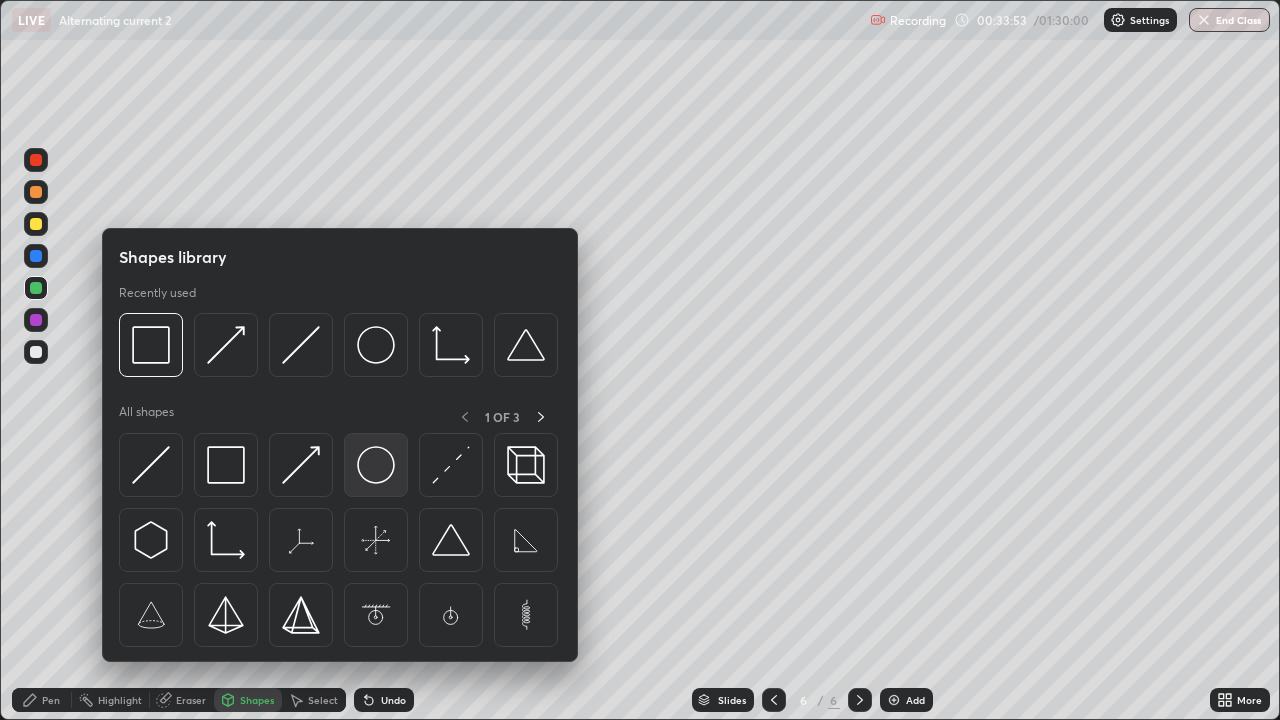 click at bounding box center [376, 465] 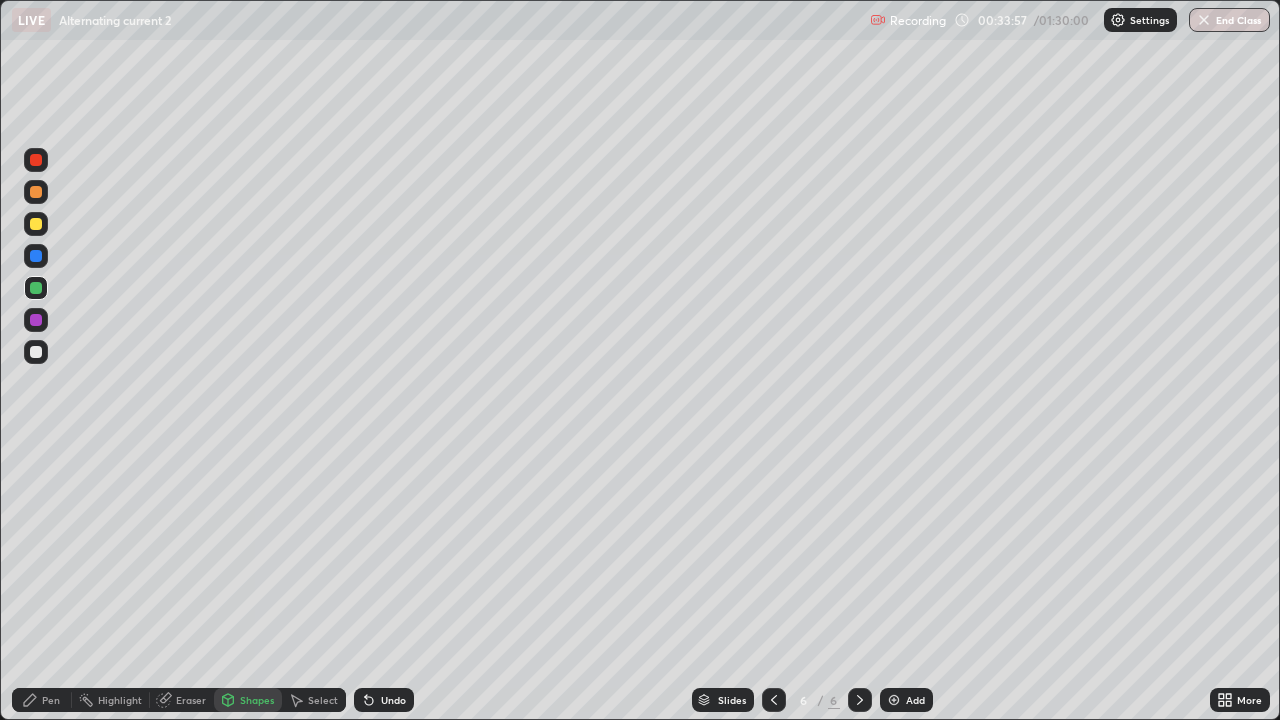 click on "Pen" at bounding box center (51, 700) 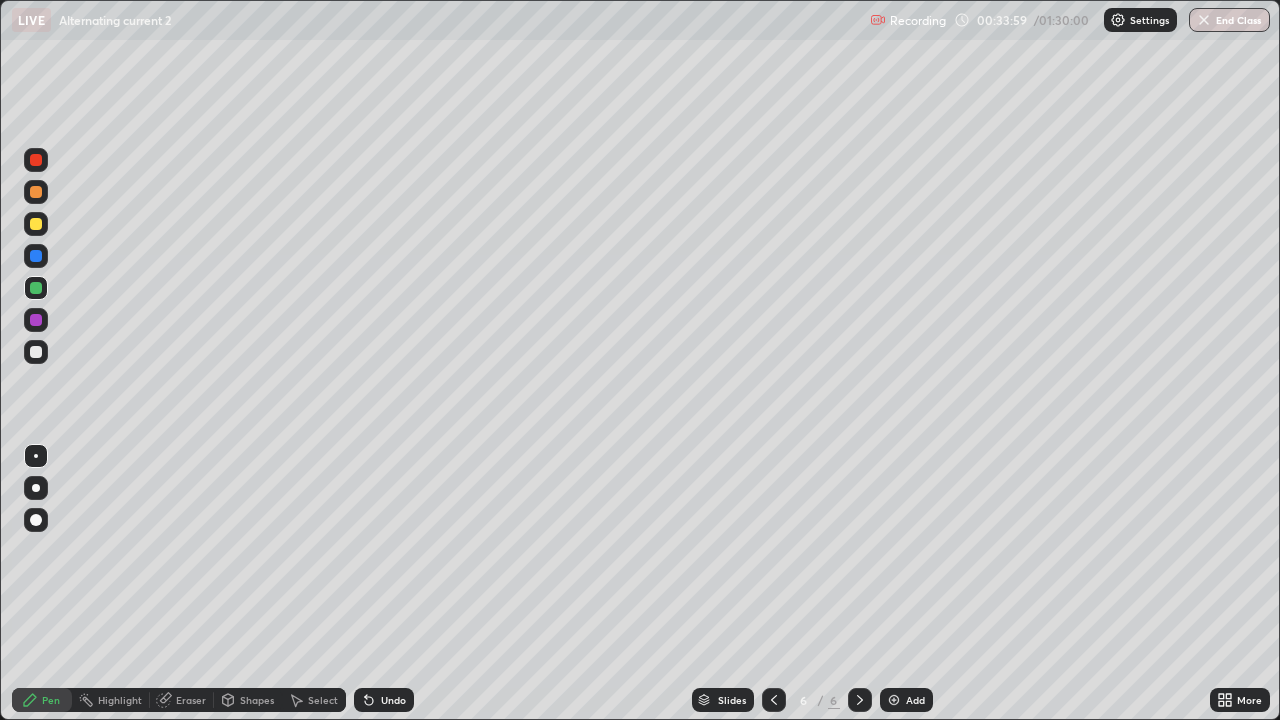 click on "Eraser" at bounding box center (182, 700) 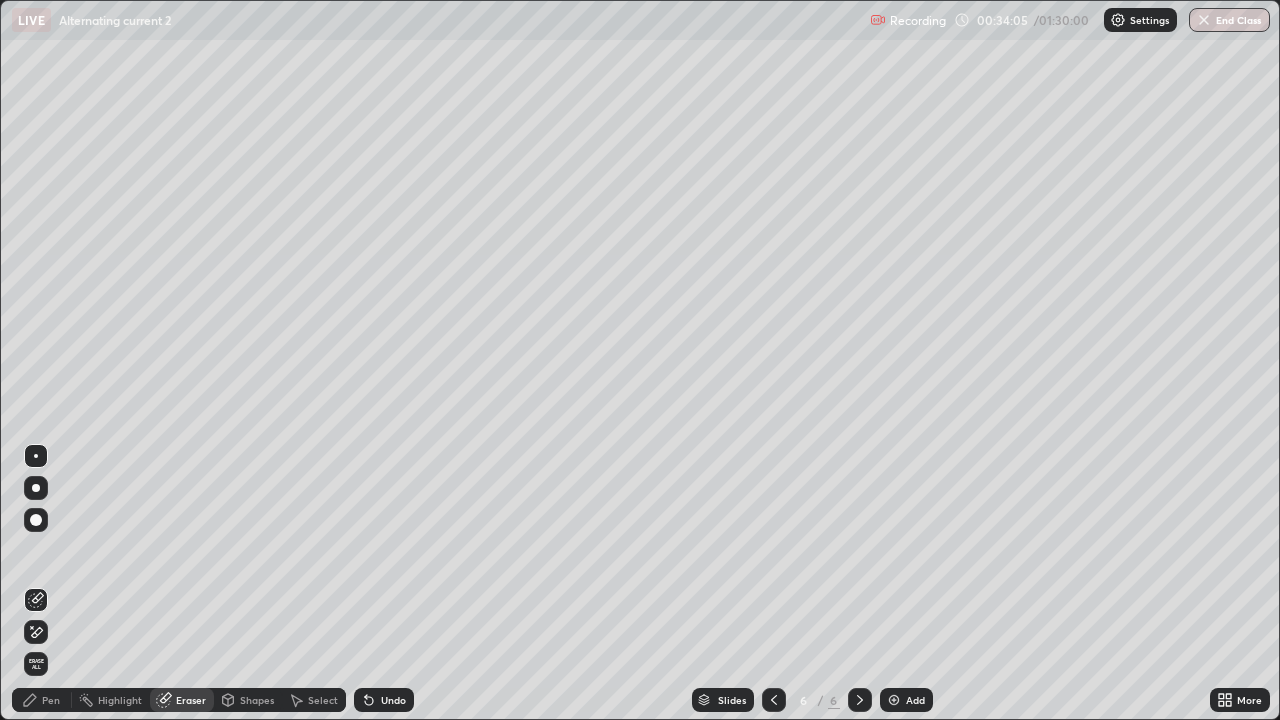 click on "Pen" at bounding box center [51, 700] 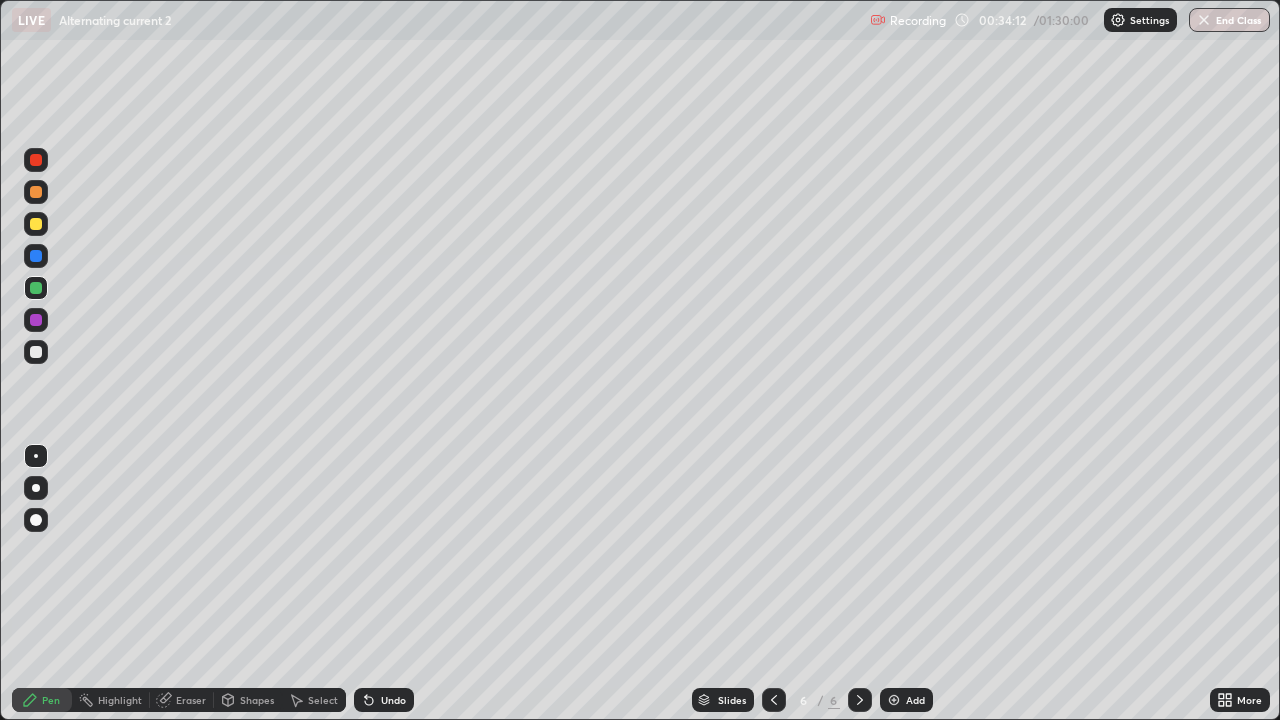 click on "Eraser" at bounding box center [191, 700] 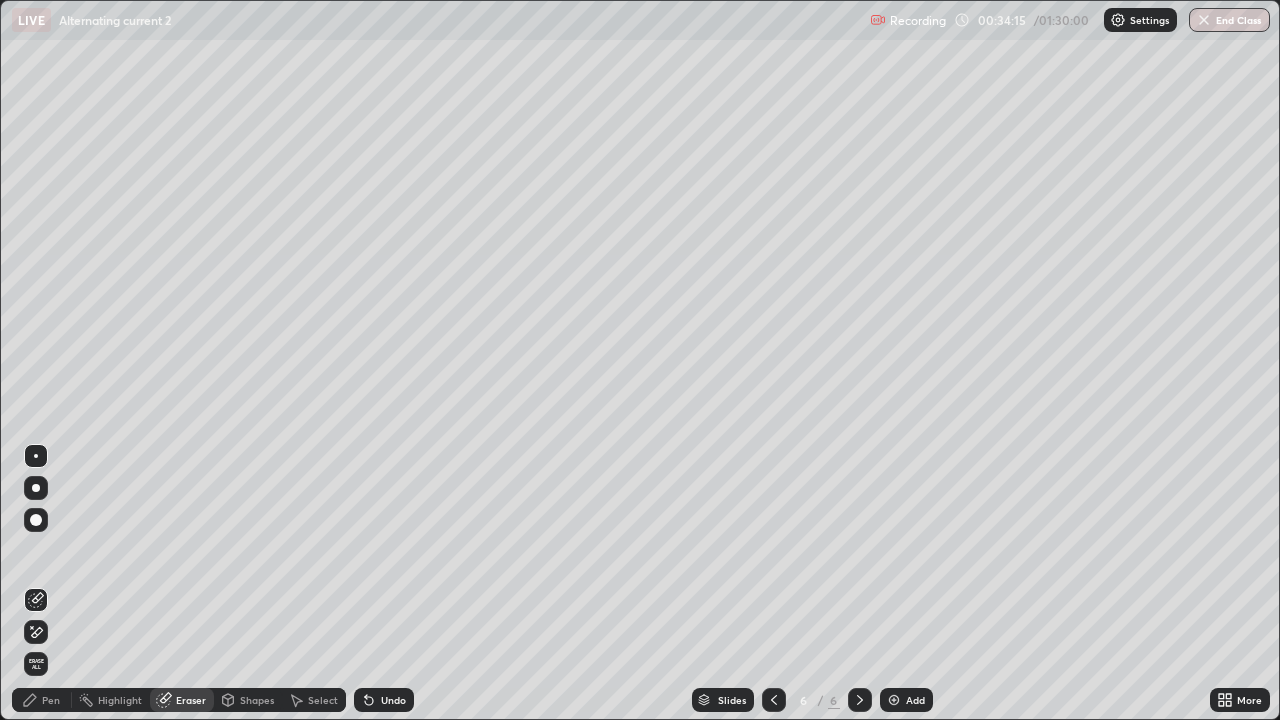 click on "Pen" at bounding box center (51, 700) 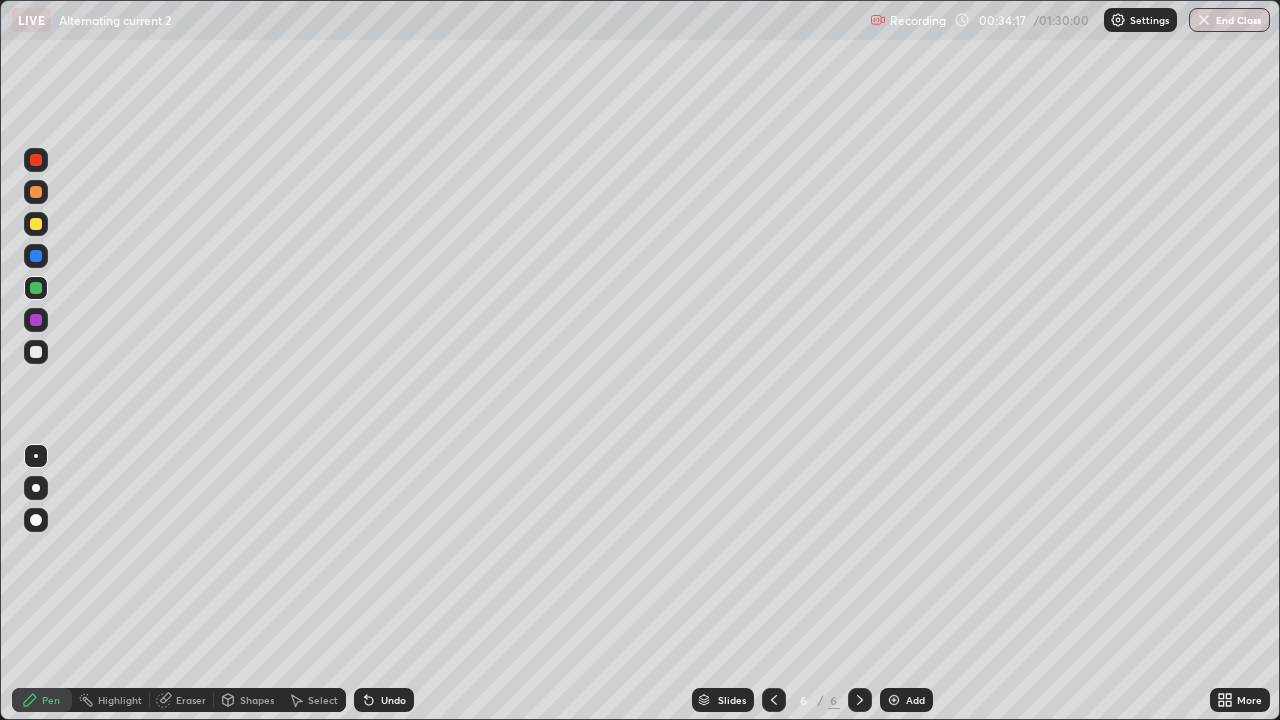 click on "Shapes" at bounding box center (257, 700) 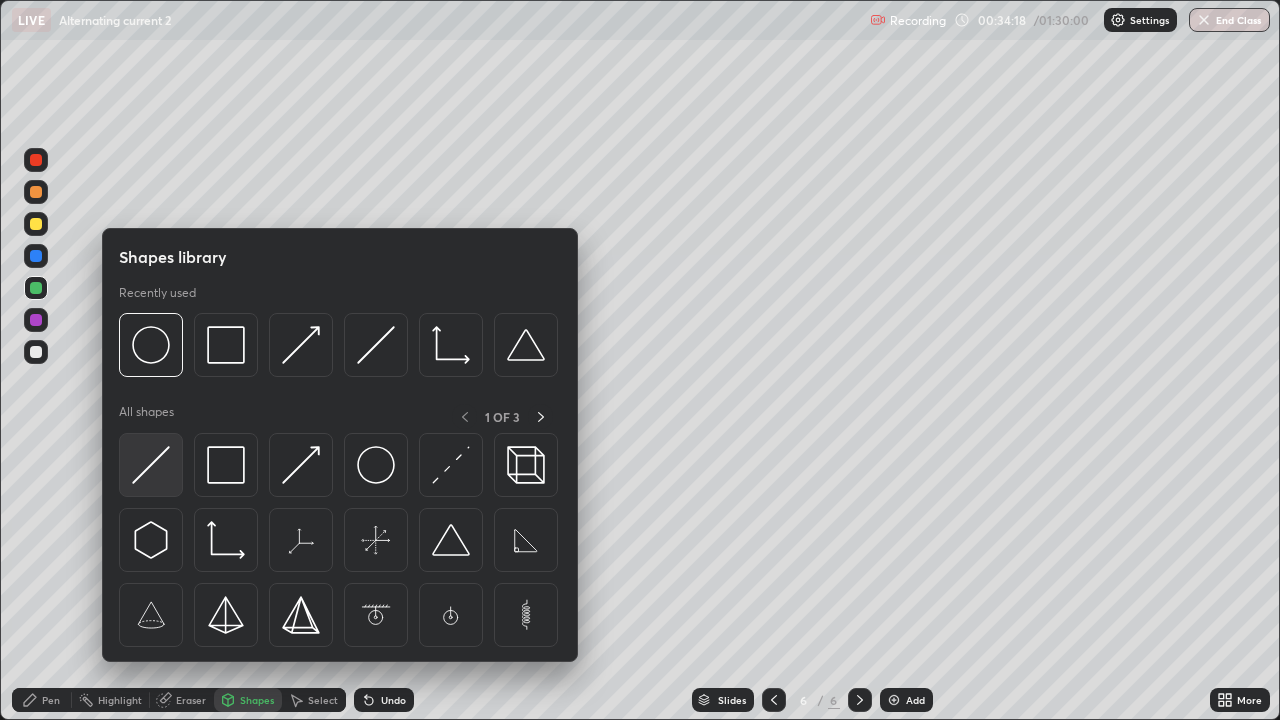 click at bounding box center [151, 465] 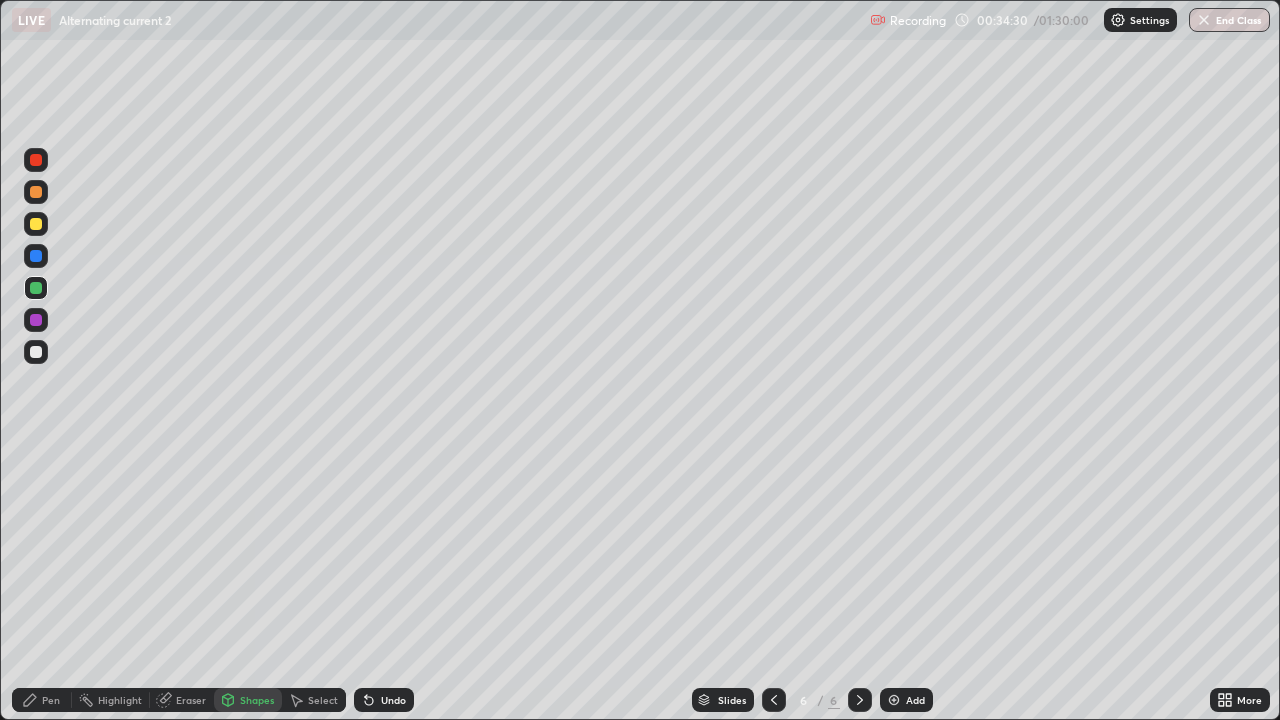 click on "Pen" at bounding box center [42, 700] 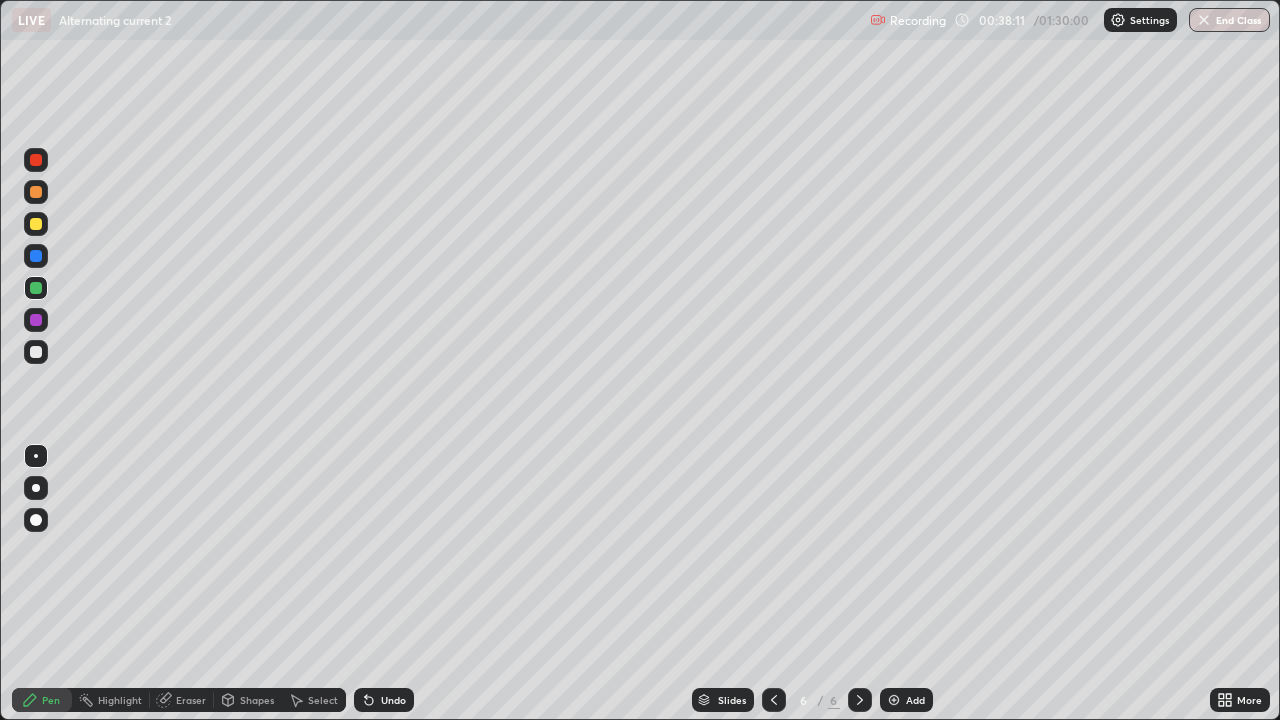 click on "Eraser" at bounding box center (191, 700) 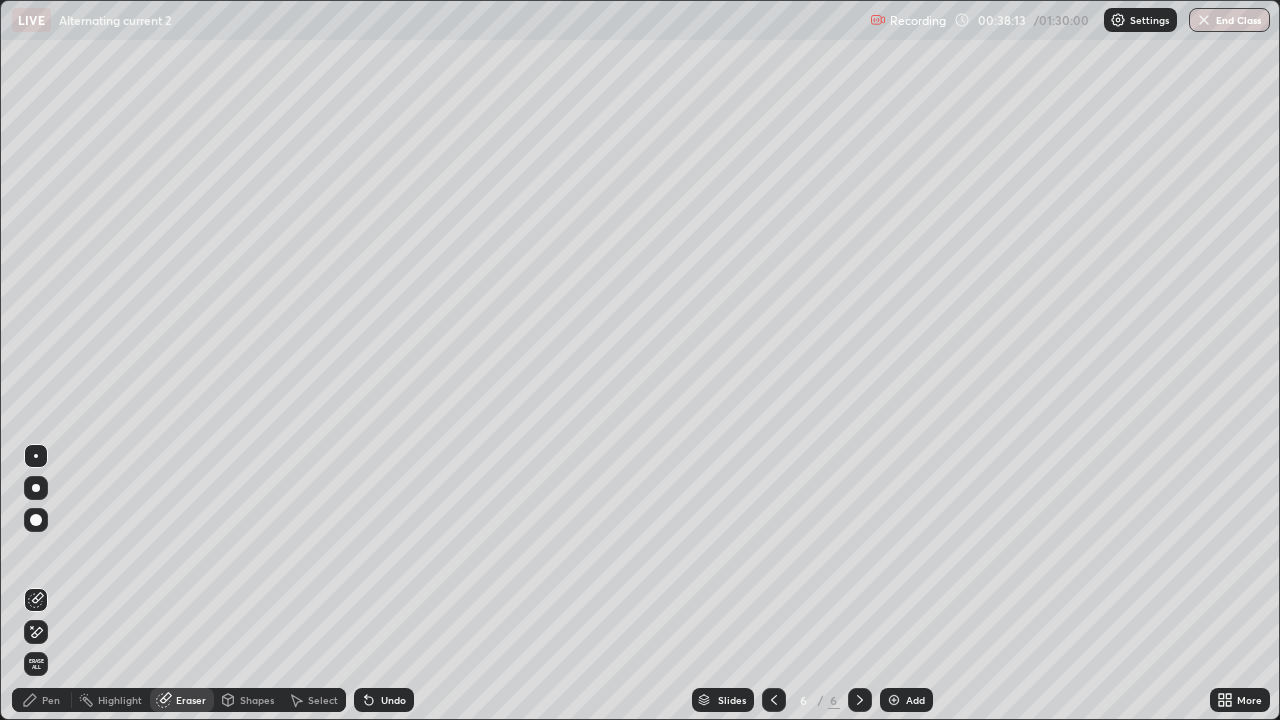 click on "Pen" at bounding box center (51, 700) 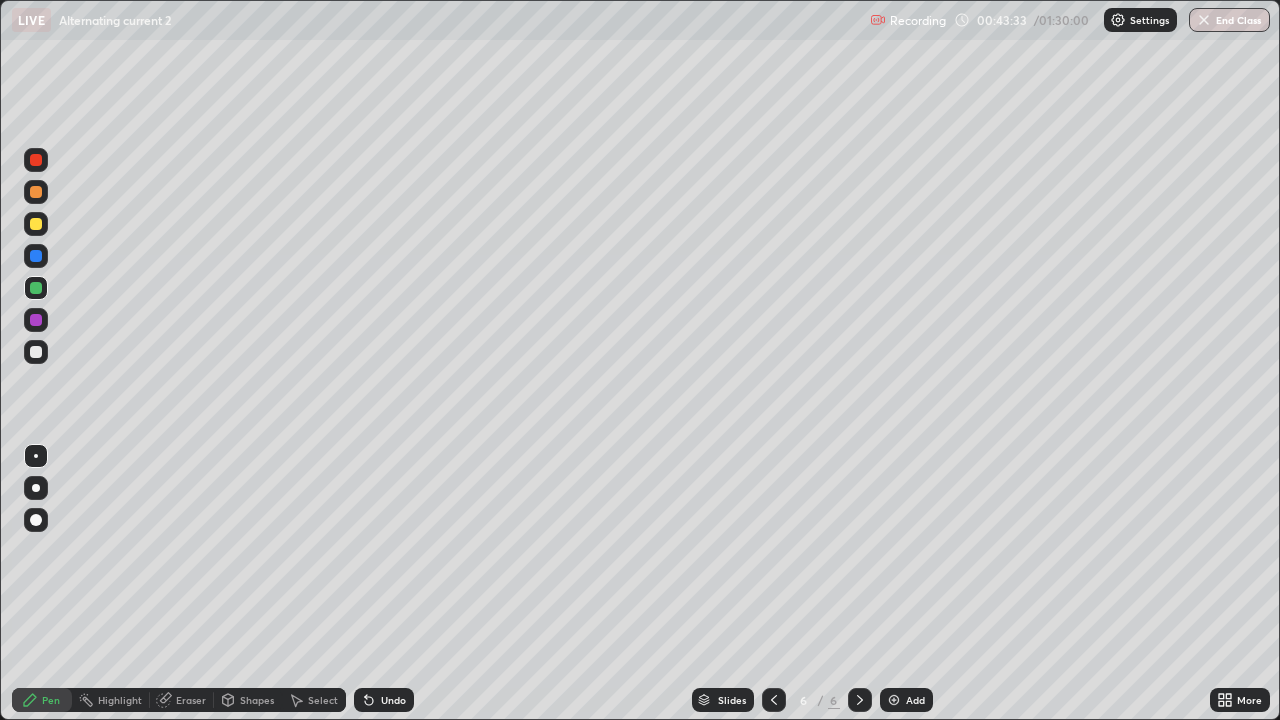 click at bounding box center [36, 224] 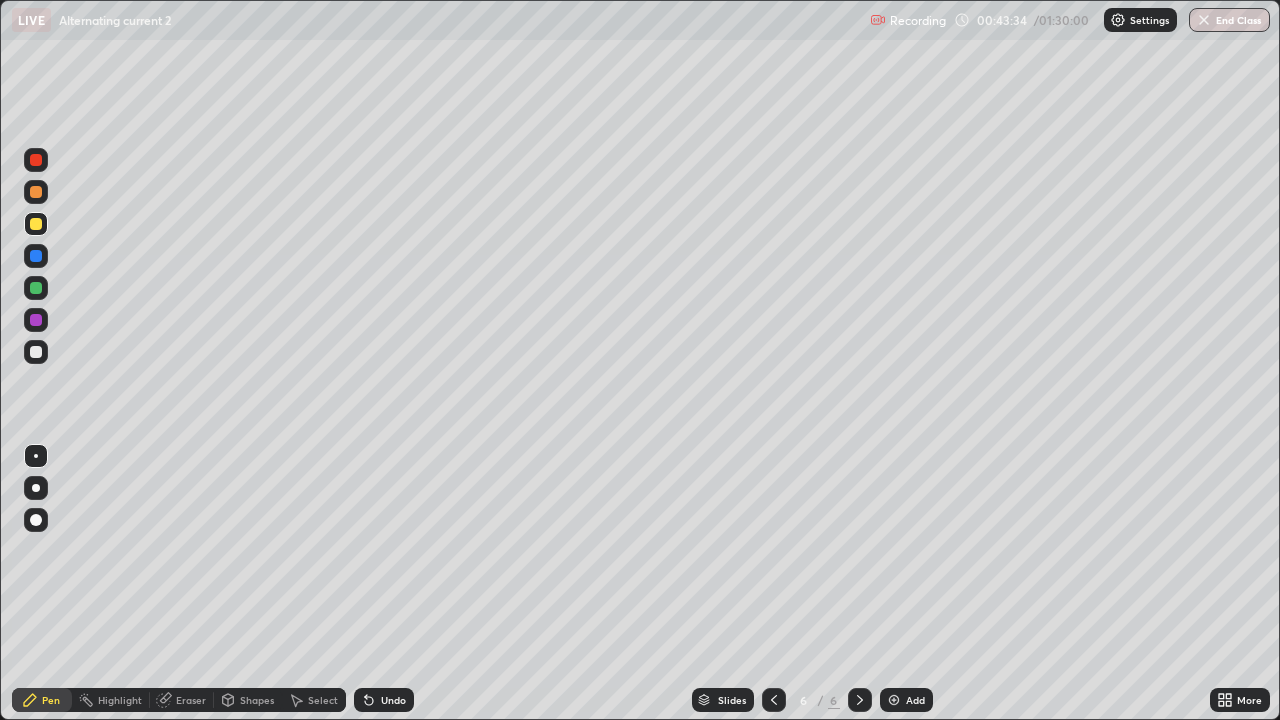 click at bounding box center [36, 192] 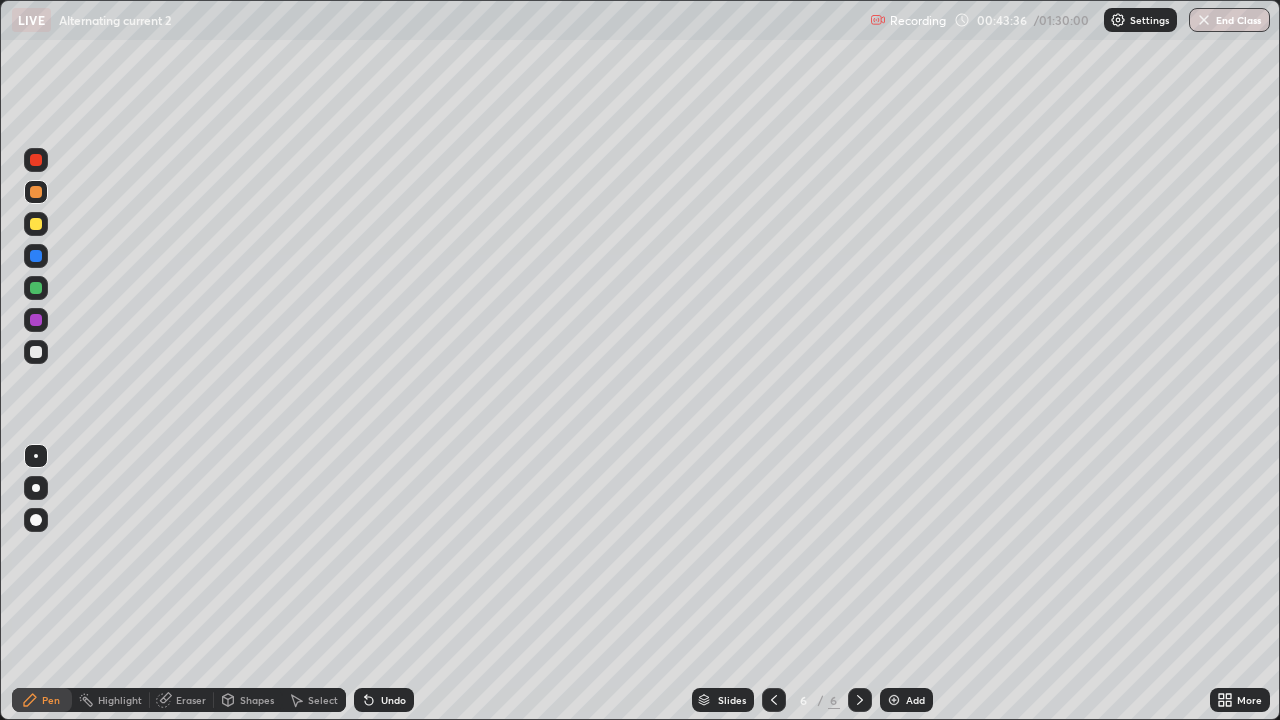 click on "Shapes" at bounding box center (257, 700) 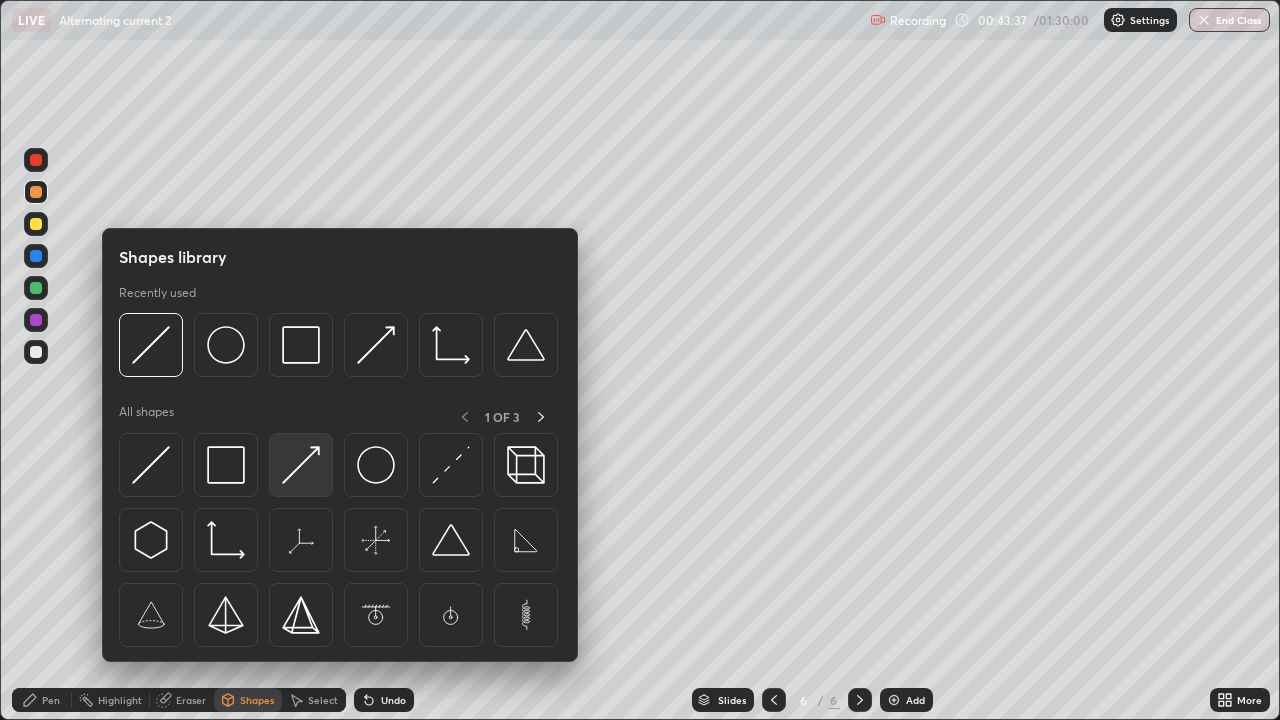 click at bounding box center (301, 465) 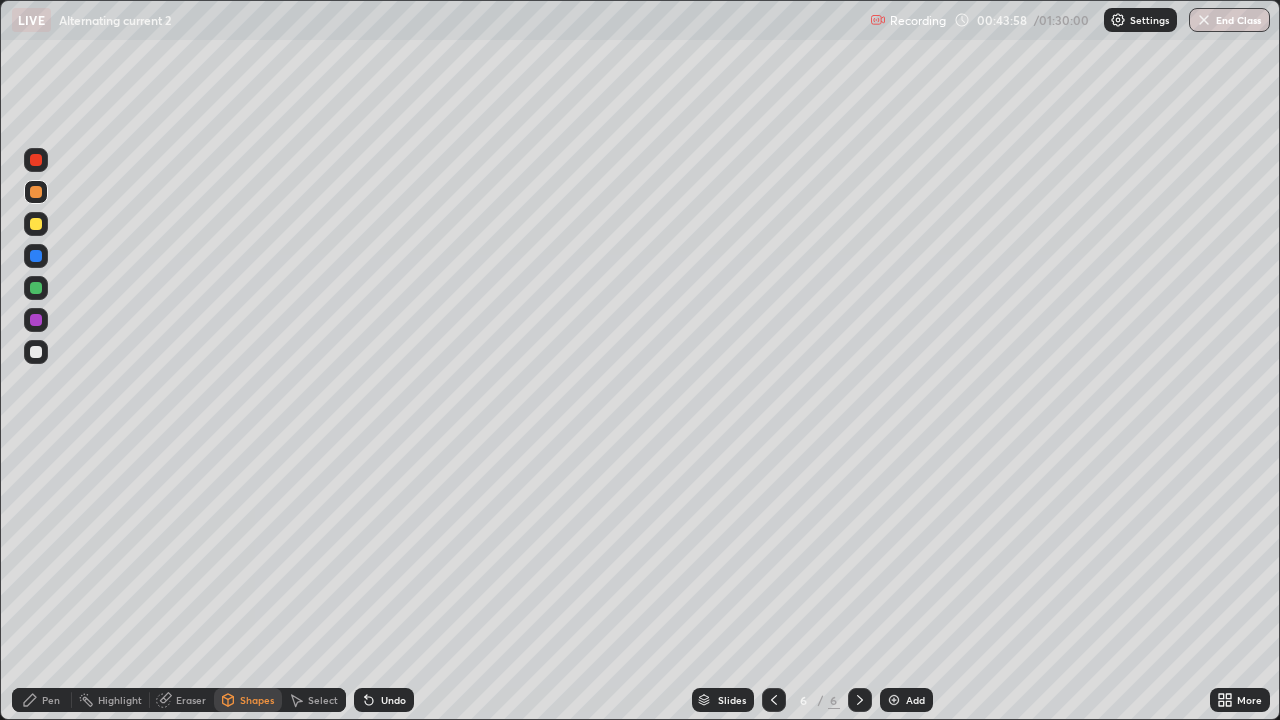 click on "Pen" at bounding box center (42, 700) 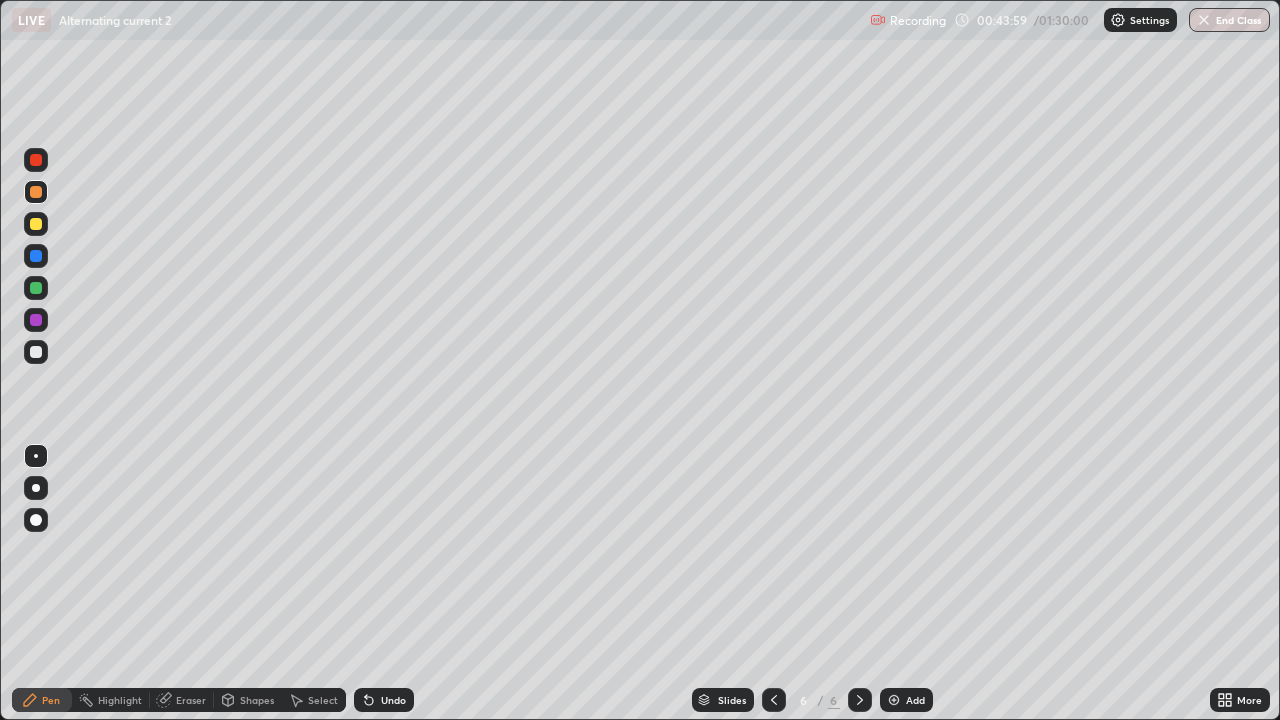 click at bounding box center [36, 352] 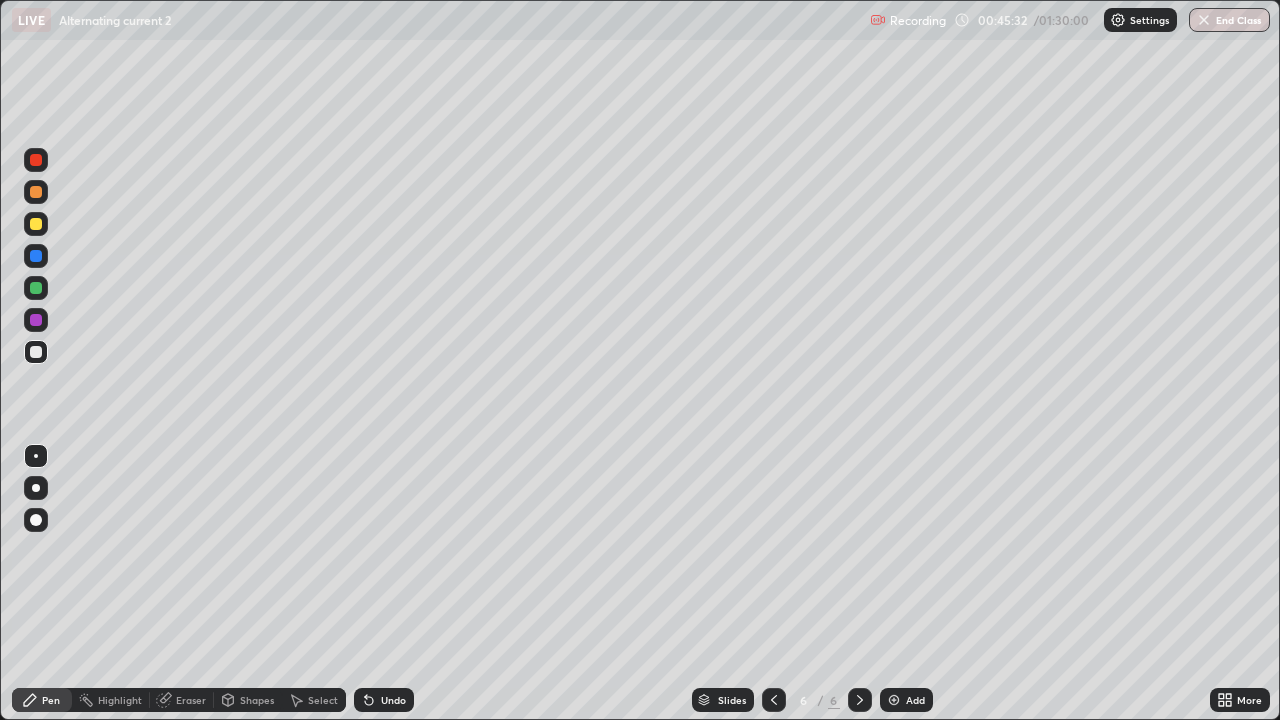 click on "Eraser" at bounding box center (191, 700) 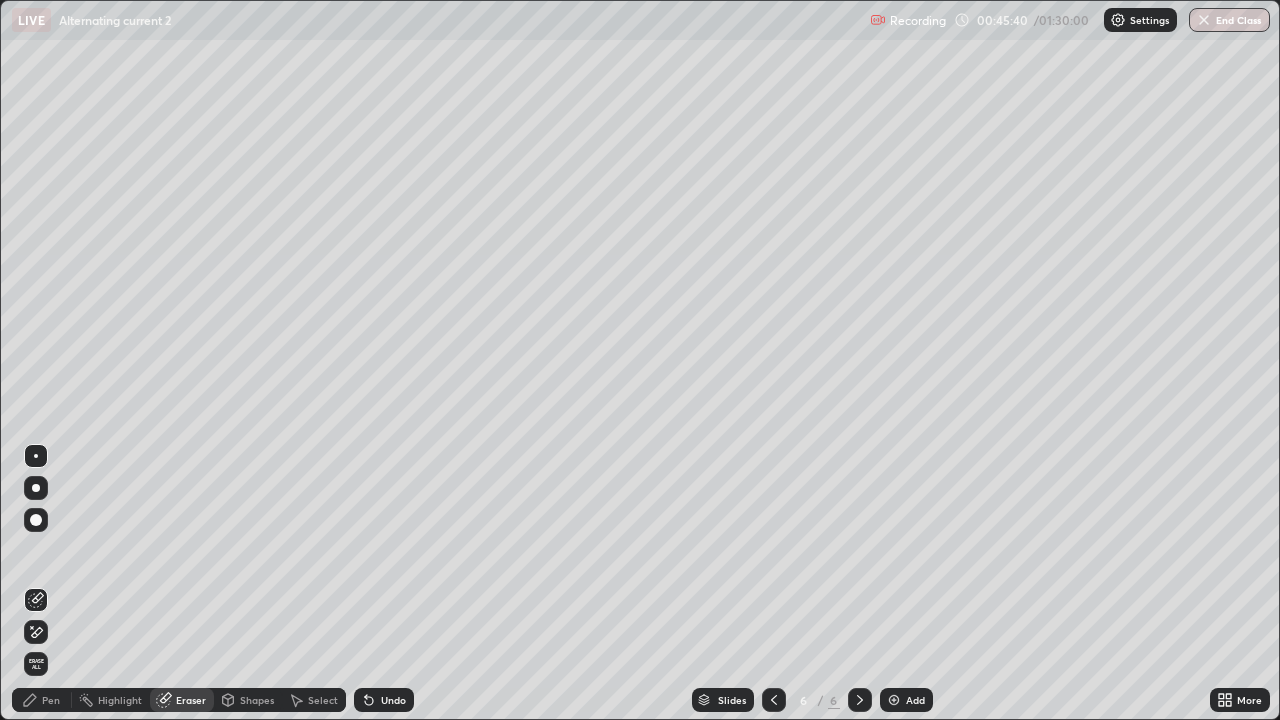 click on "Pen" at bounding box center (51, 700) 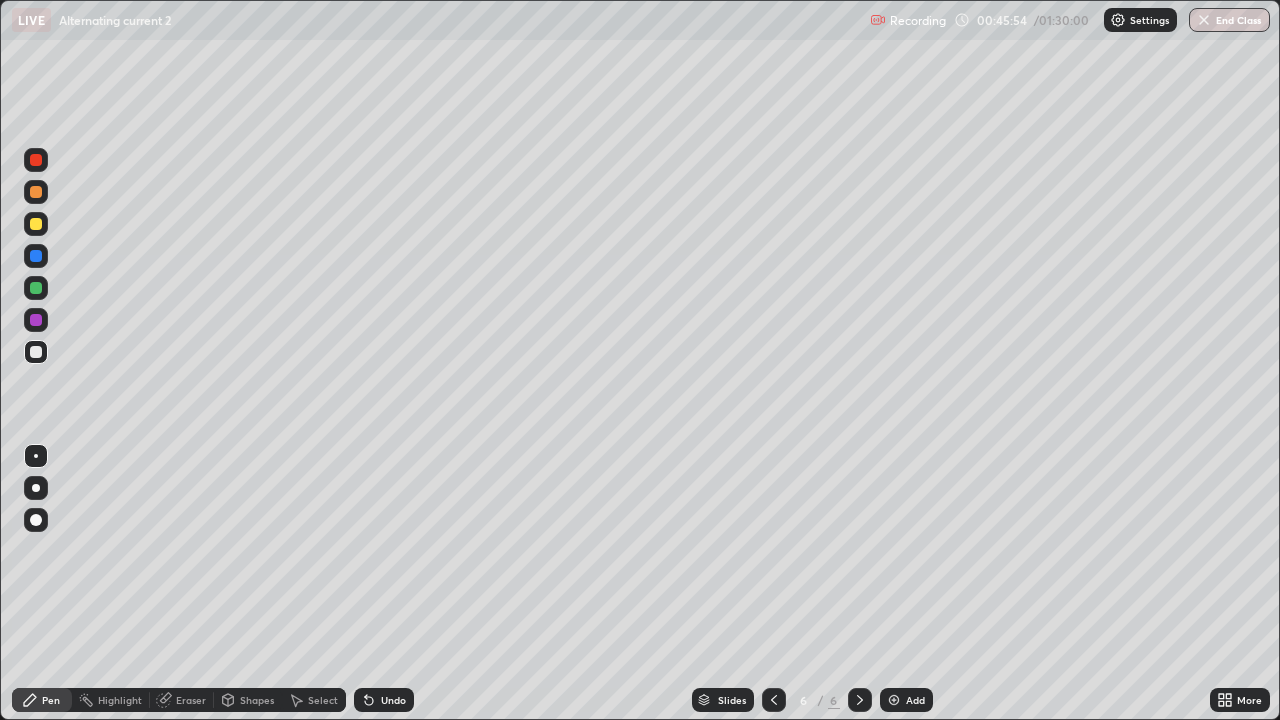 click on "Eraser" at bounding box center (191, 700) 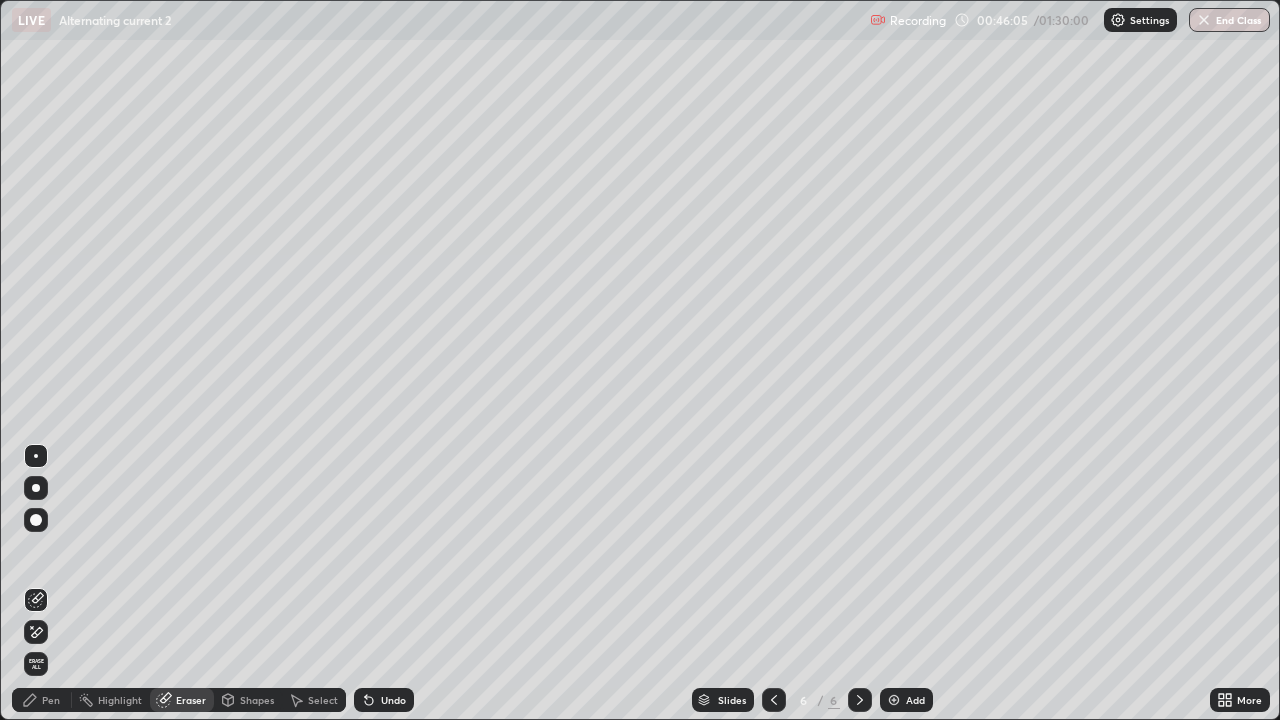 click on "Pen" at bounding box center [51, 700] 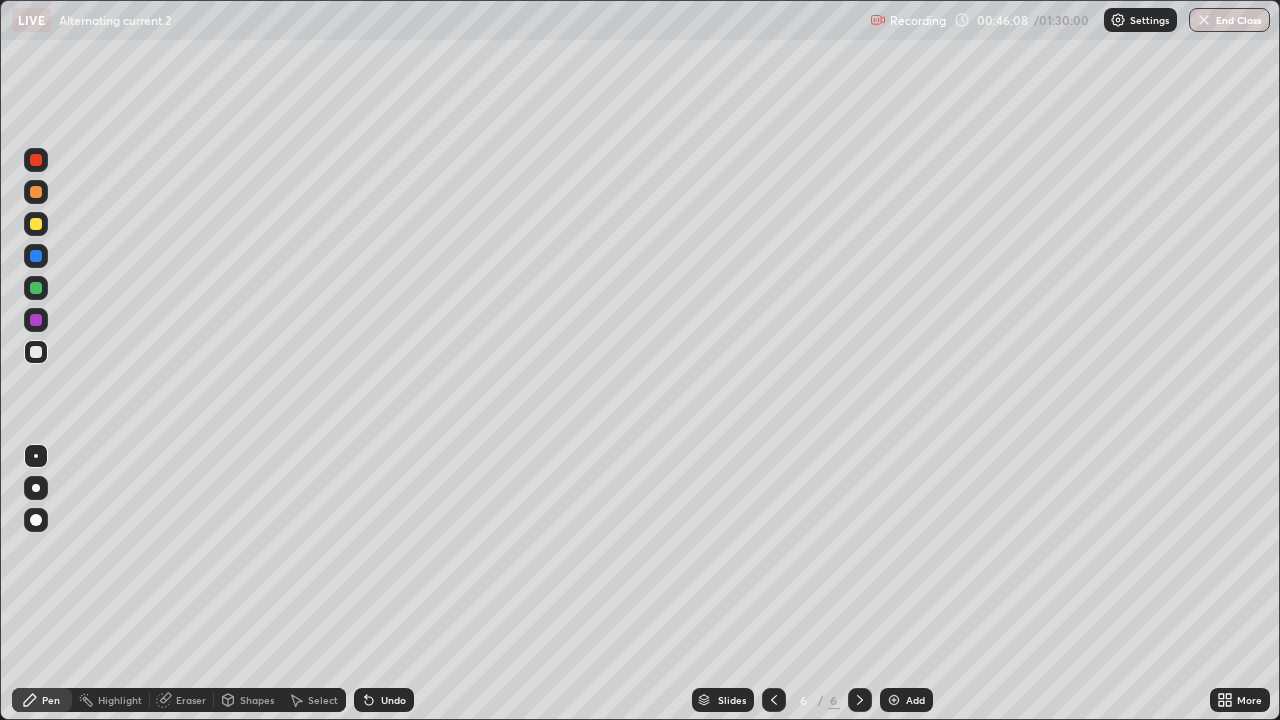 click at bounding box center [36, 224] 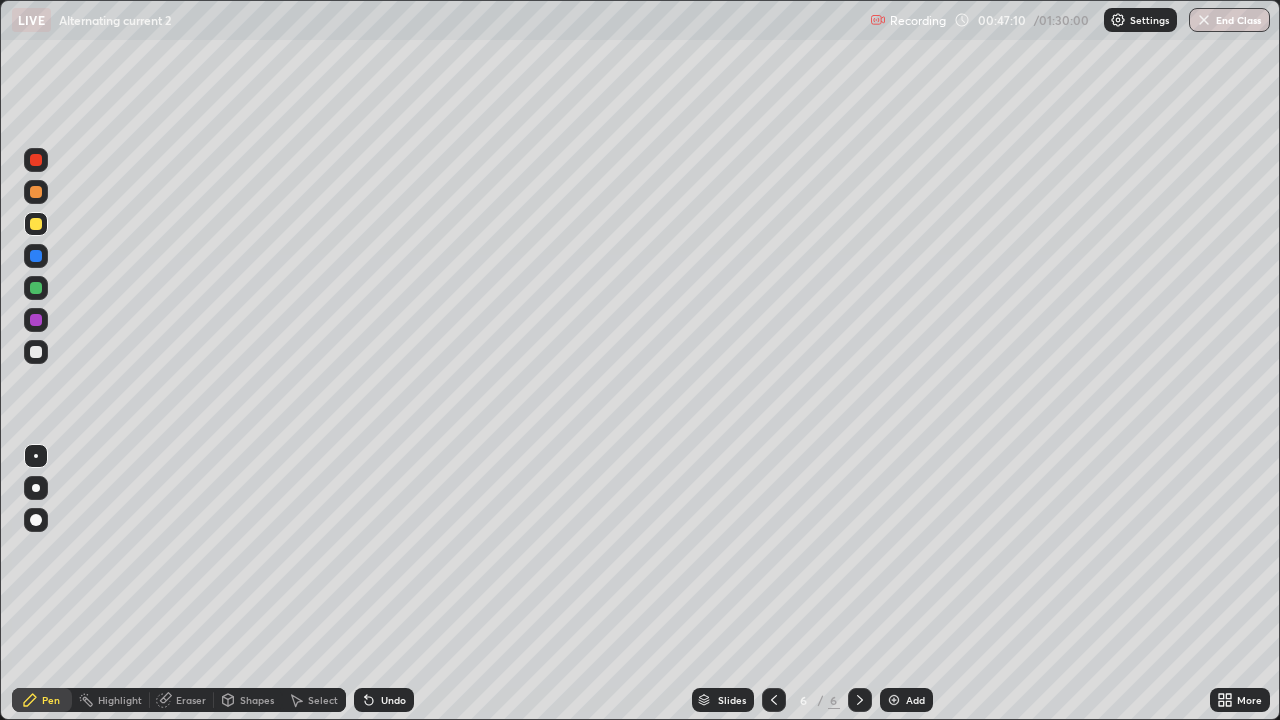 click on "Eraser" at bounding box center (191, 700) 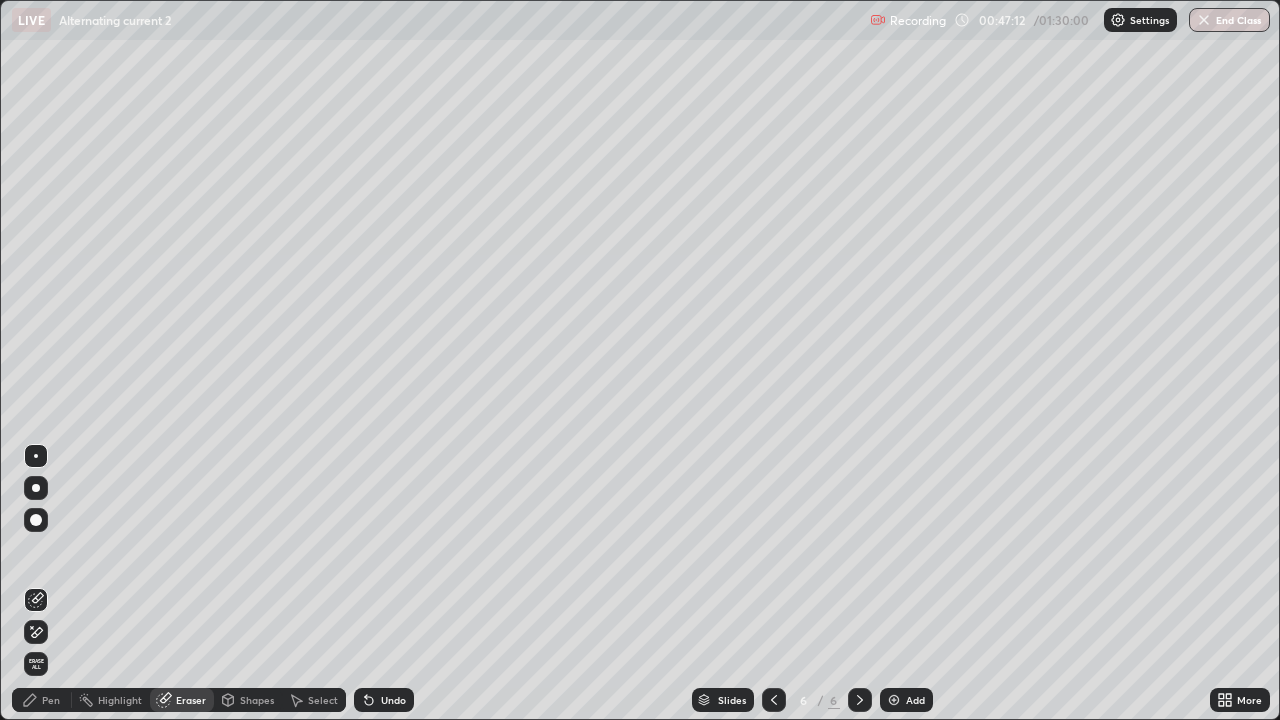 click on "Pen" at bounding box center (42, 700) 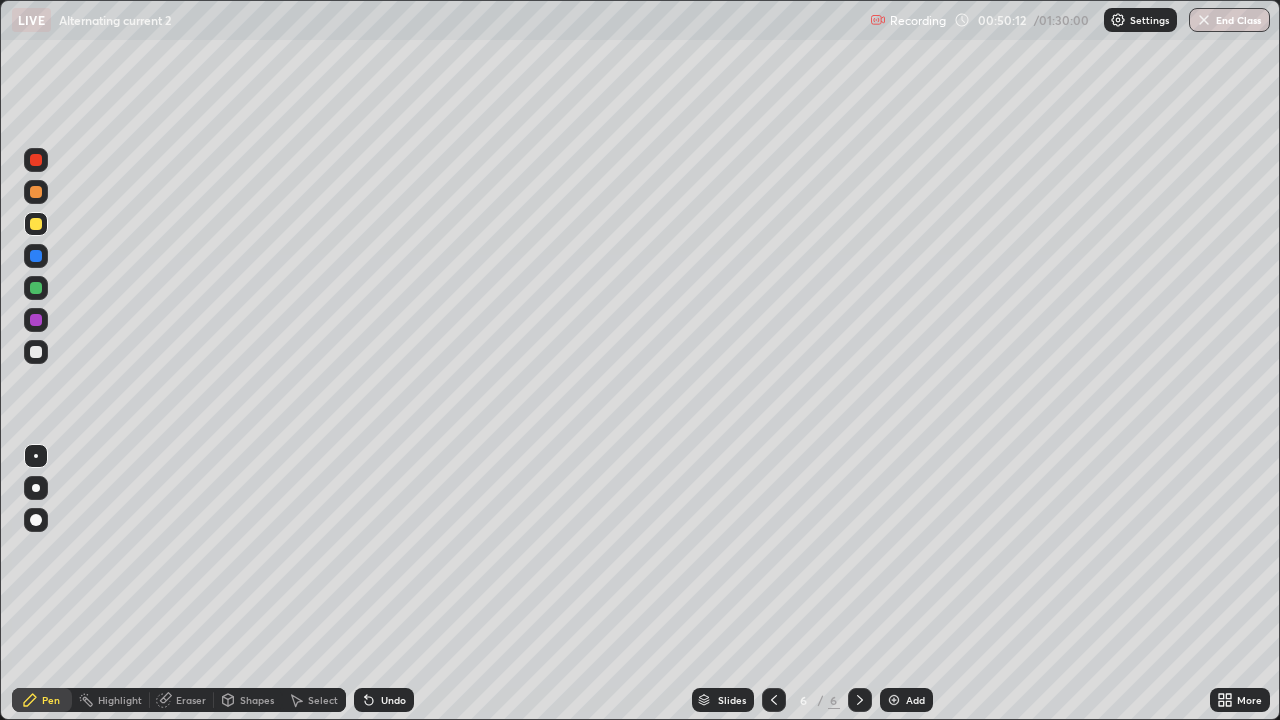 click at bounding box center (894, 700) 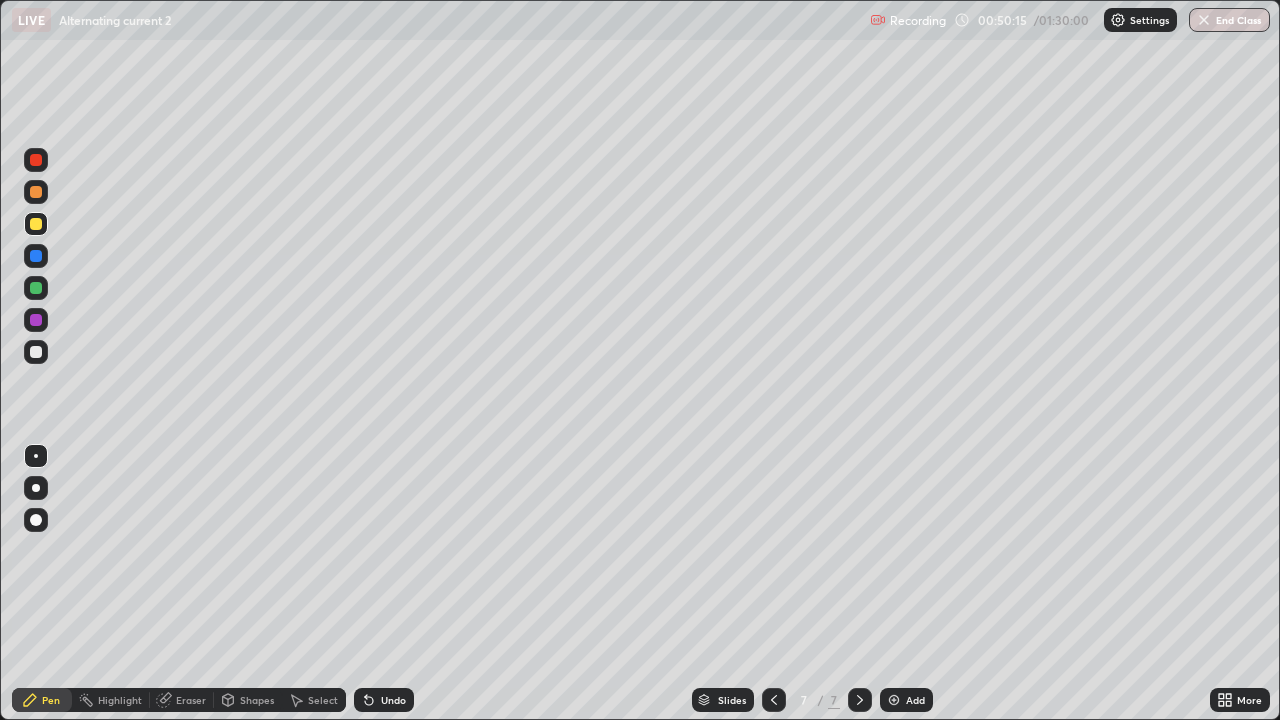 click on "Shapes" at bounding box center (257, 700) 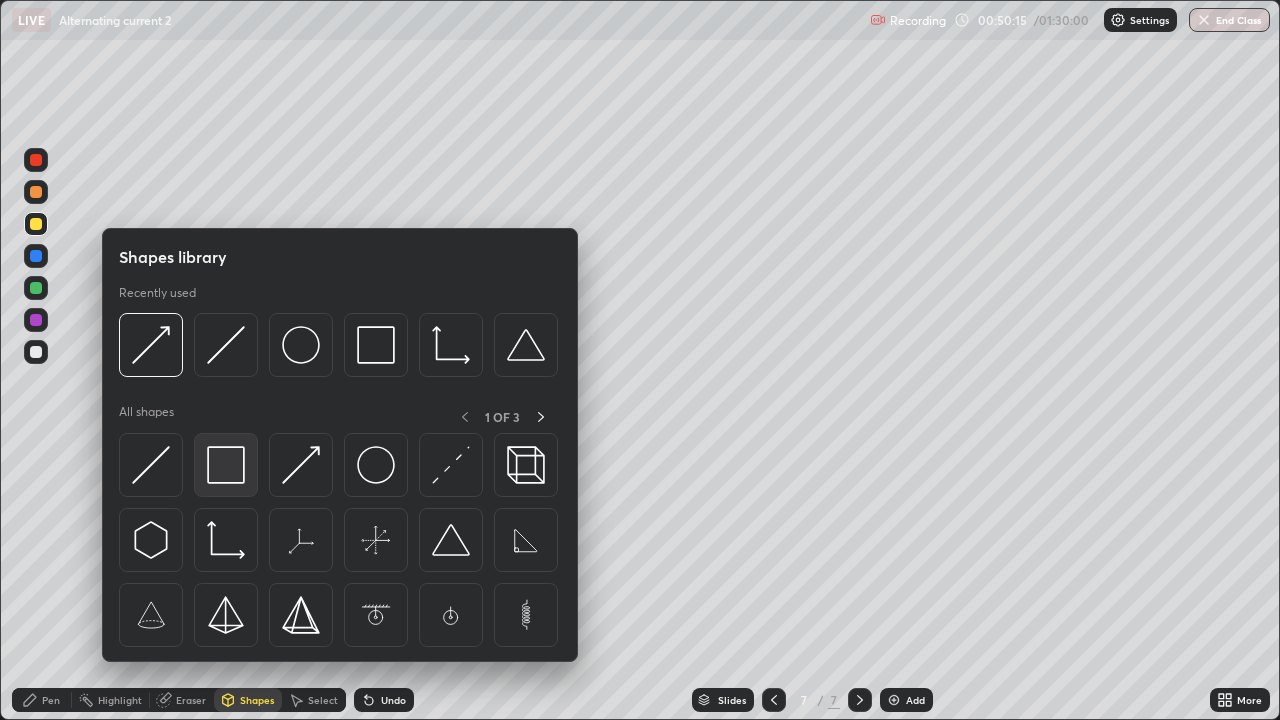 click at bounding box center (226, 465) 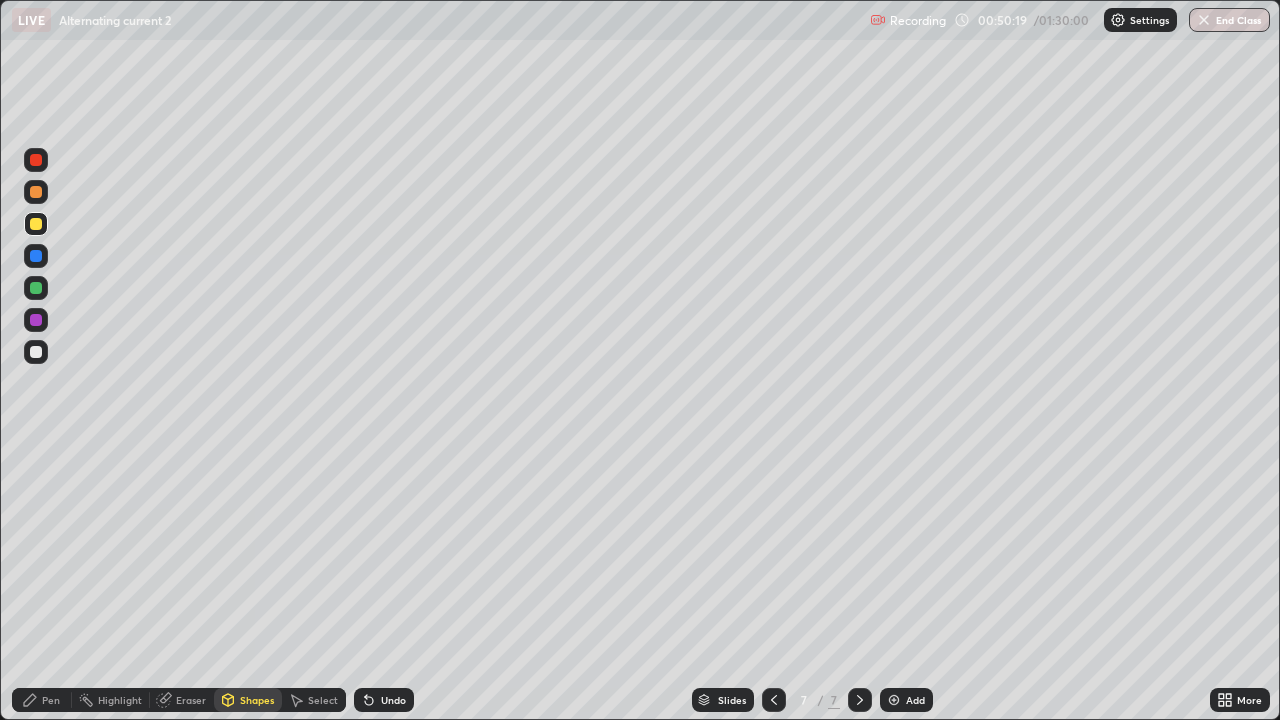 click on "Eraser" at bounding box center (191, 700) 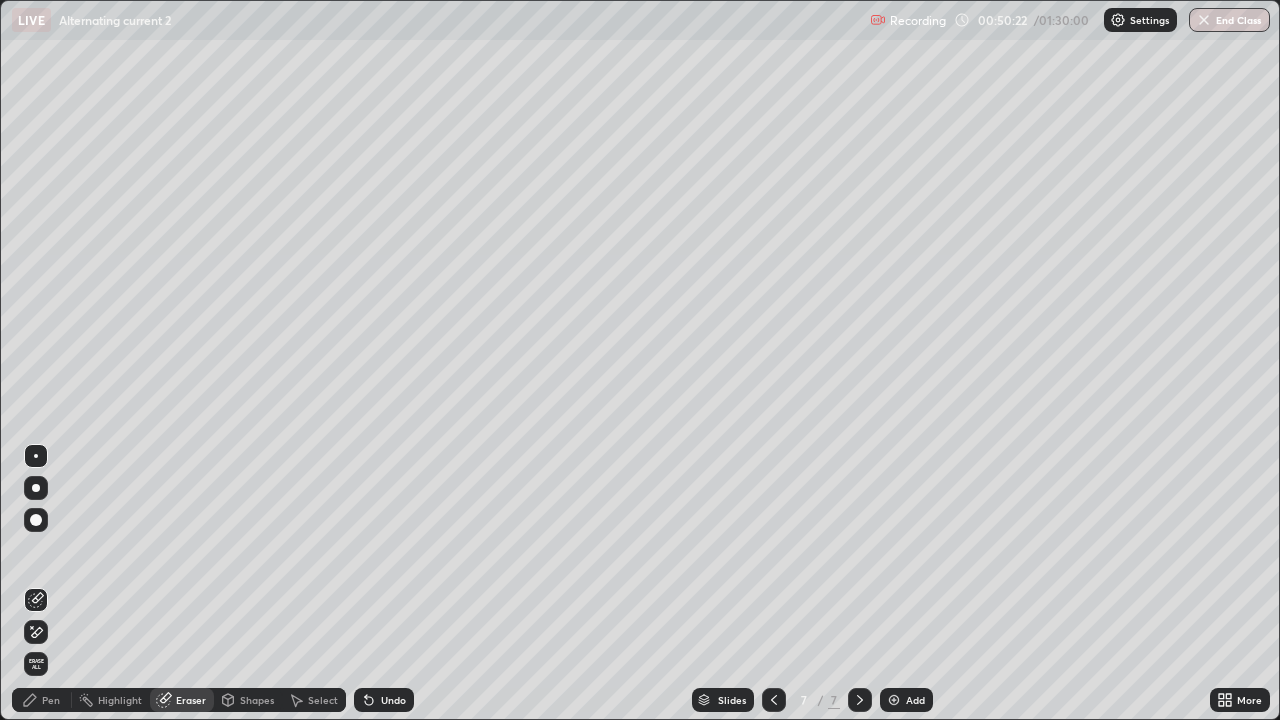 click on "Pen" at bounding box center (51, 700) 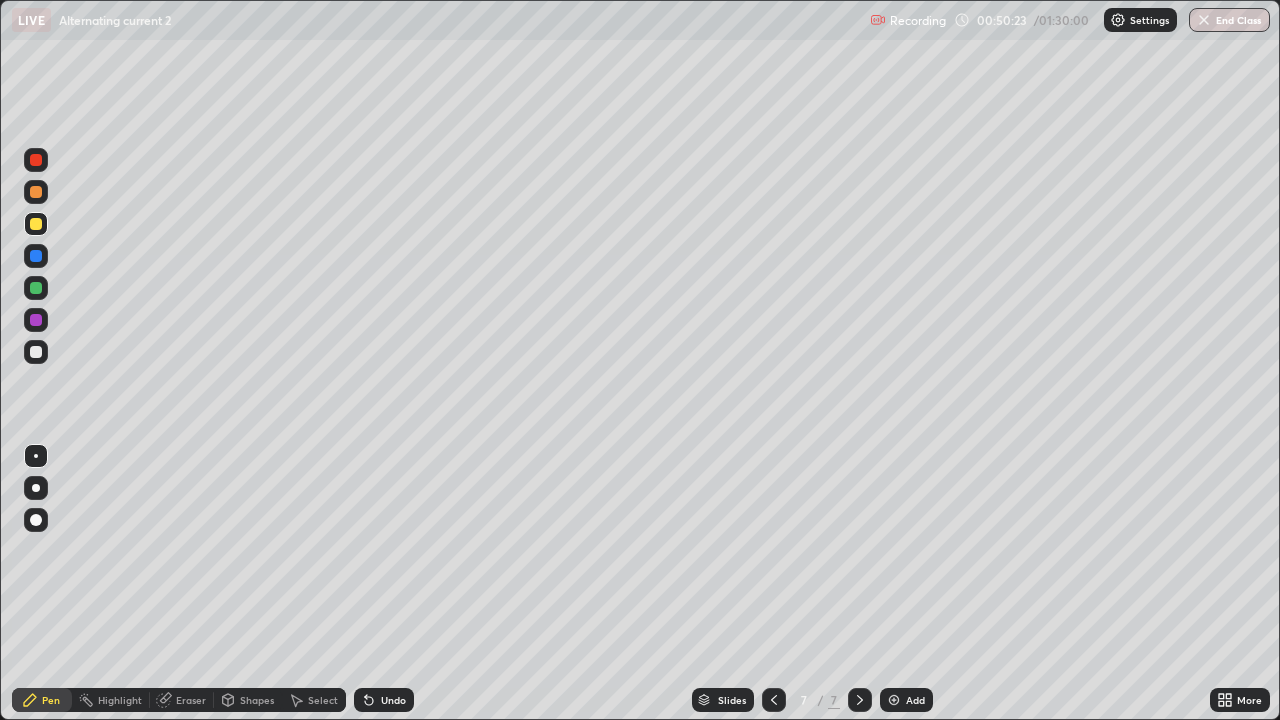 click on "Shapes" at bounding box center [257, 700] 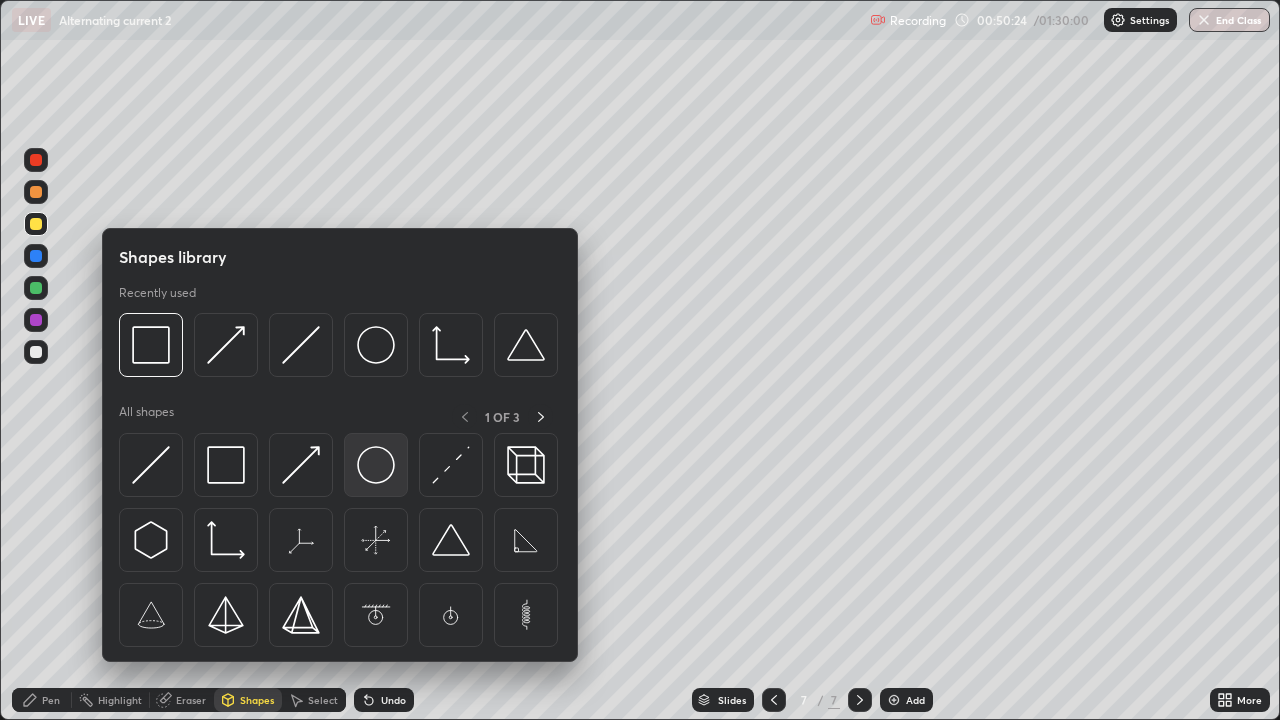 click at bounding box center [376, 465] 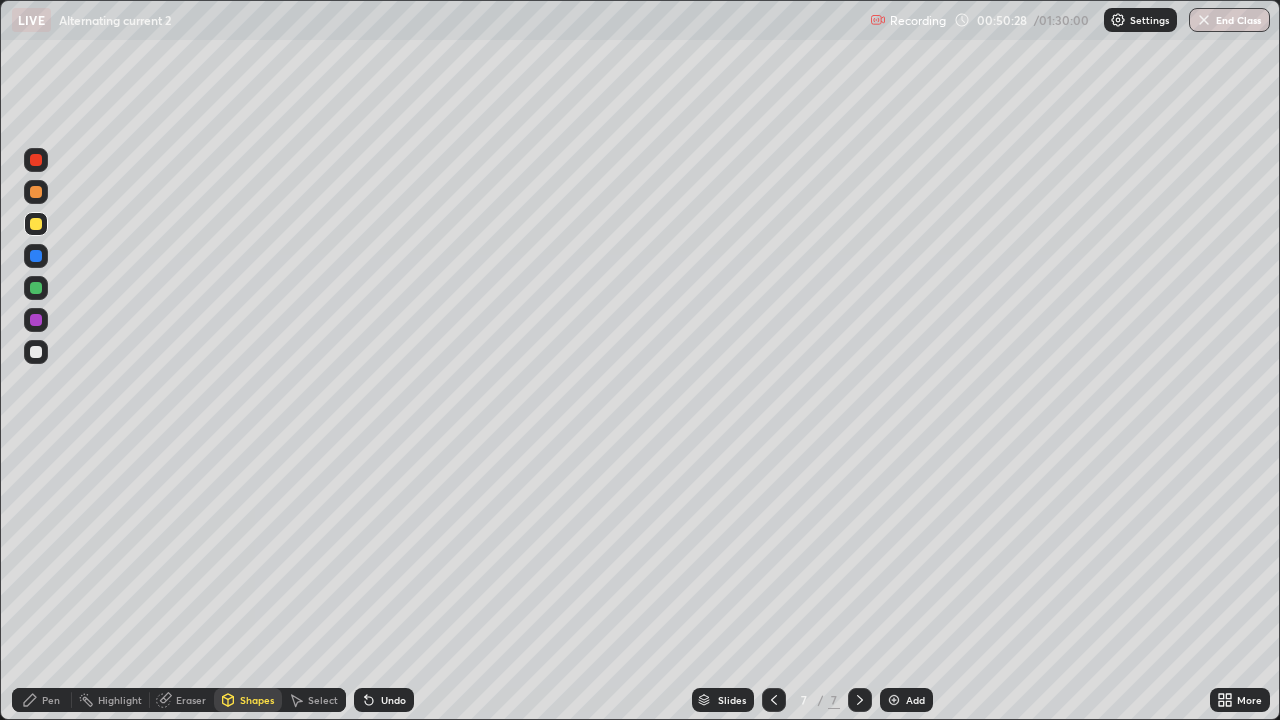 click on "Eraser" at bounding box center [191, 700] 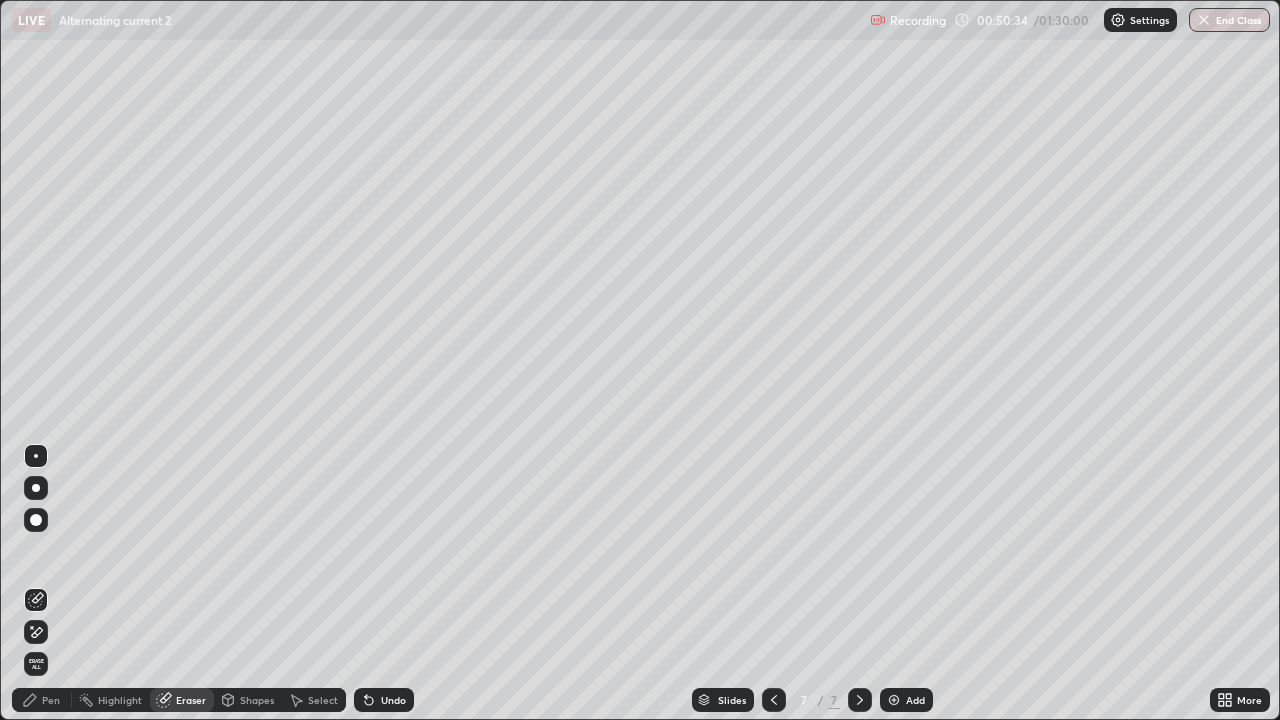 click on "Pen" at bounding box center (51, 700) 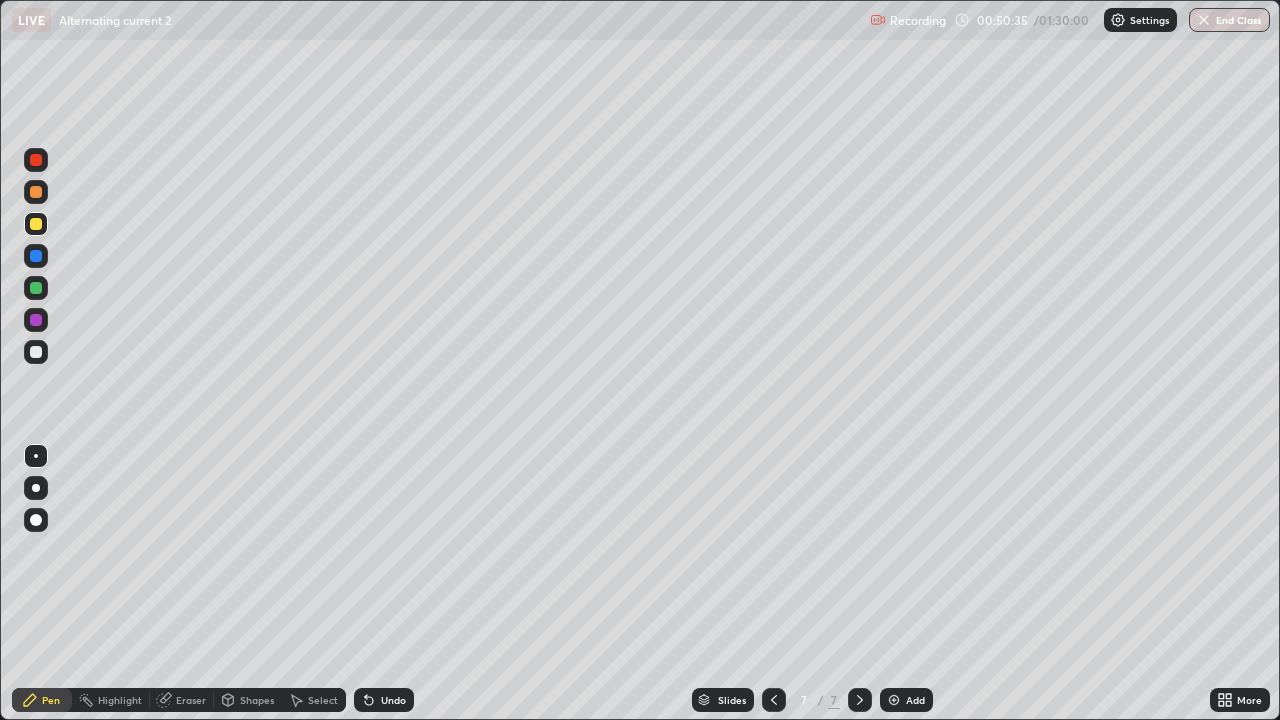 click at bounding box center [36, 288] 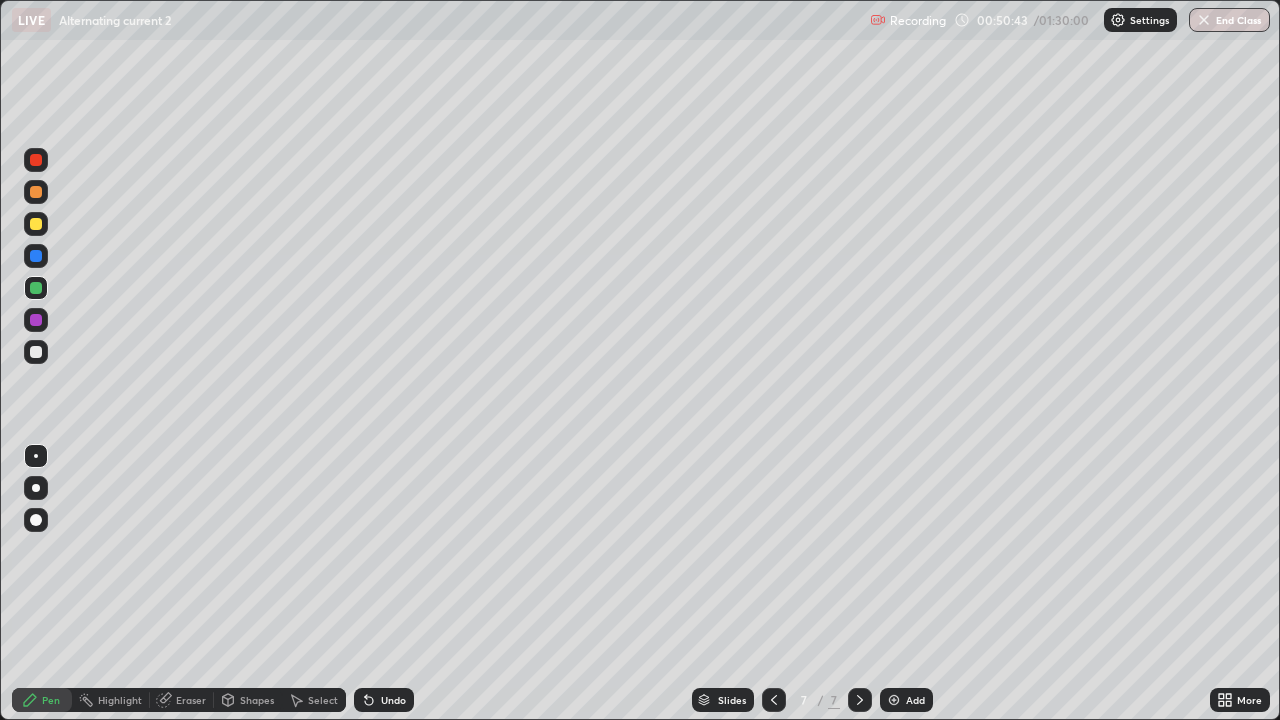 click on "Shapes" at bounding box center [257, 700] 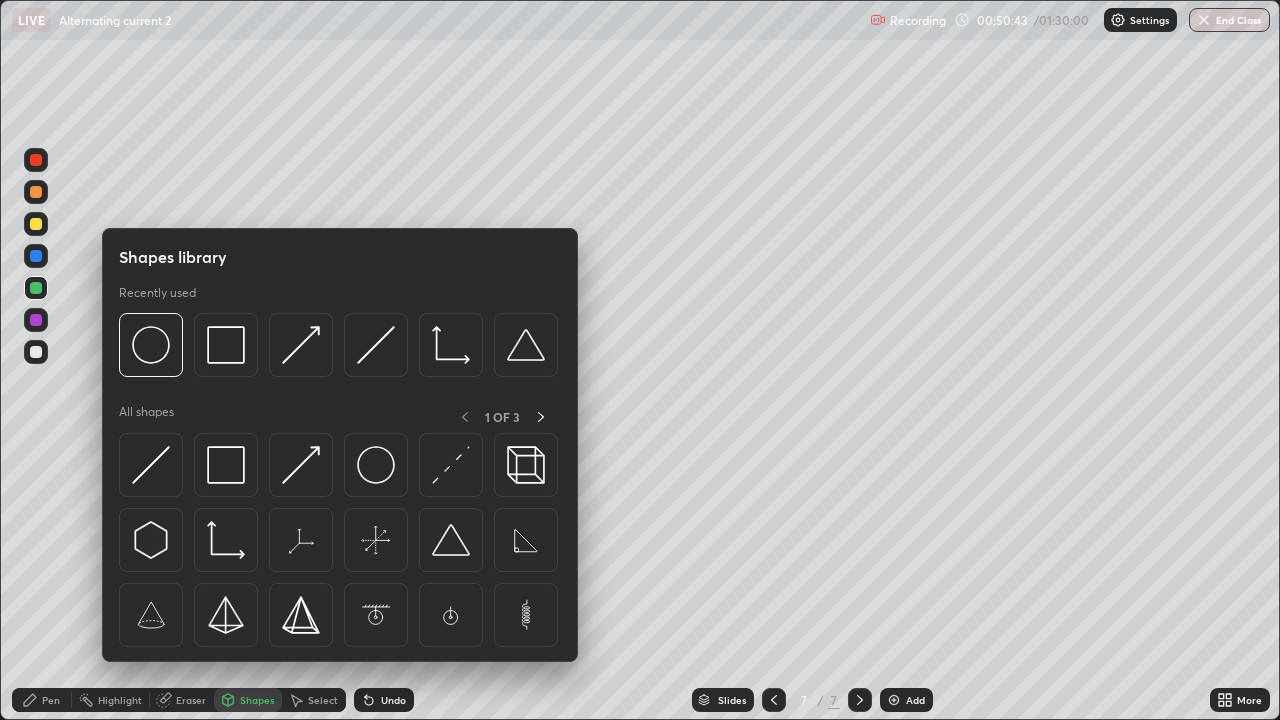 click on "Eraser" at bounding box center (191, 700) 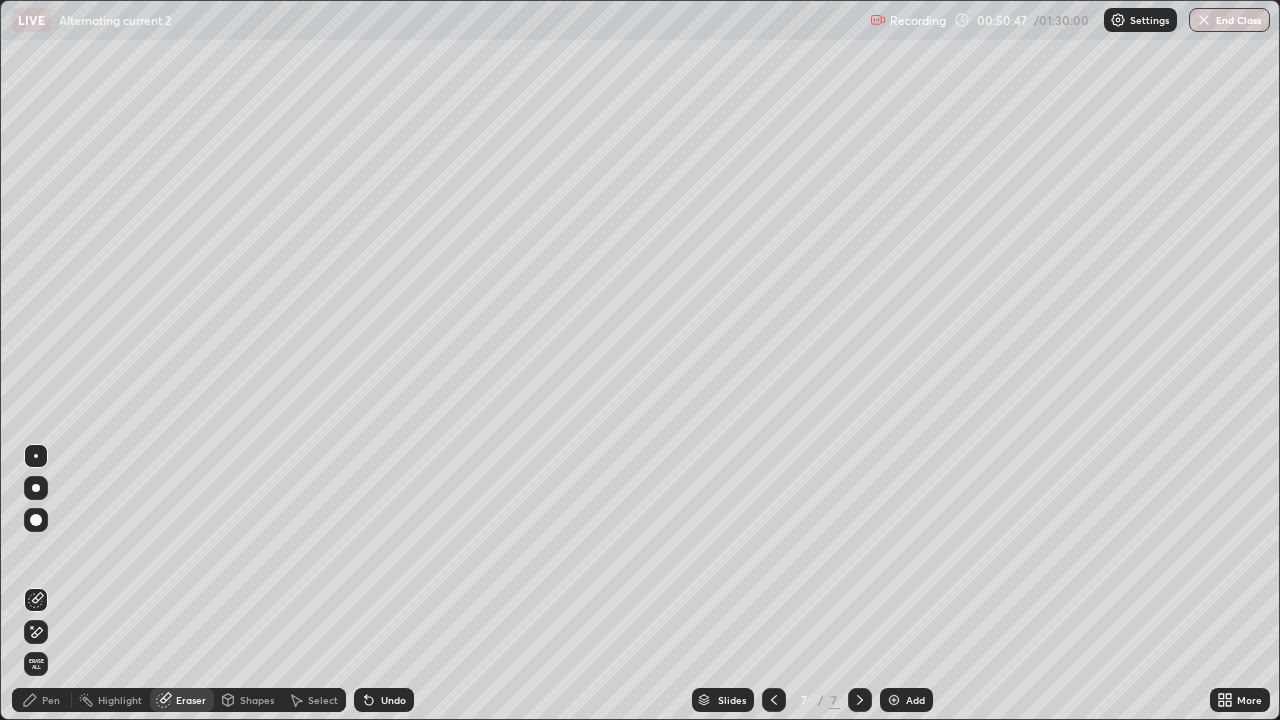 click on "Shapes" at bounding box center (257, 700) 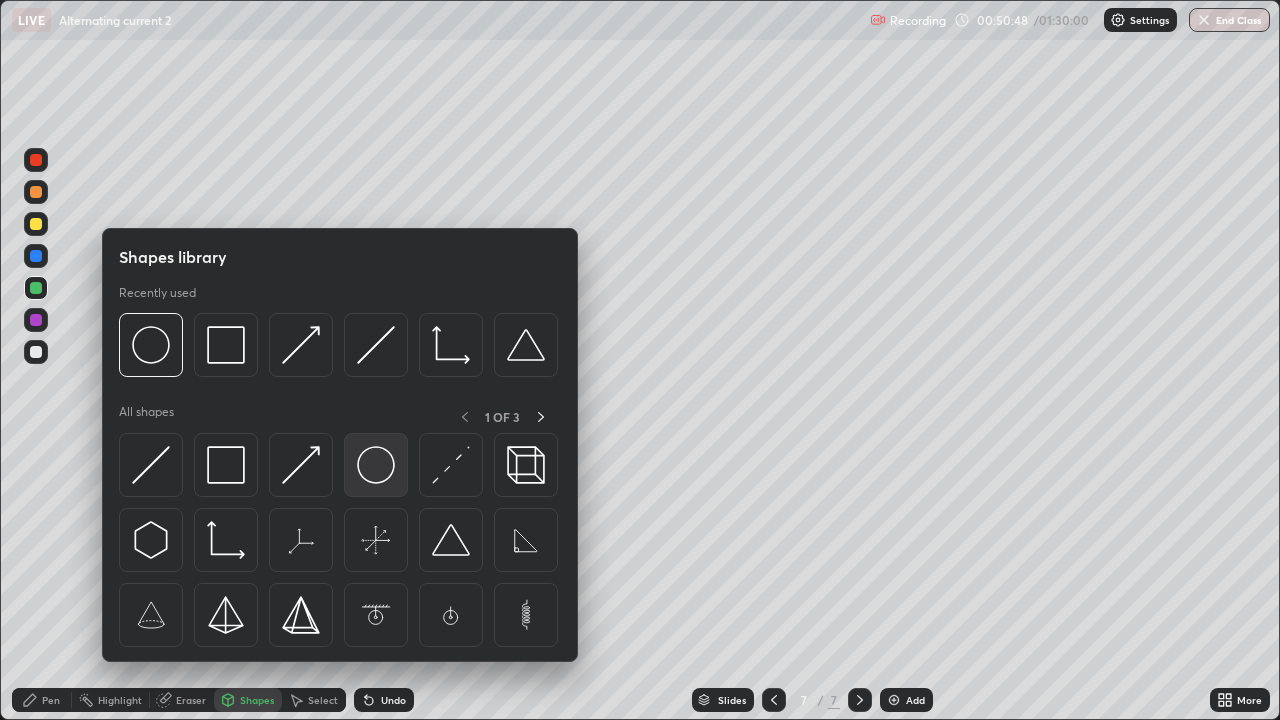 click at bounding box center [376, 465] 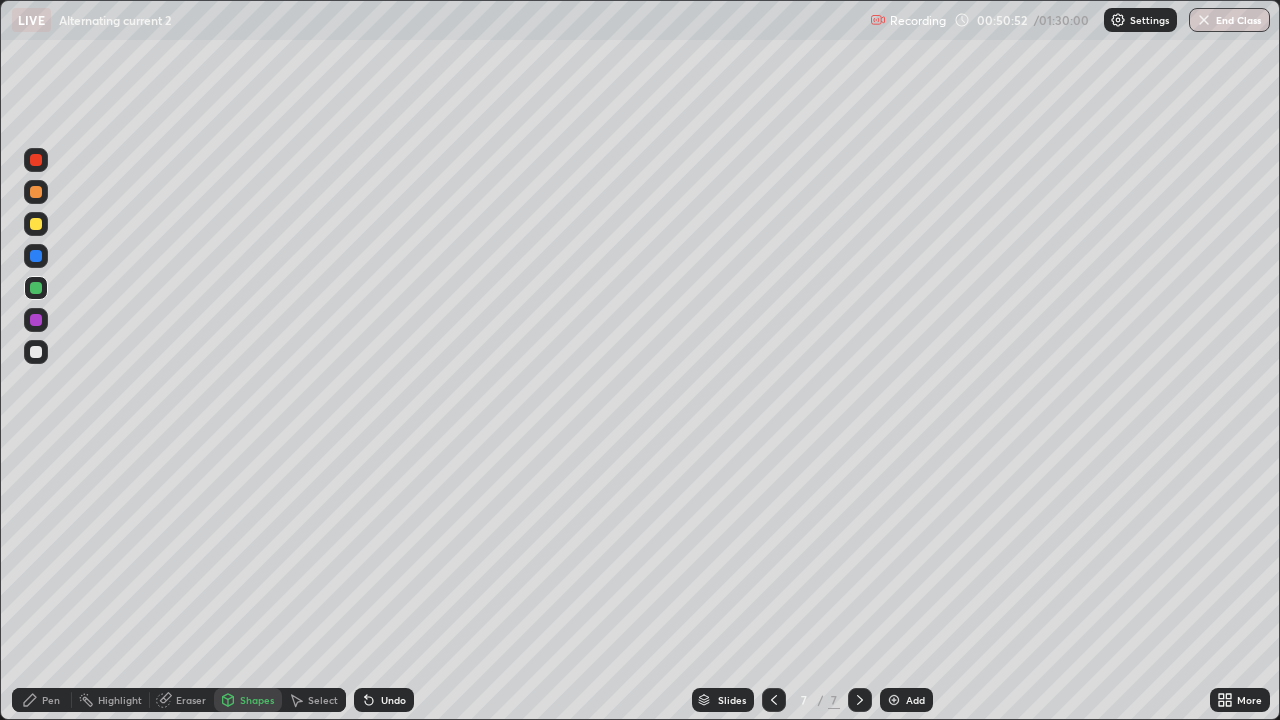 click on "Pen" at bounding box center (51, 700) 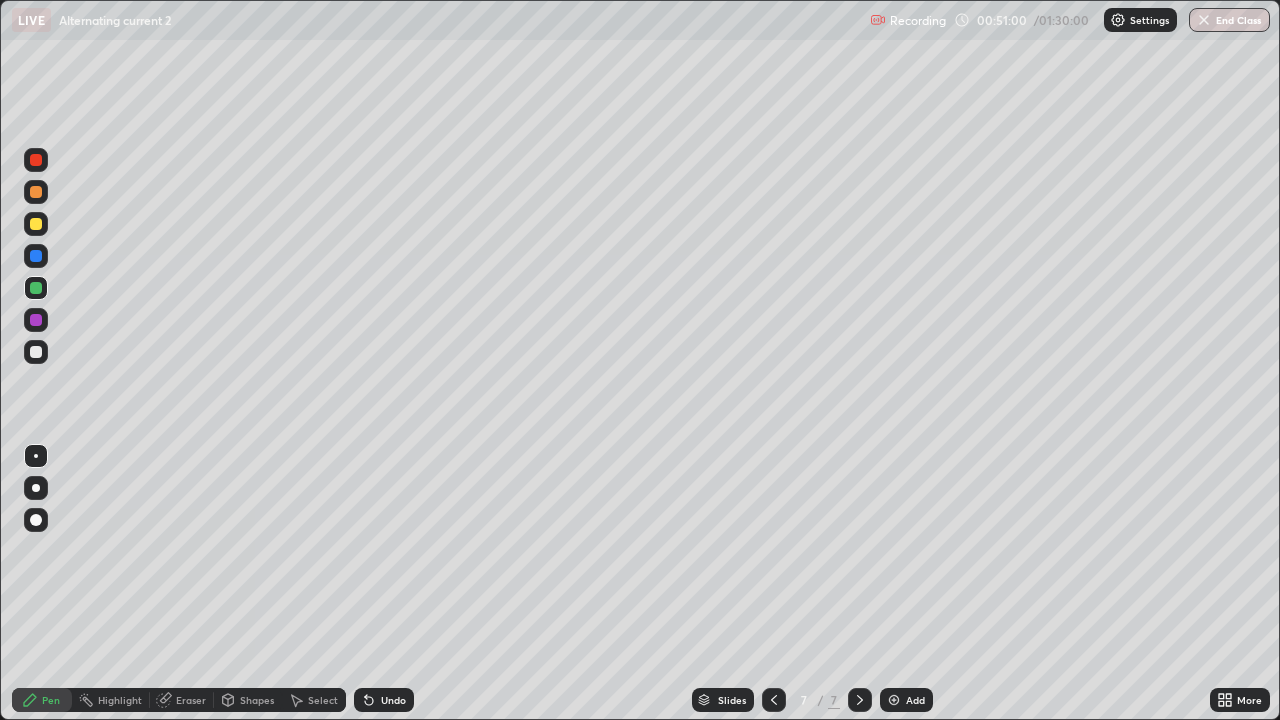 click on "Eraser" at bounding box center (191, 700) 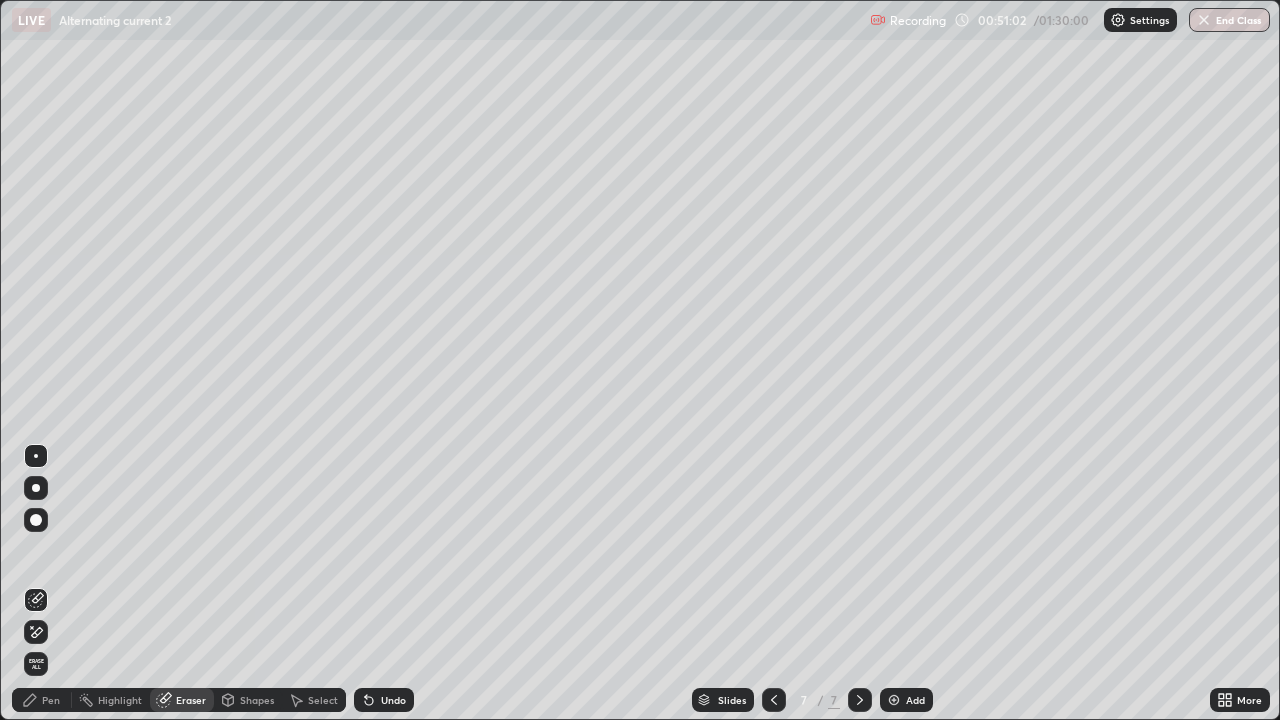click on "Pen" at bounding box center [51, 700] 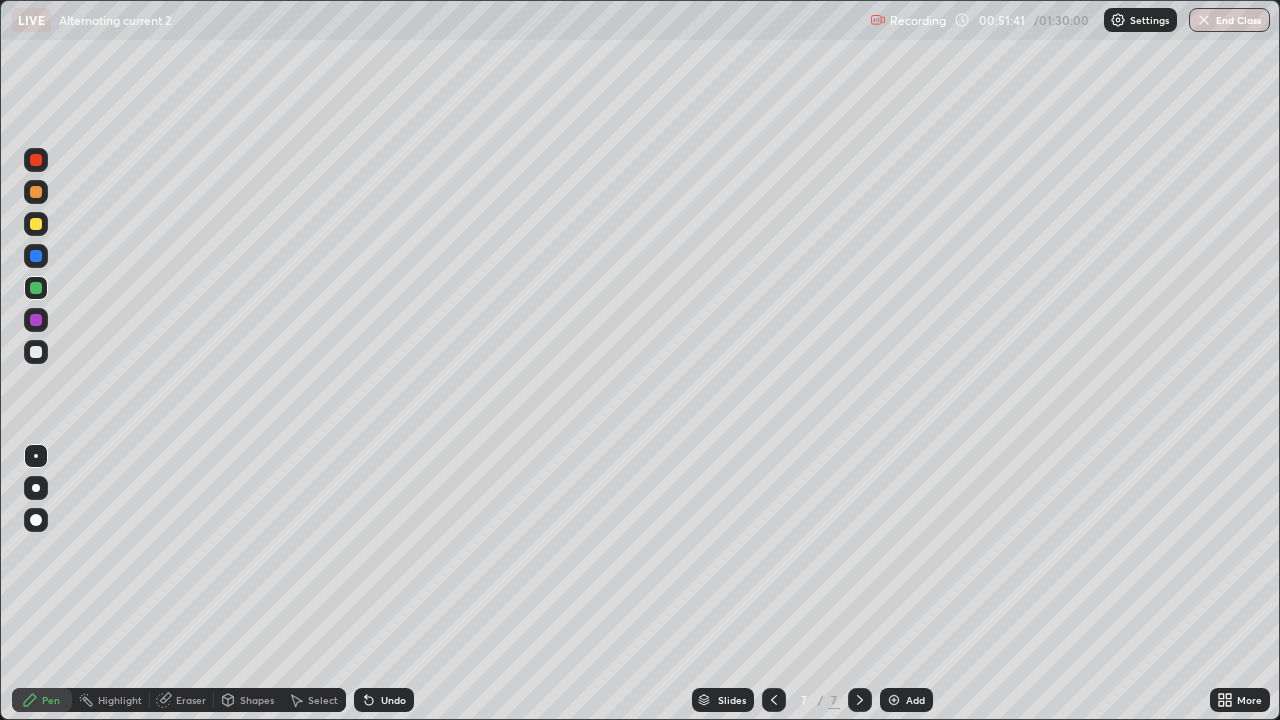 click at bounding box center [36, 352] 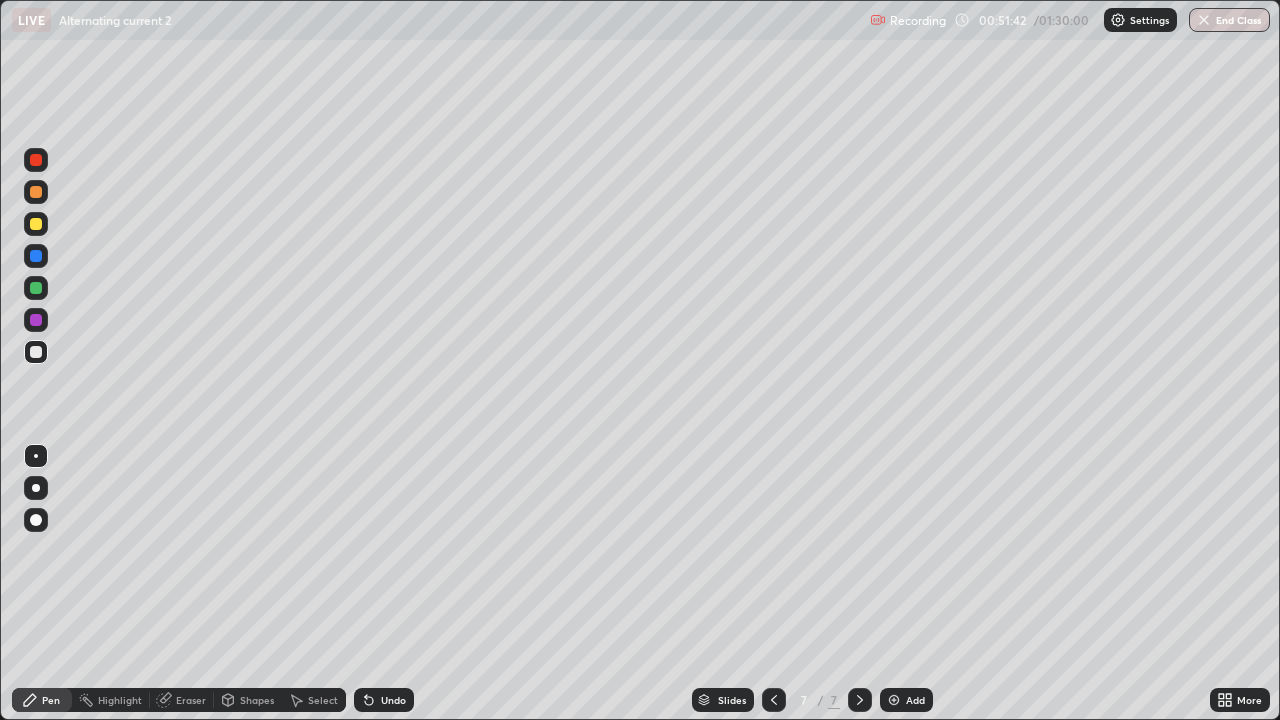click on "Shapes" at bounding box center [257, 700] 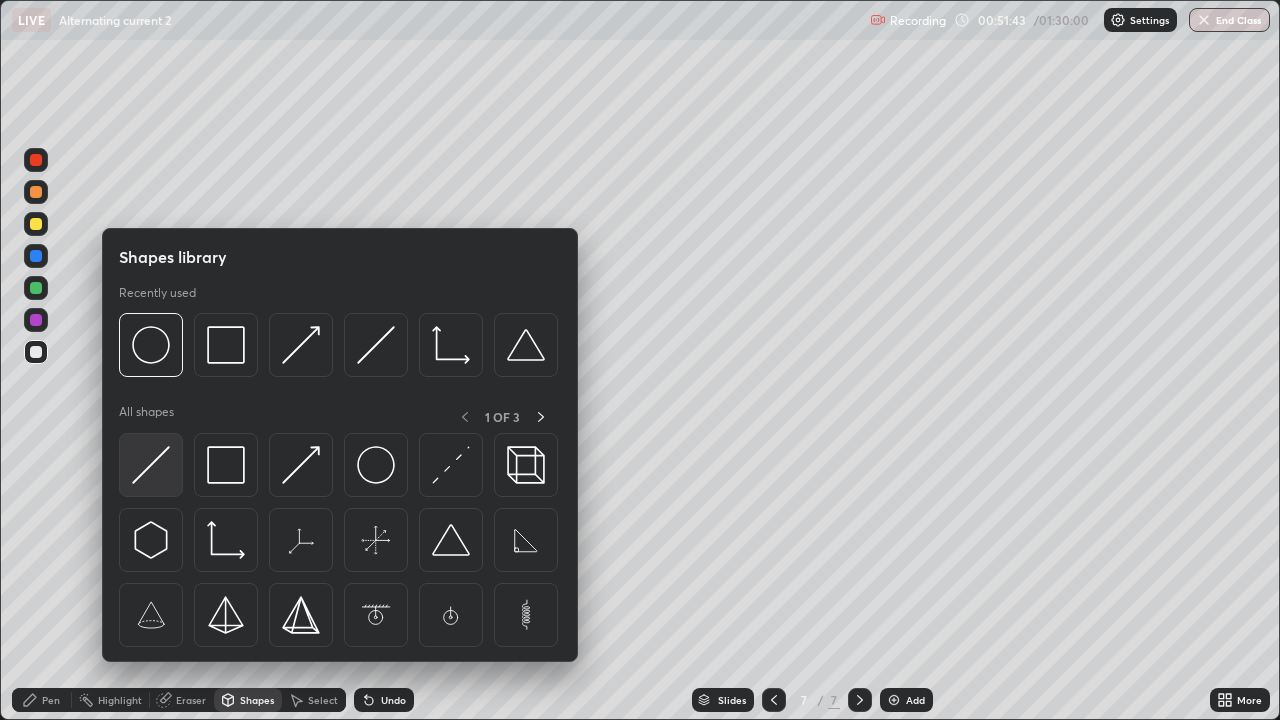 click at bounding box center (151, 465) 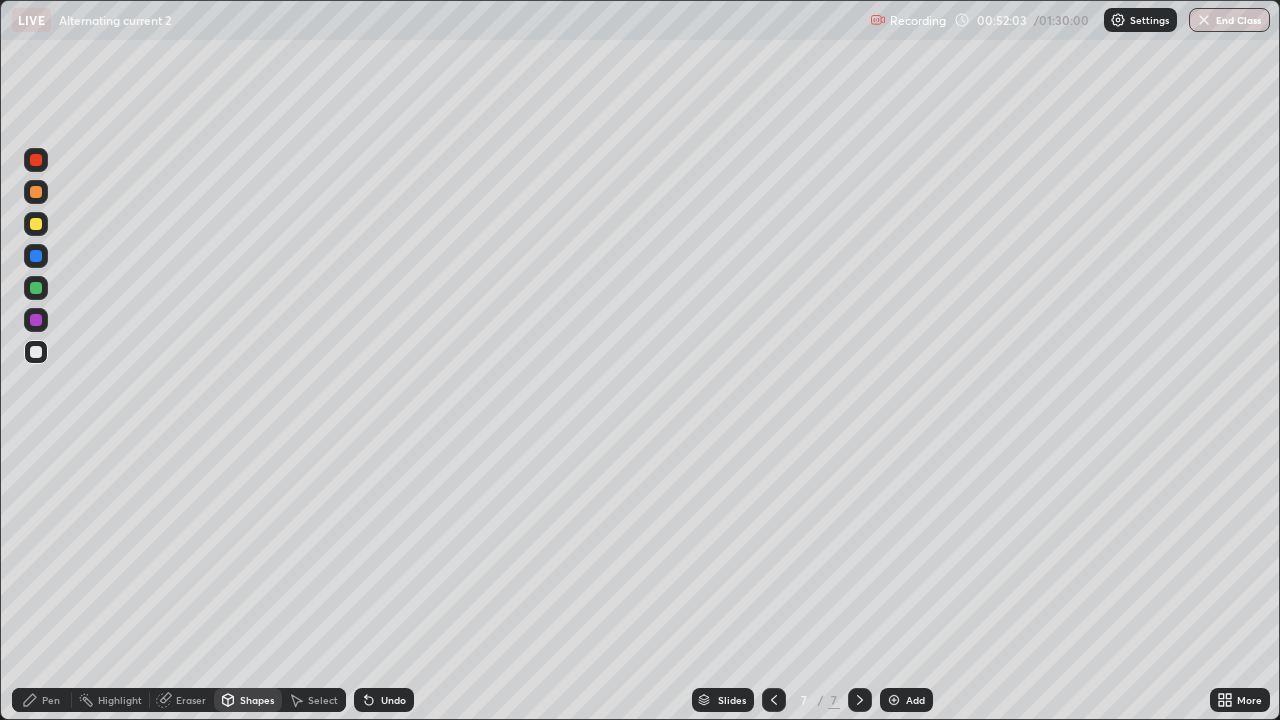 click at bounding box center [36, 224] 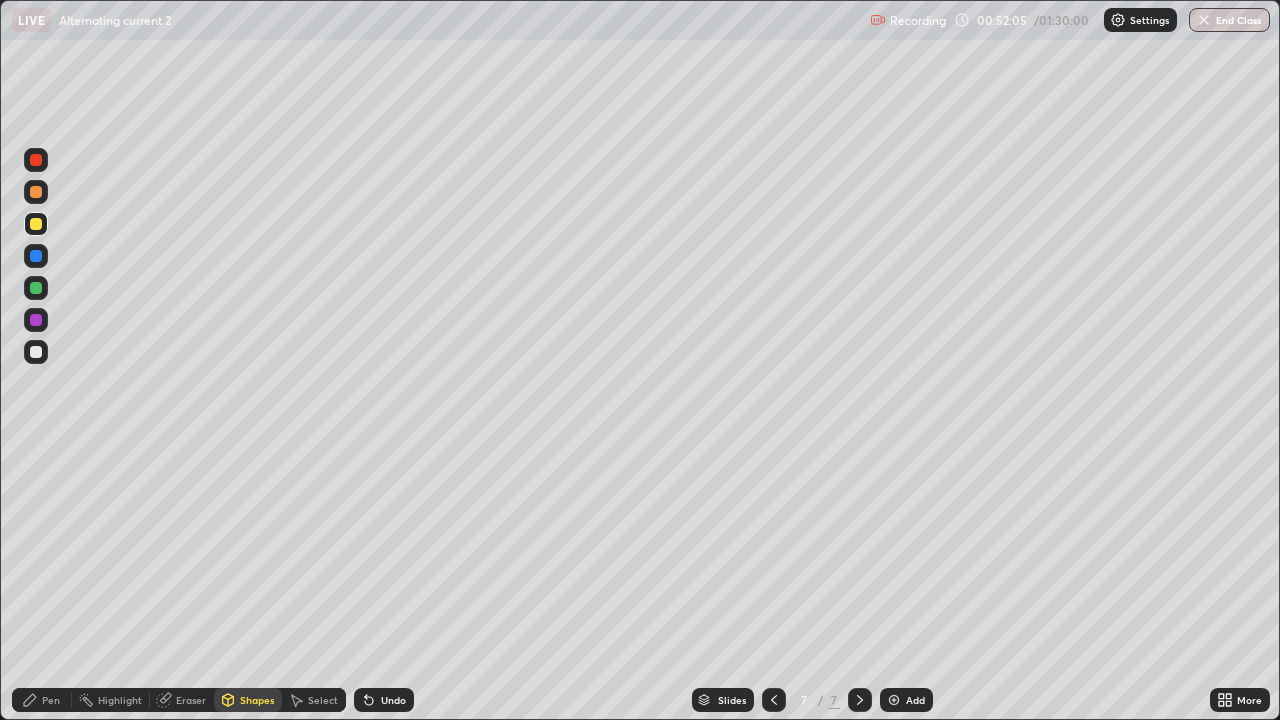 click on "Pen" at bounding box center [51, 700] 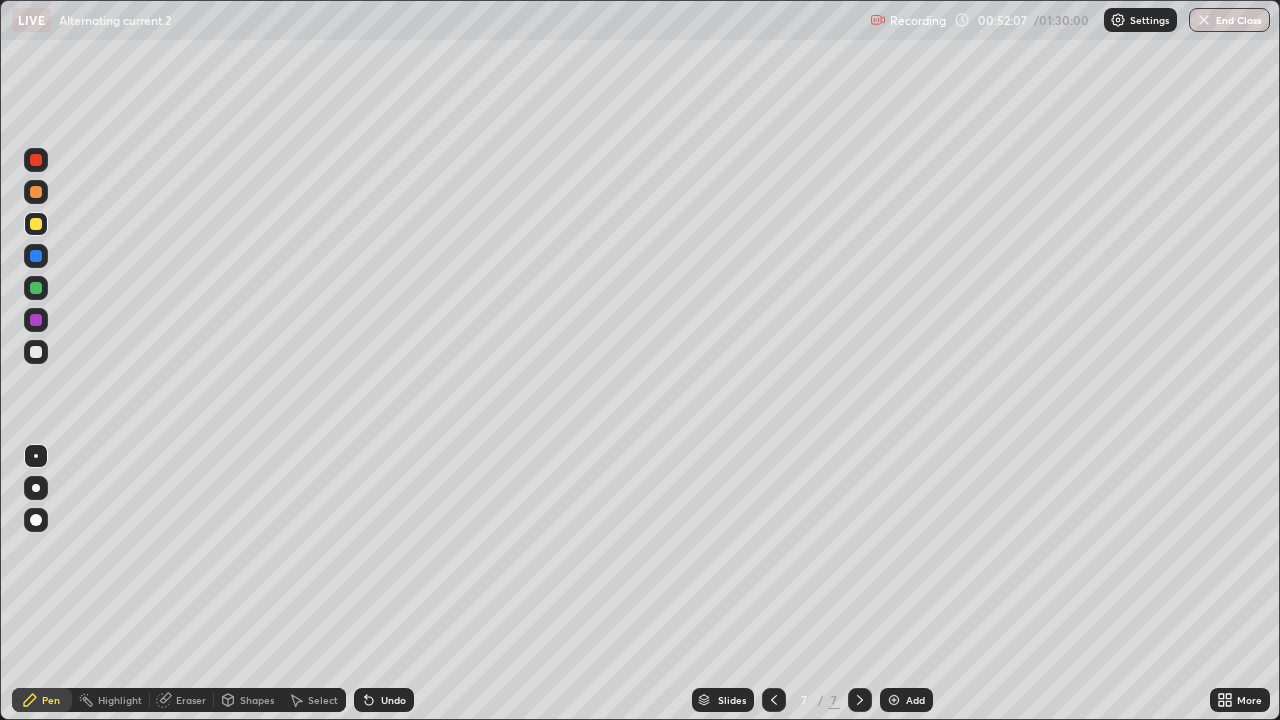 click at bounding box center [36, 192] 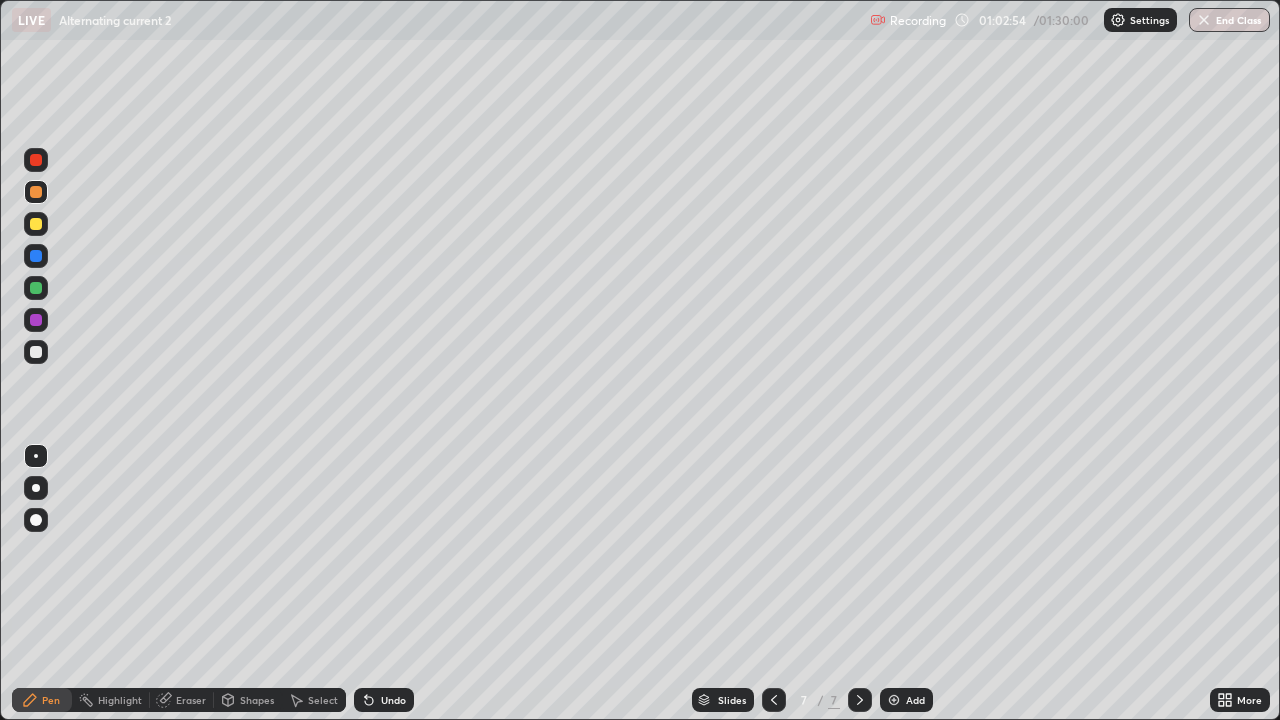 click 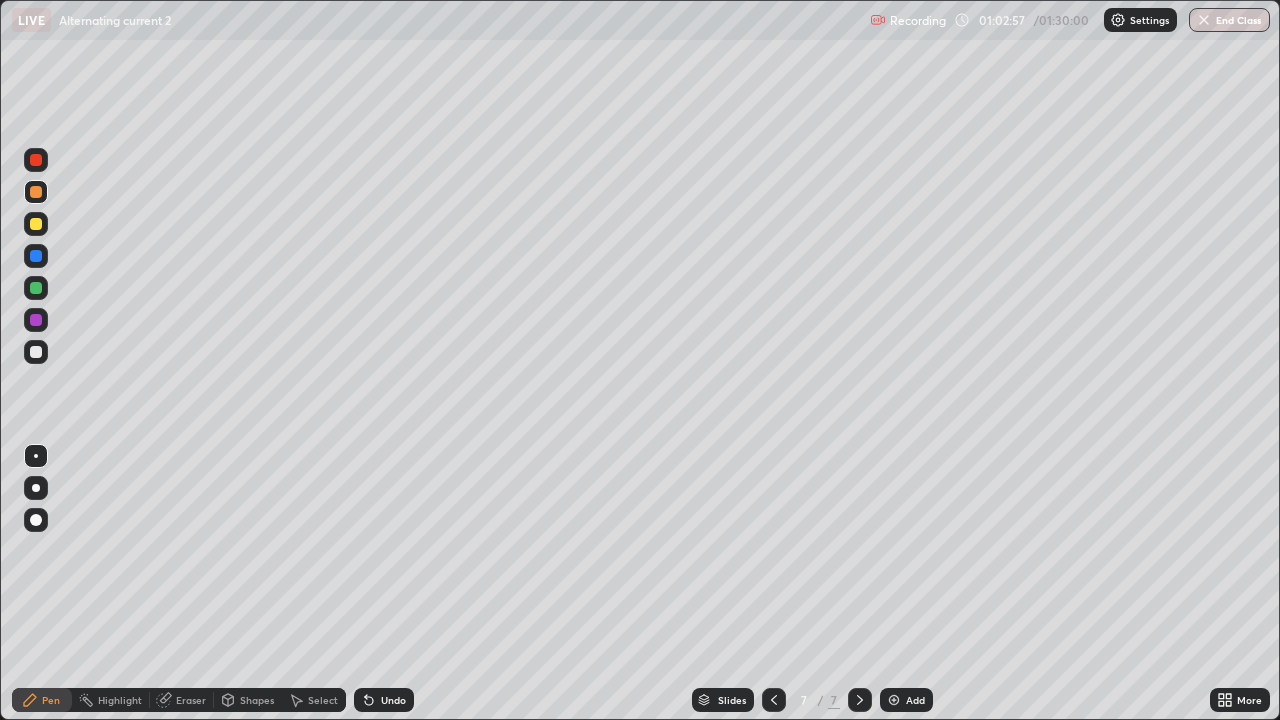 click at bounding box center (894, 700) 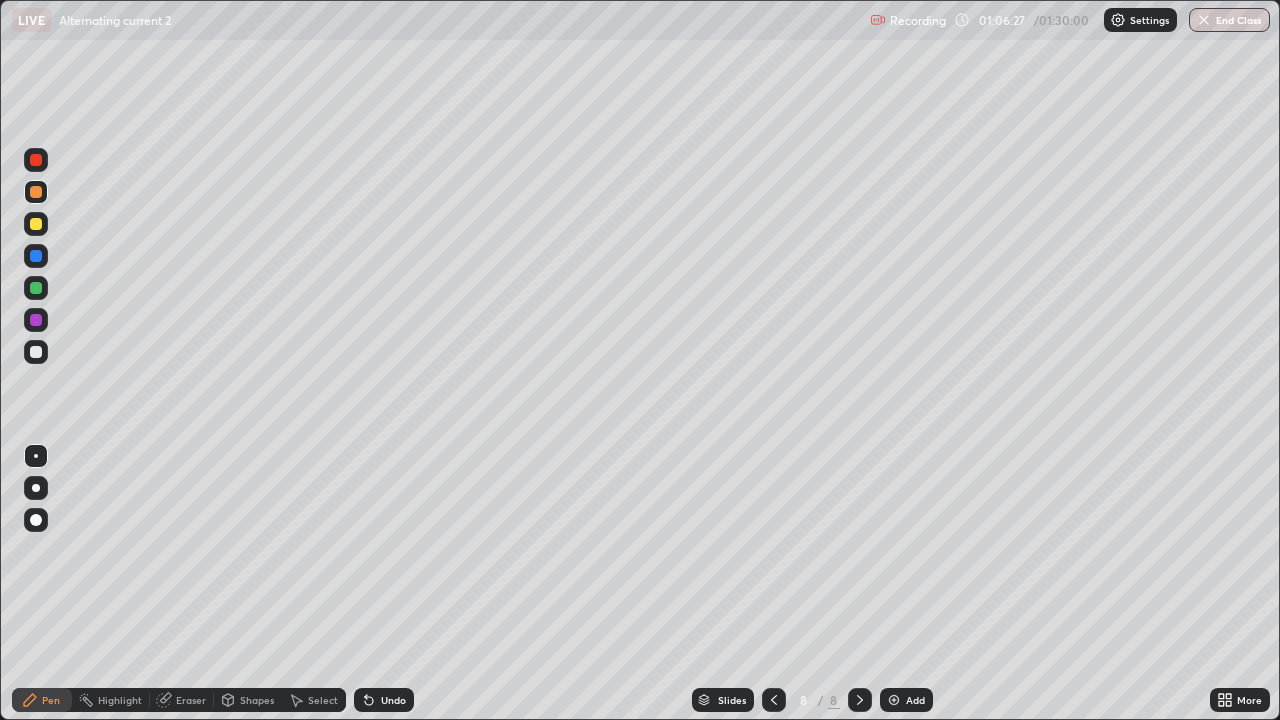 click on "Shapes" at bounding box center [257, 700] 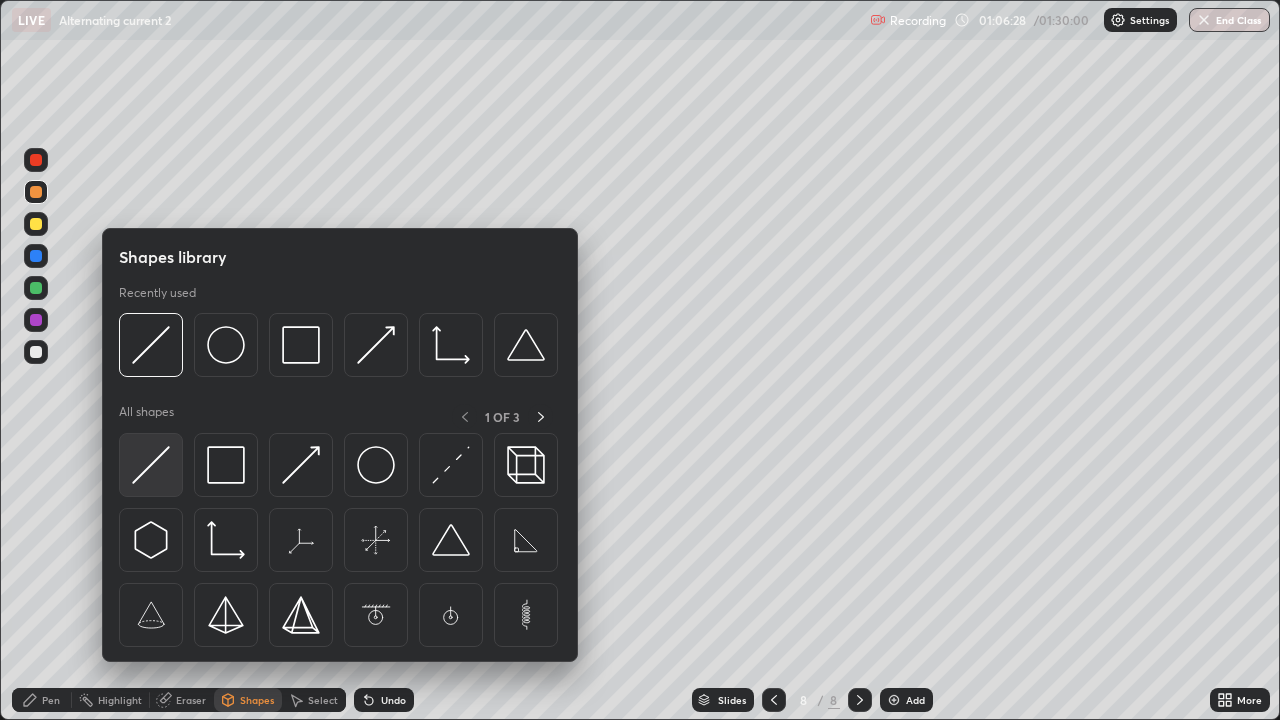 click at bounding box center [151, 465] 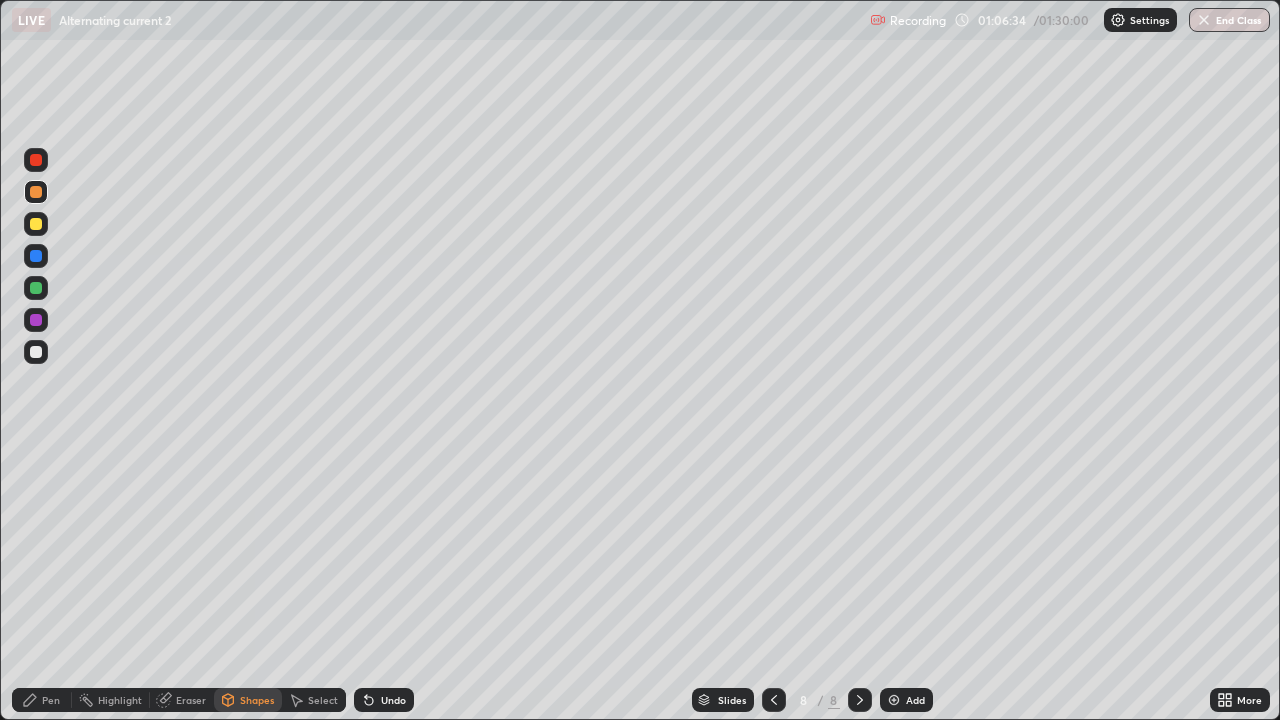 click on "Eraser" at bounding box center [191, 700] 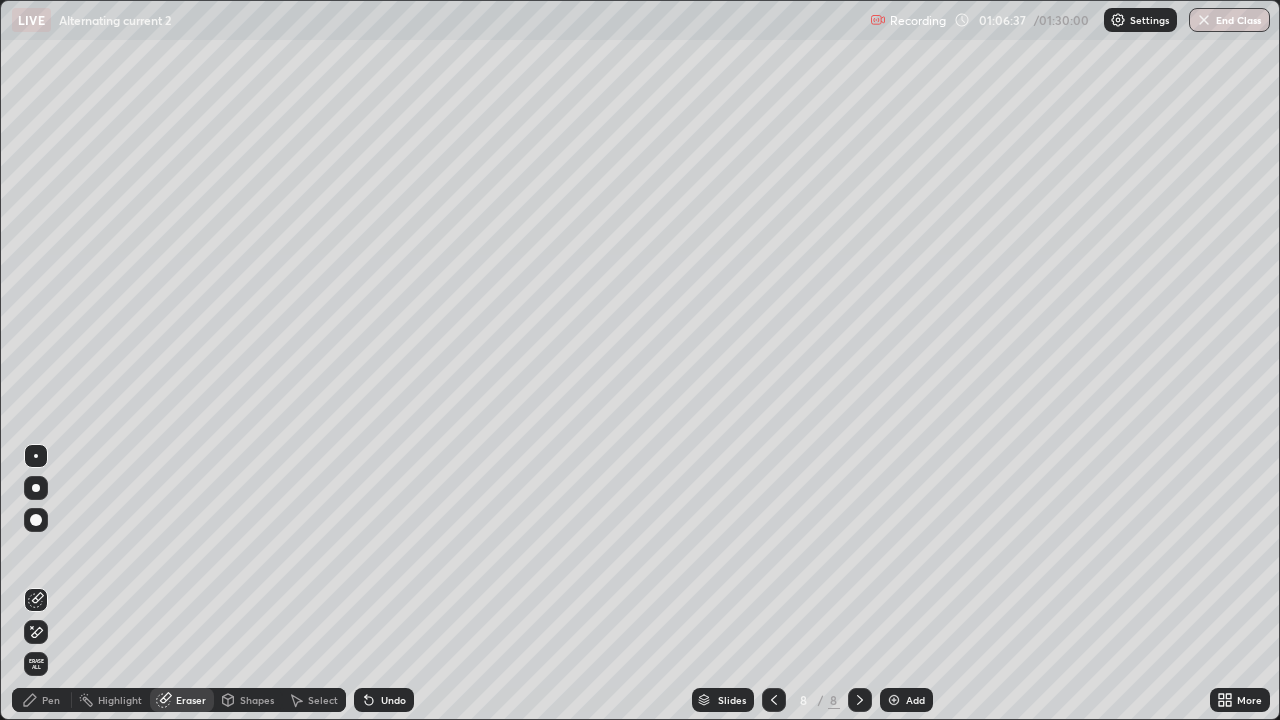 click on "Pen" at bounding box center (51, 700) 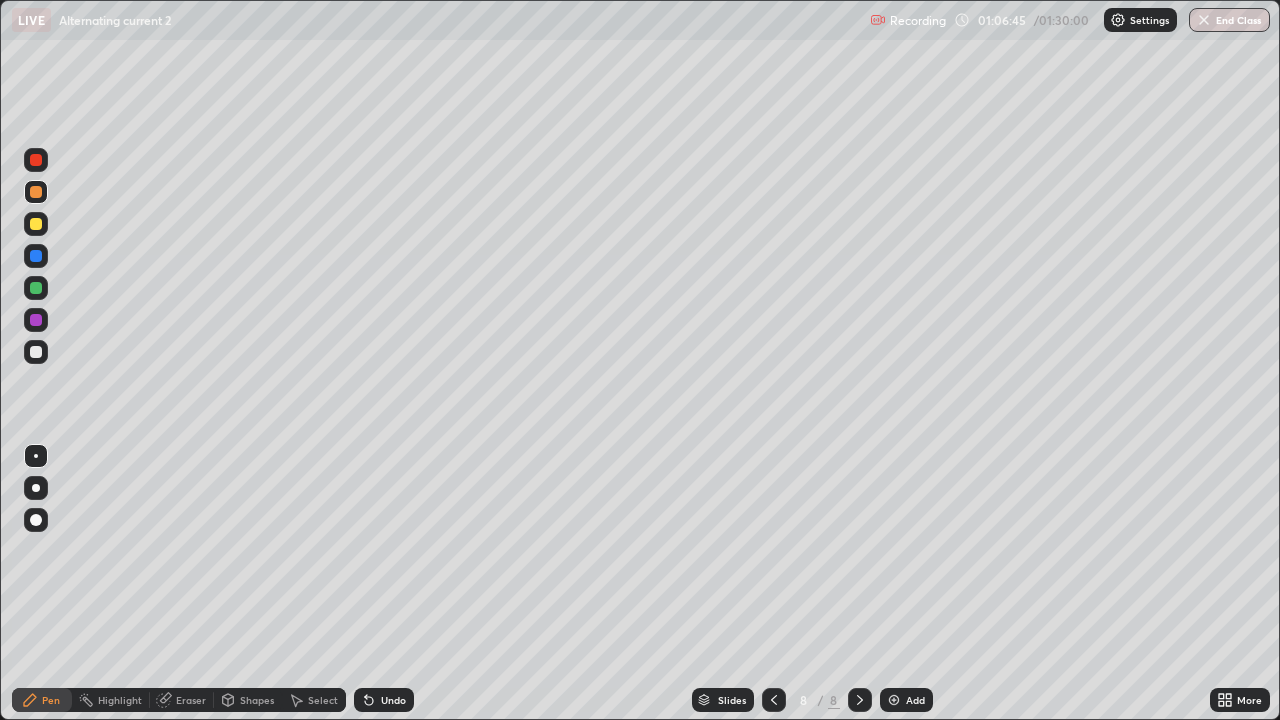click on "Eraser" at bounding box center [191, 700] 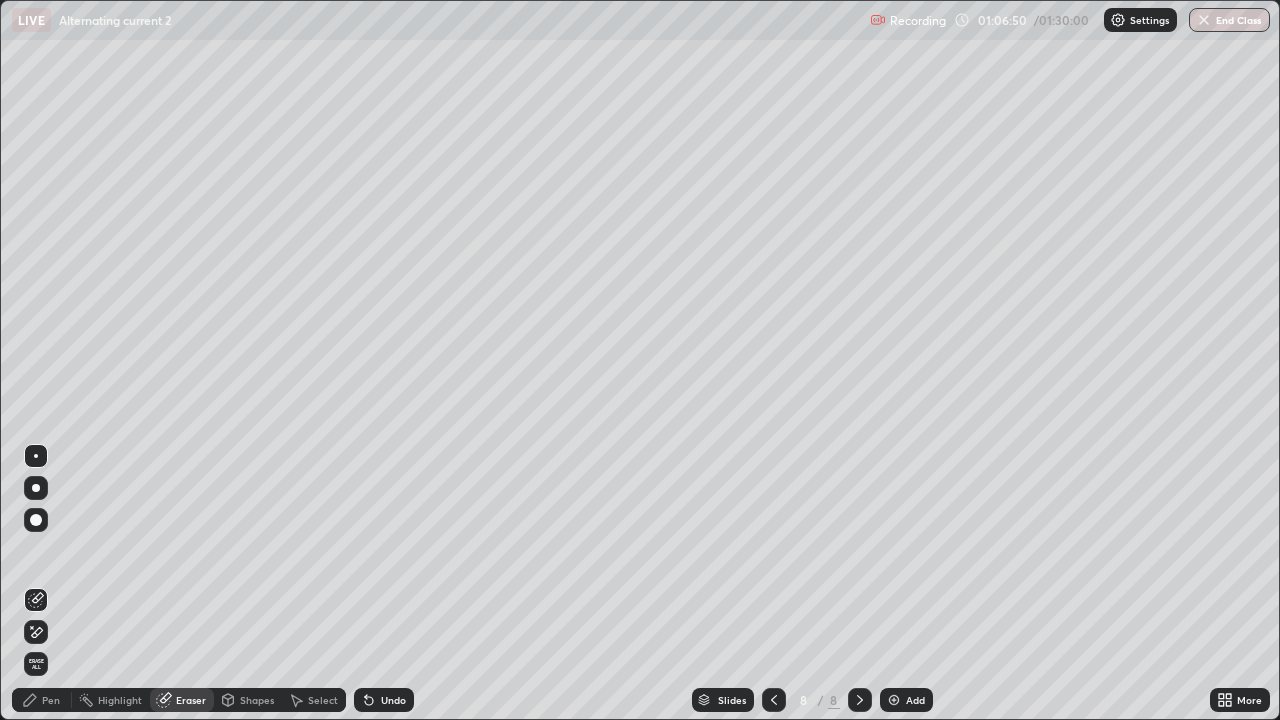 click on "Shapes" at bounding box center (257, 700) 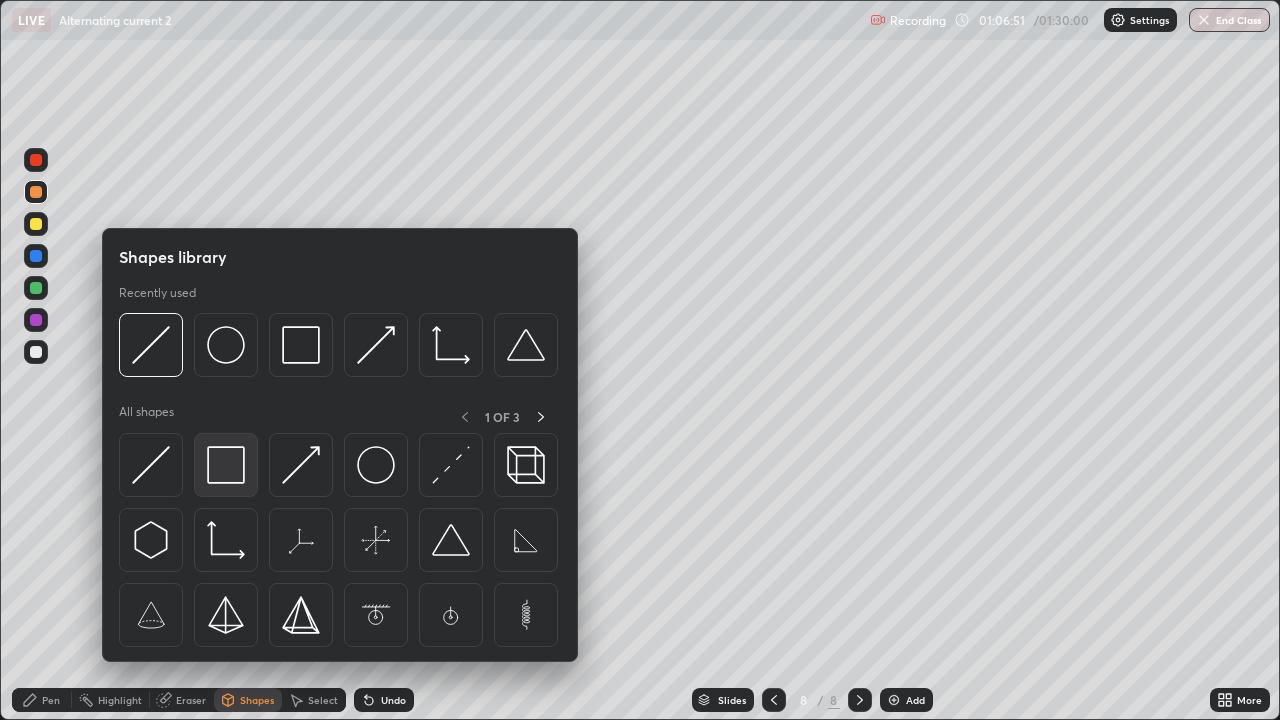 click at bounding box center (226, 465) 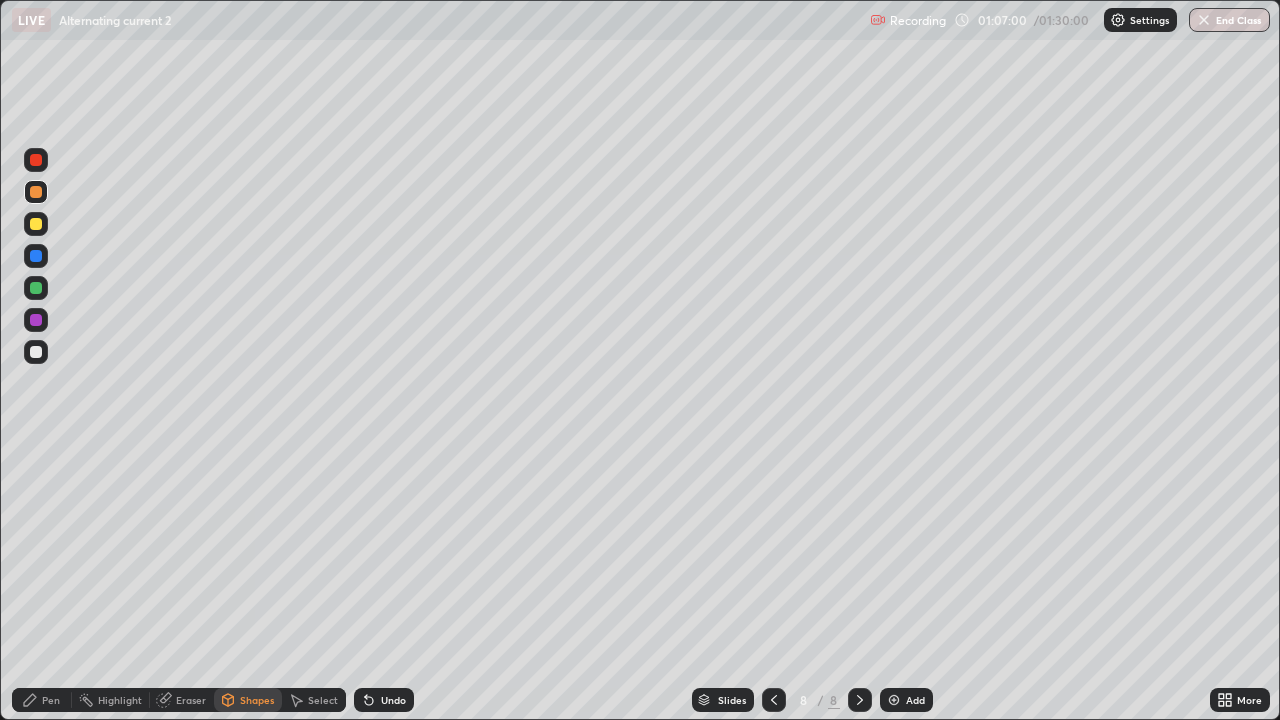 click on "Eraser" at bounding box center [191, 700] 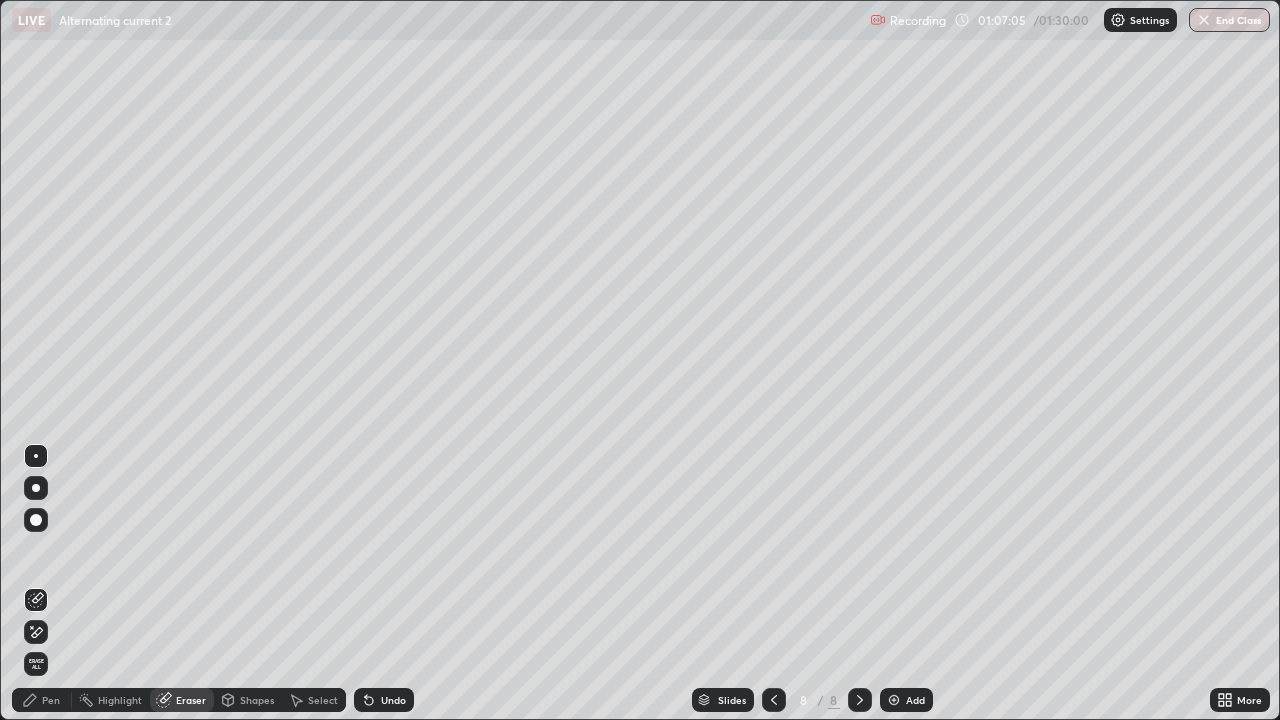 click on "Pen" at bounding box center [42, 700] 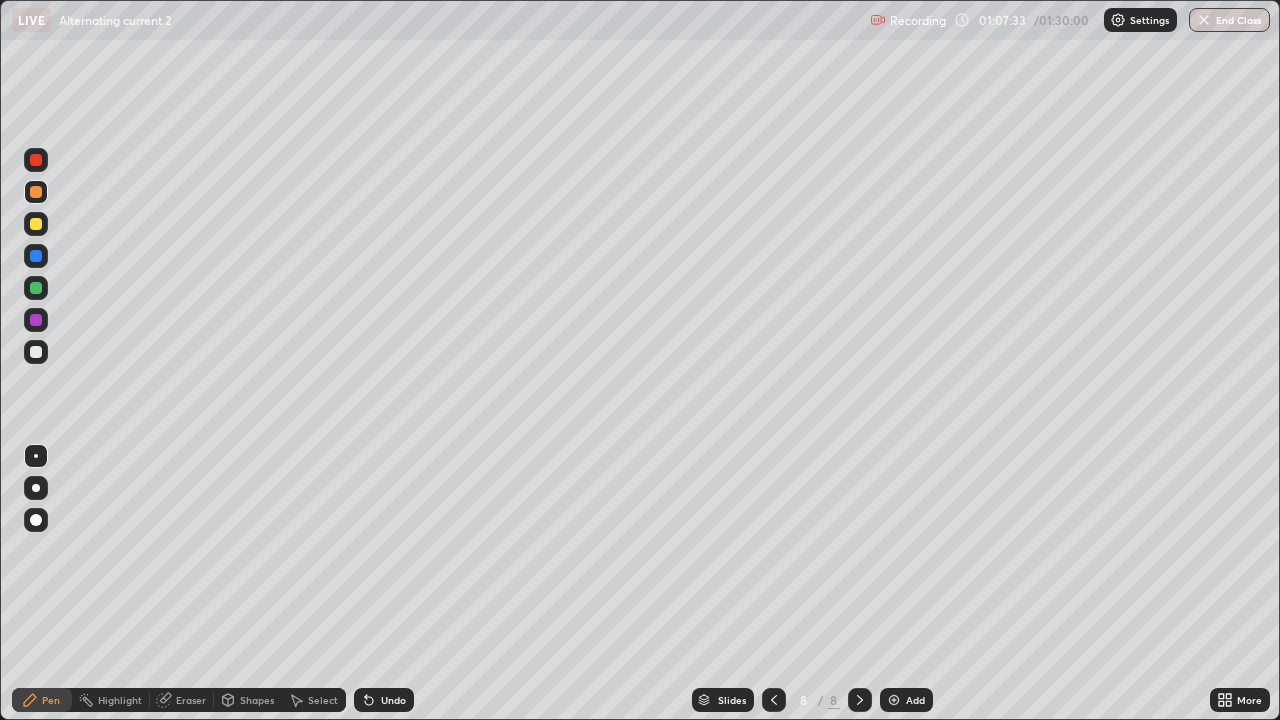 click on "Eraser" at bounding box center (191, 700) 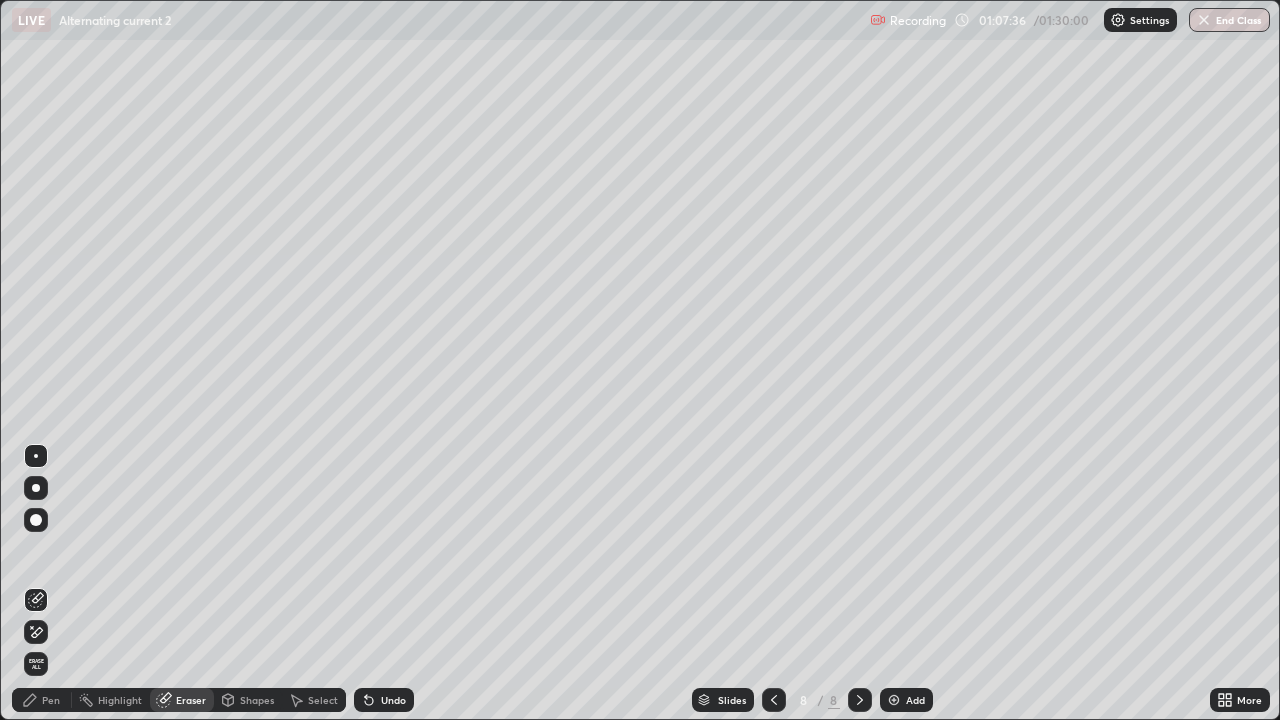 click on "Pen" at bounding box center [51, 700] 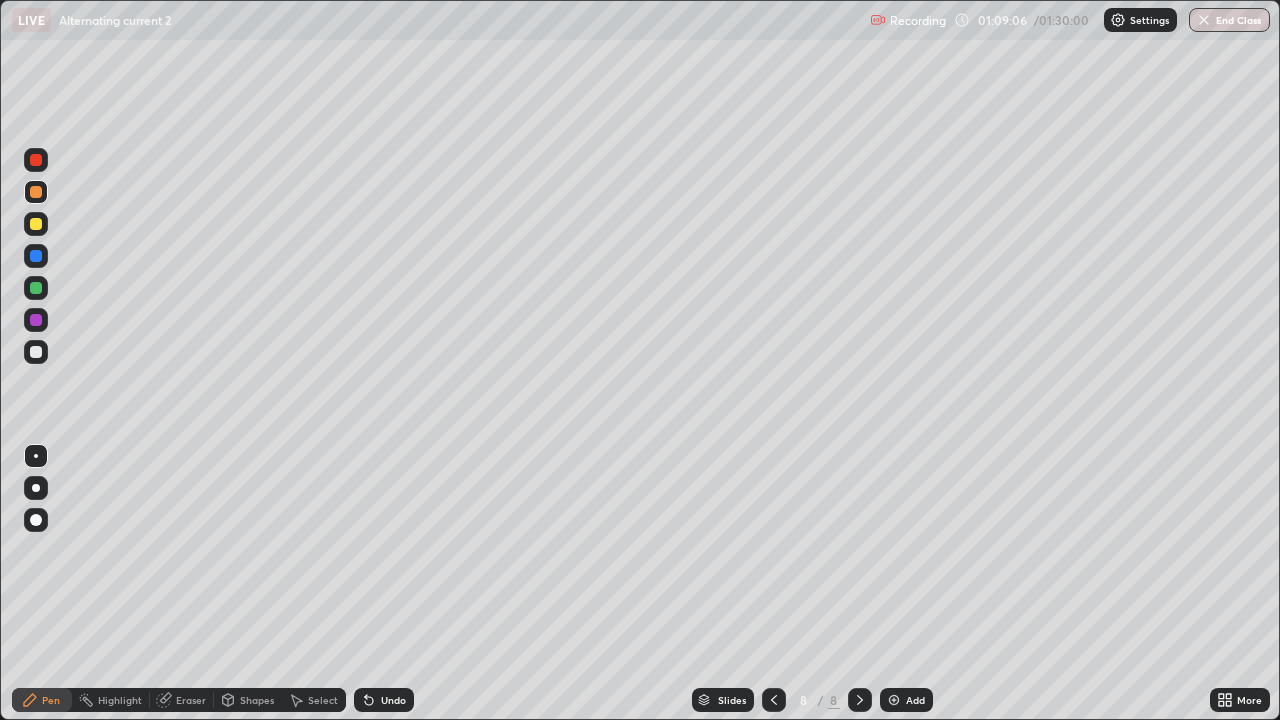 click on "Eraser" at bounding box center (191, 700) 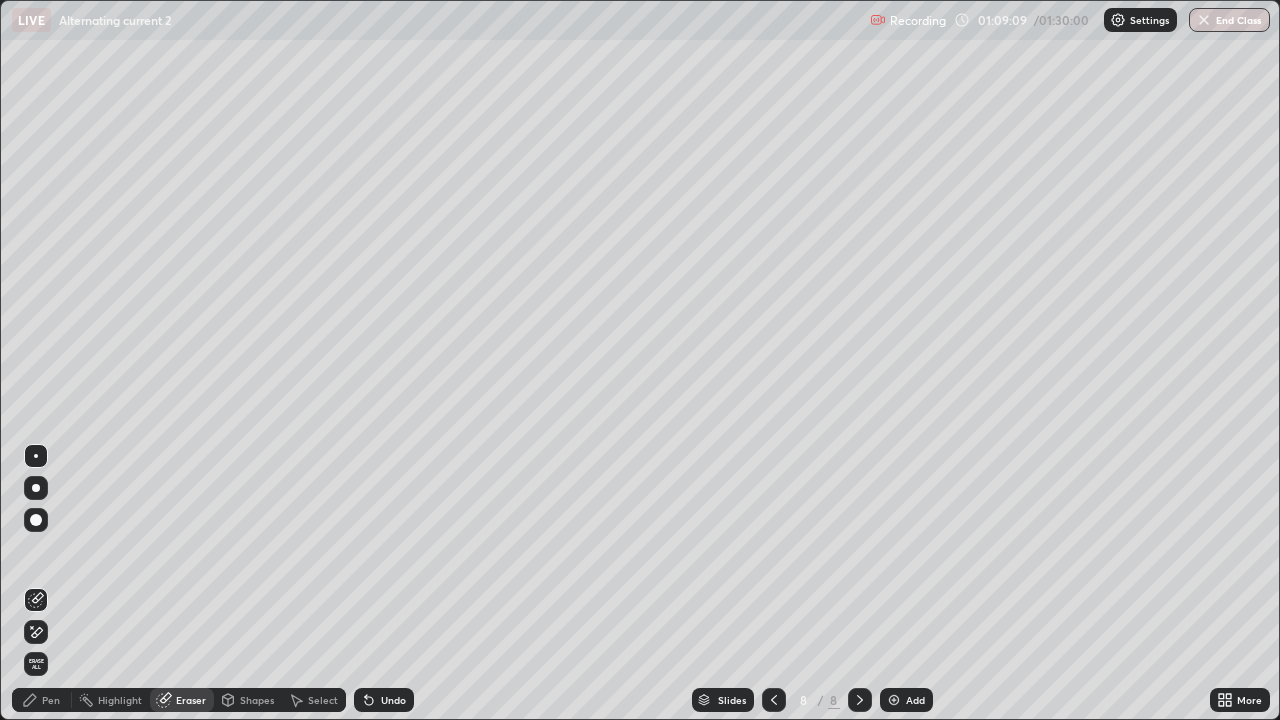 click on "Pen" at bounding box center [51, 700] 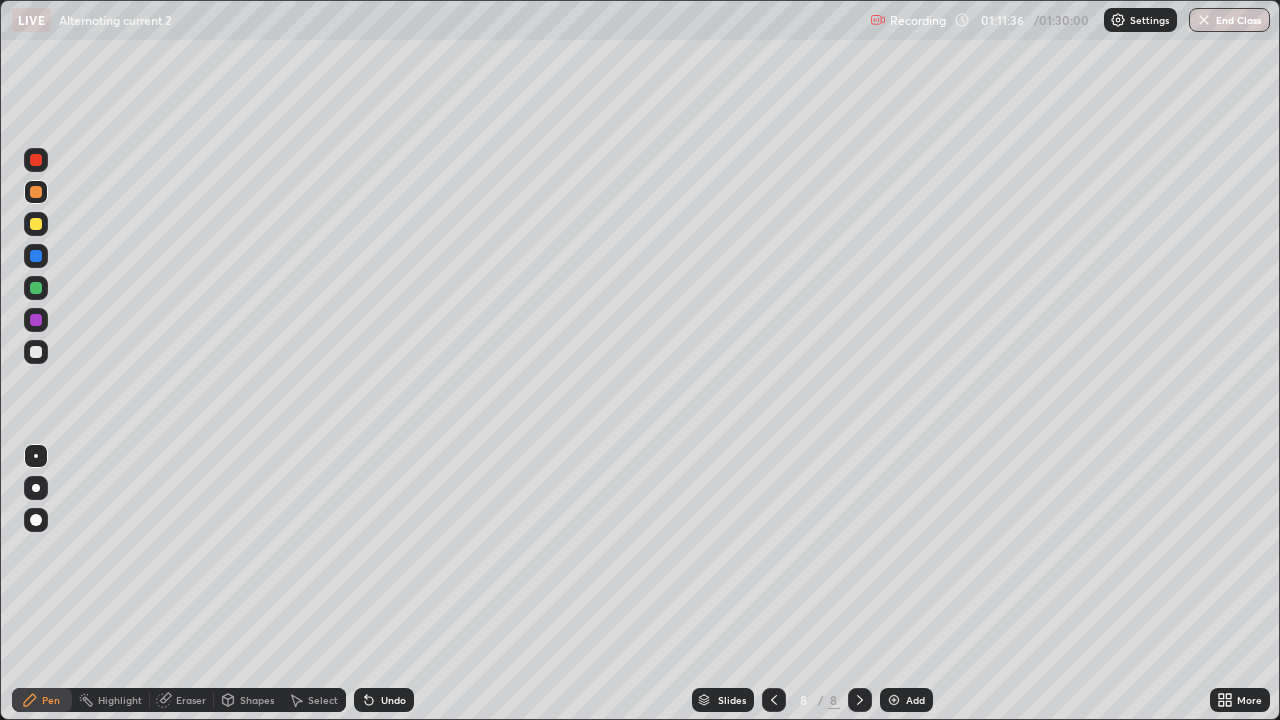 click on "Eraser" at bounding box center (191, 700) 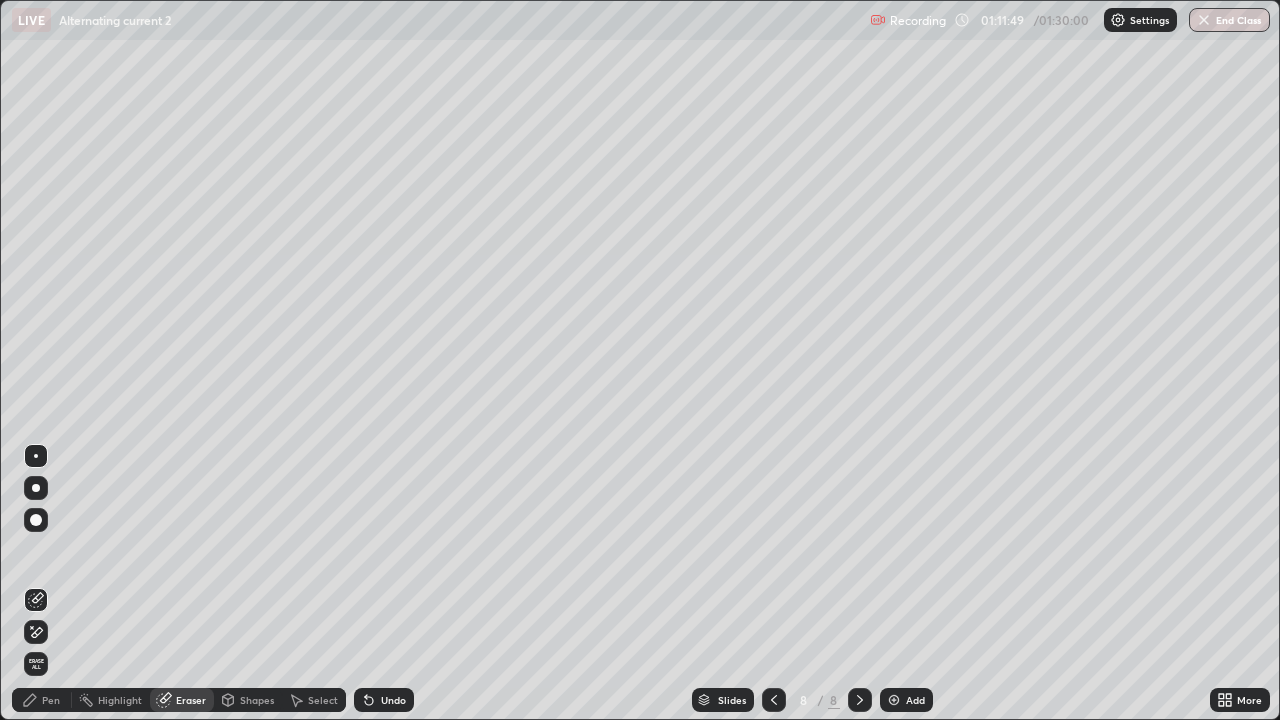 click on "Pen" at bounding box center (51, 700) 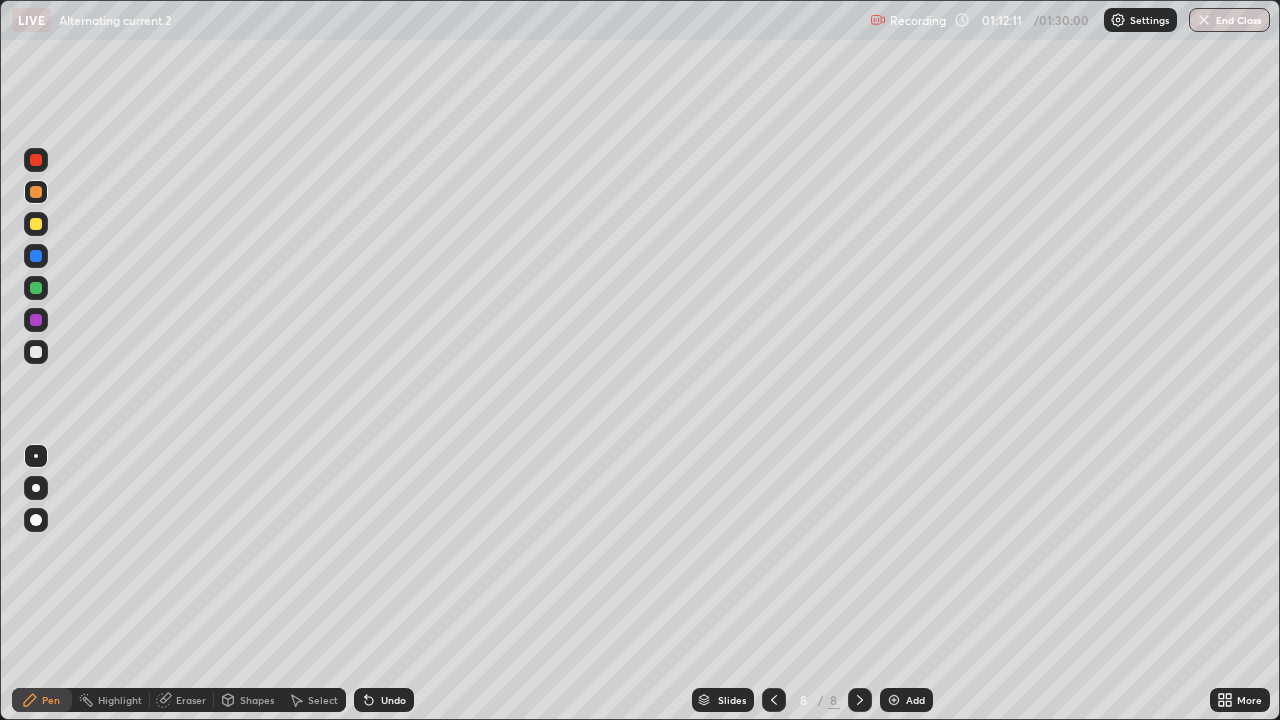 click on "Eraser" at bounding box center [191, 700] 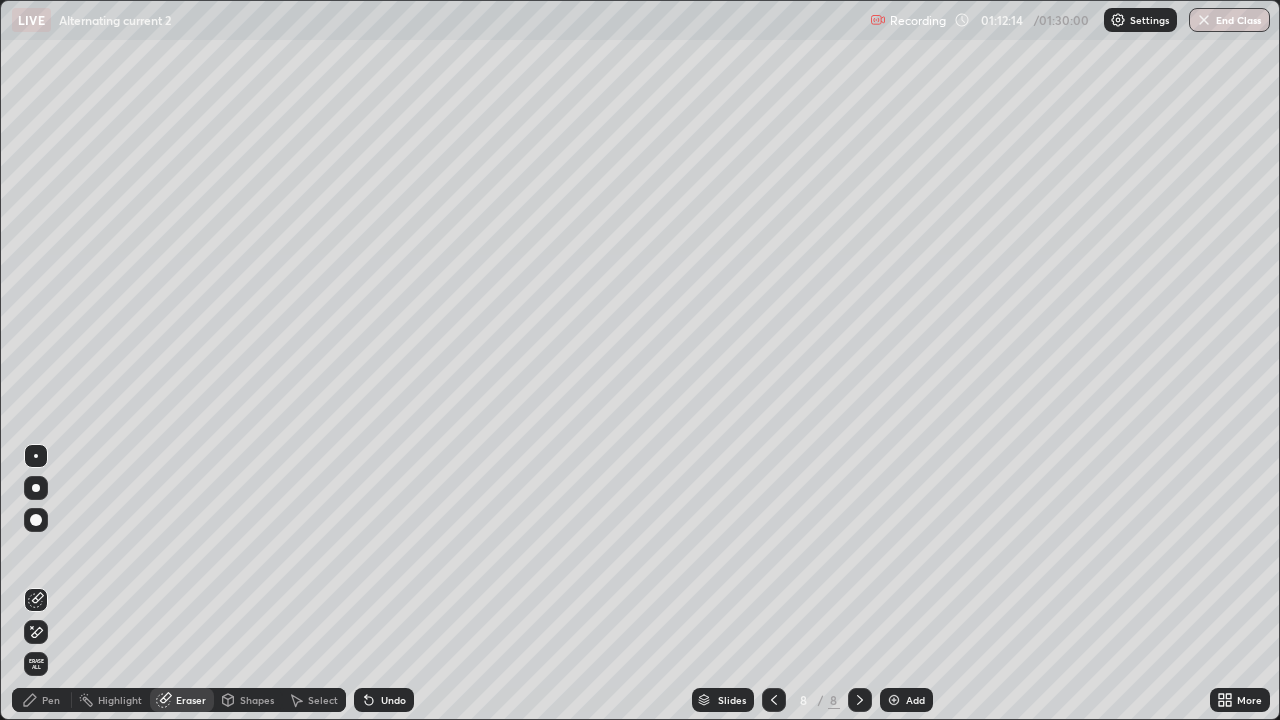 click on "Pen" at bounding box center [42, 700] 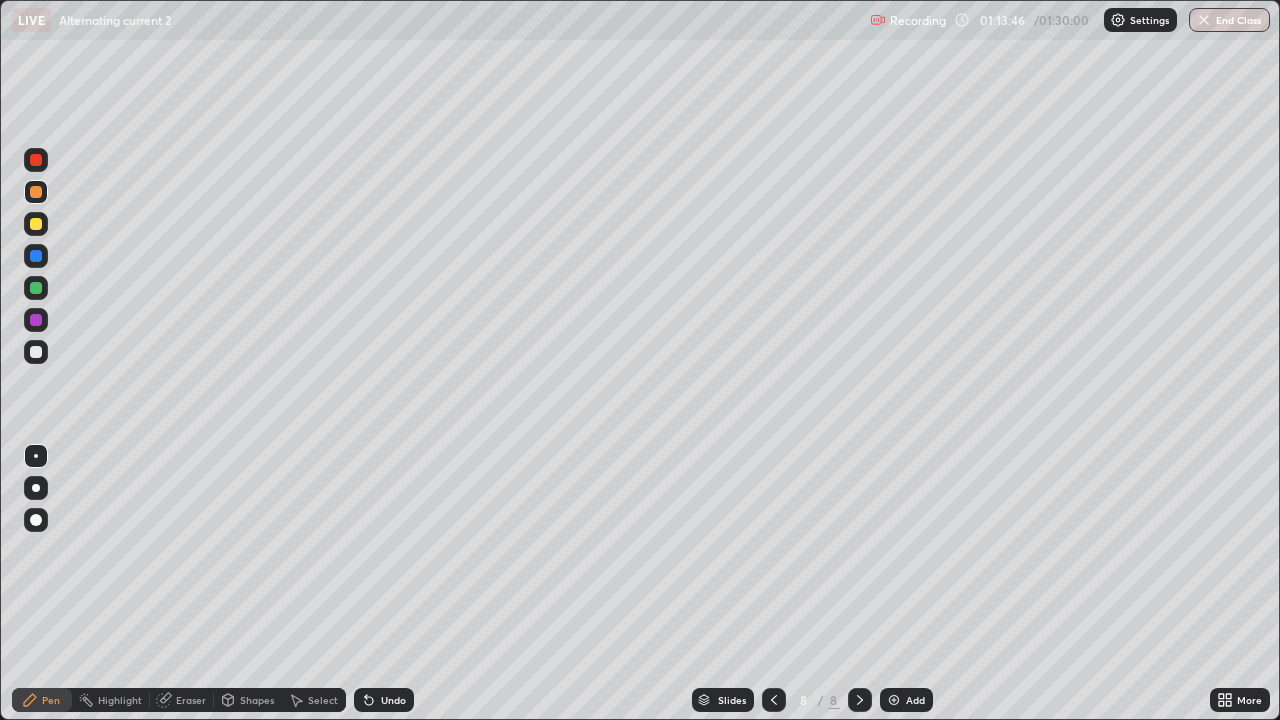 click on "Eraser" at bounding box center [191, 700] 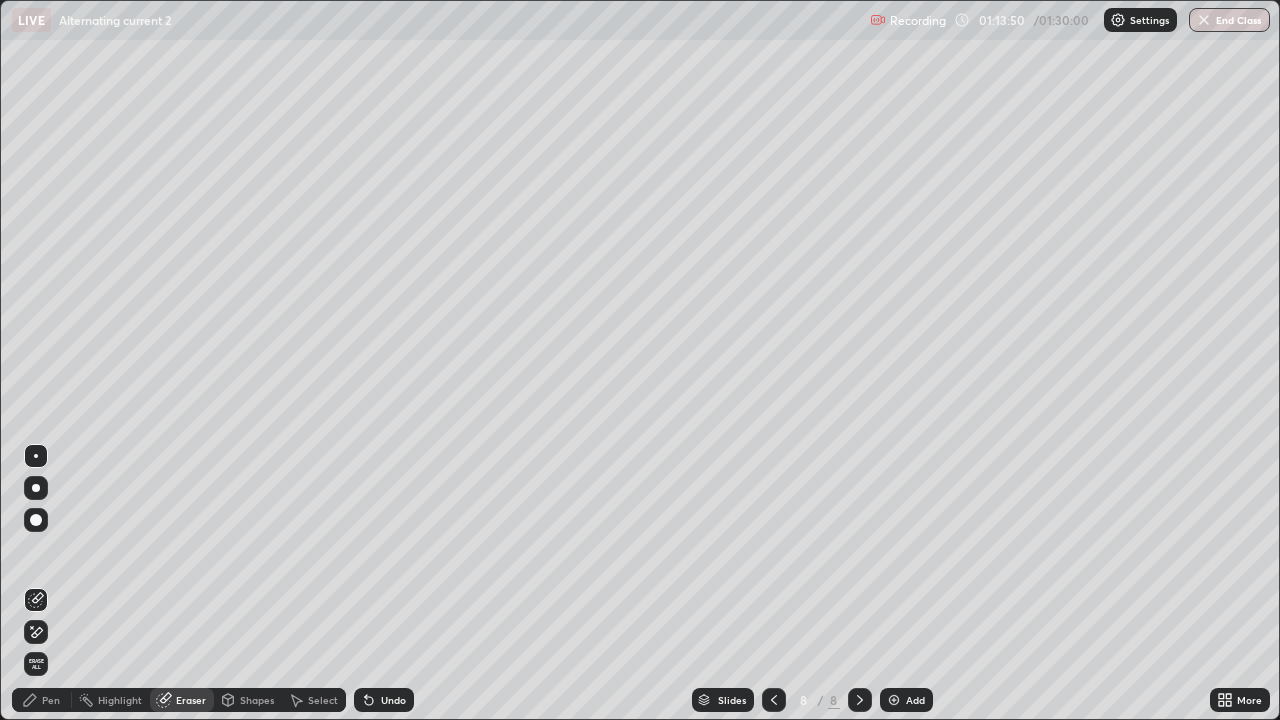 click on "Pen" at bounding box center [51, 700] 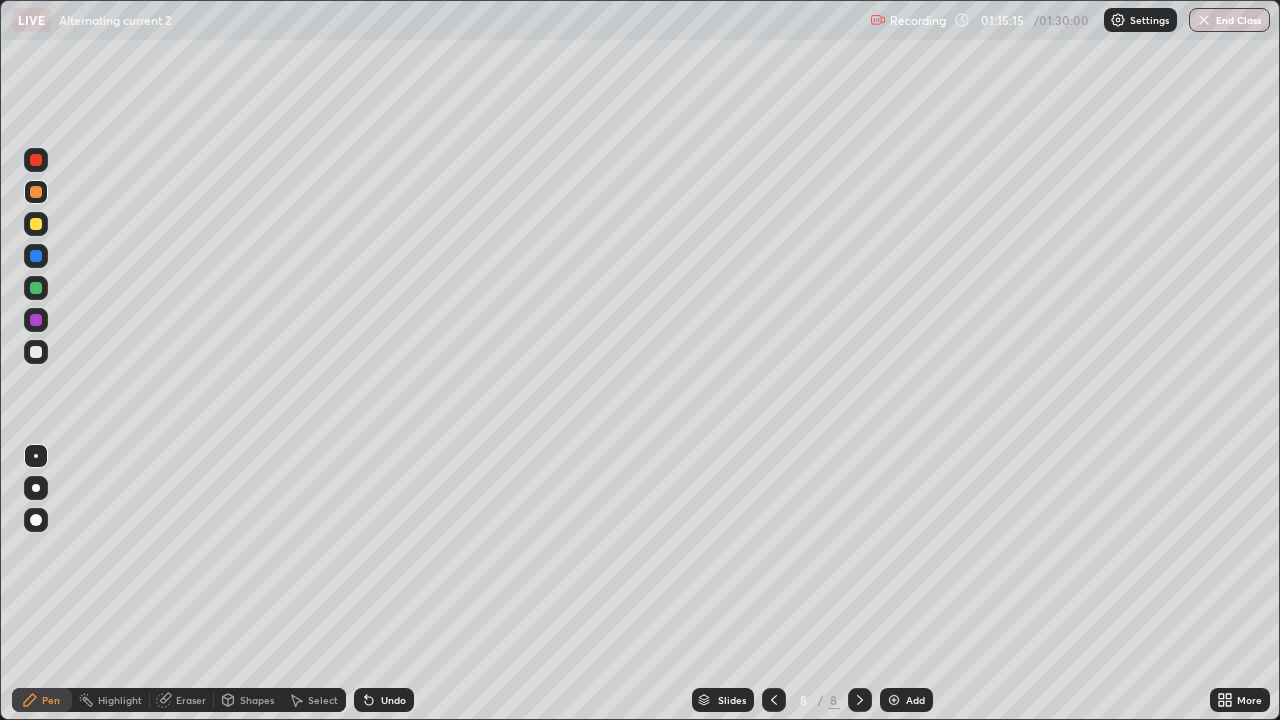 click at bounding box center [894, 700] 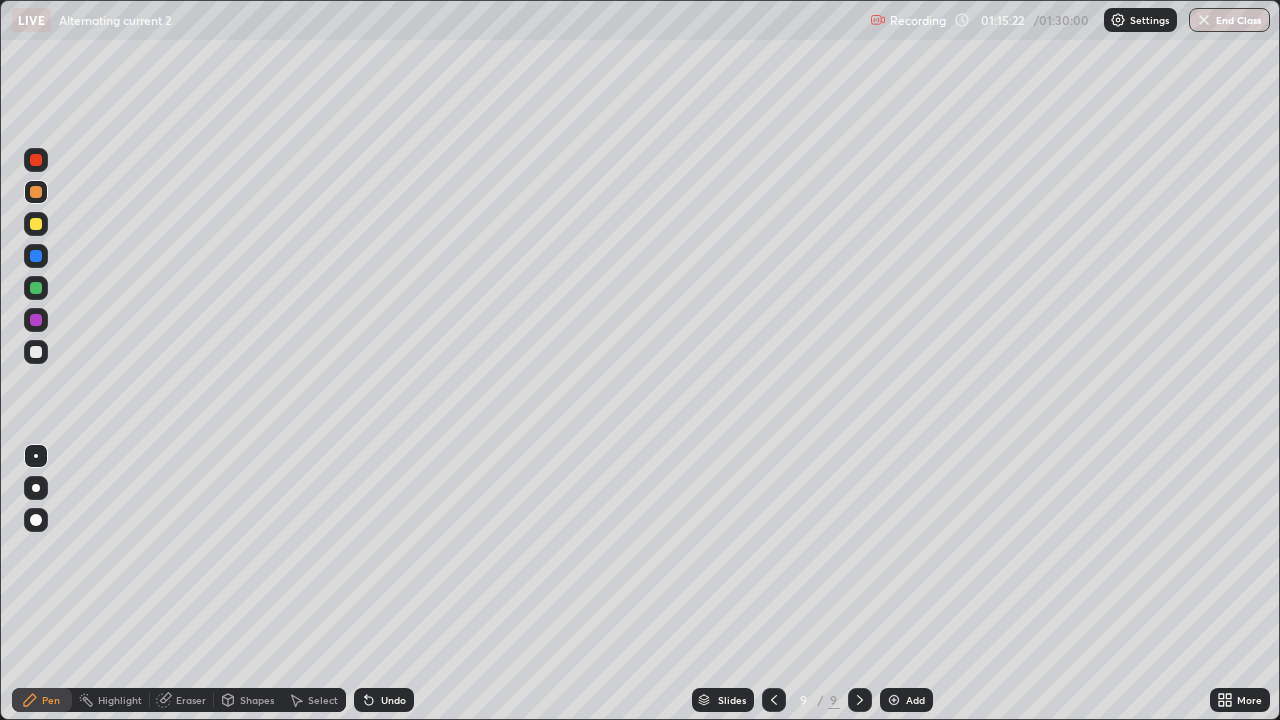 click on "Pen" at bounding box center (51, 700) 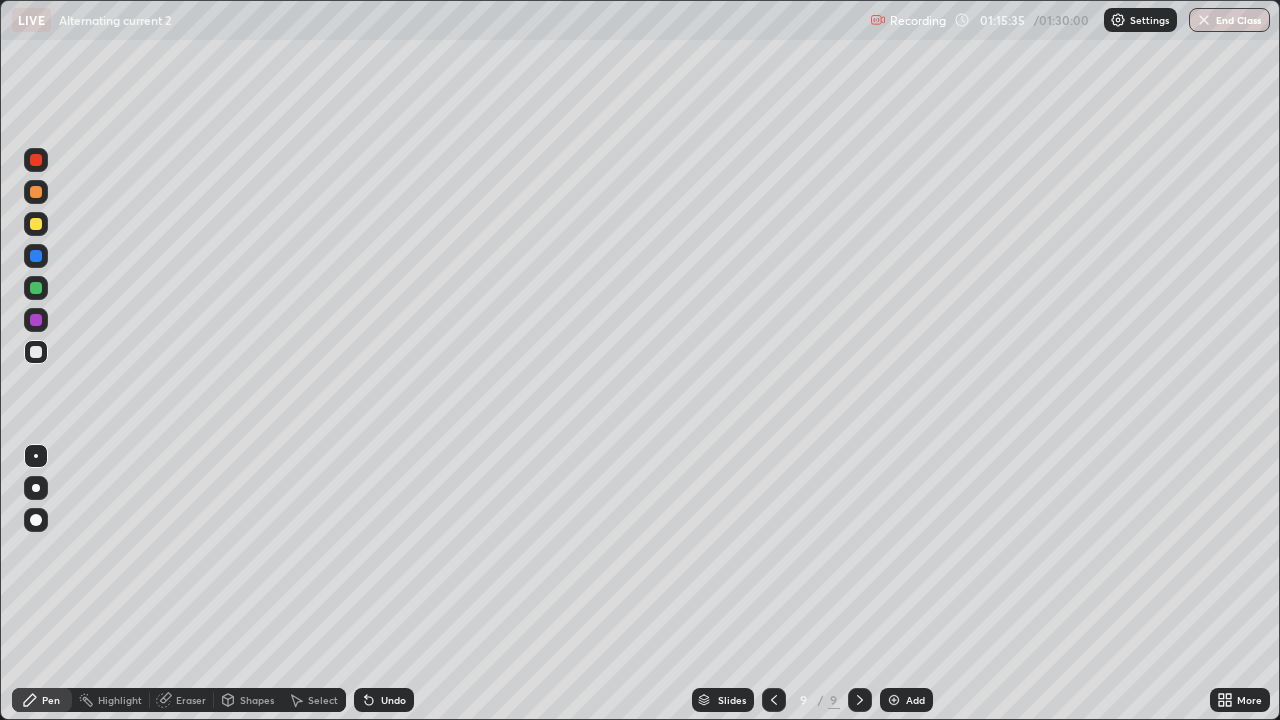 click on "Eraser" at bounding box center [191, 700] 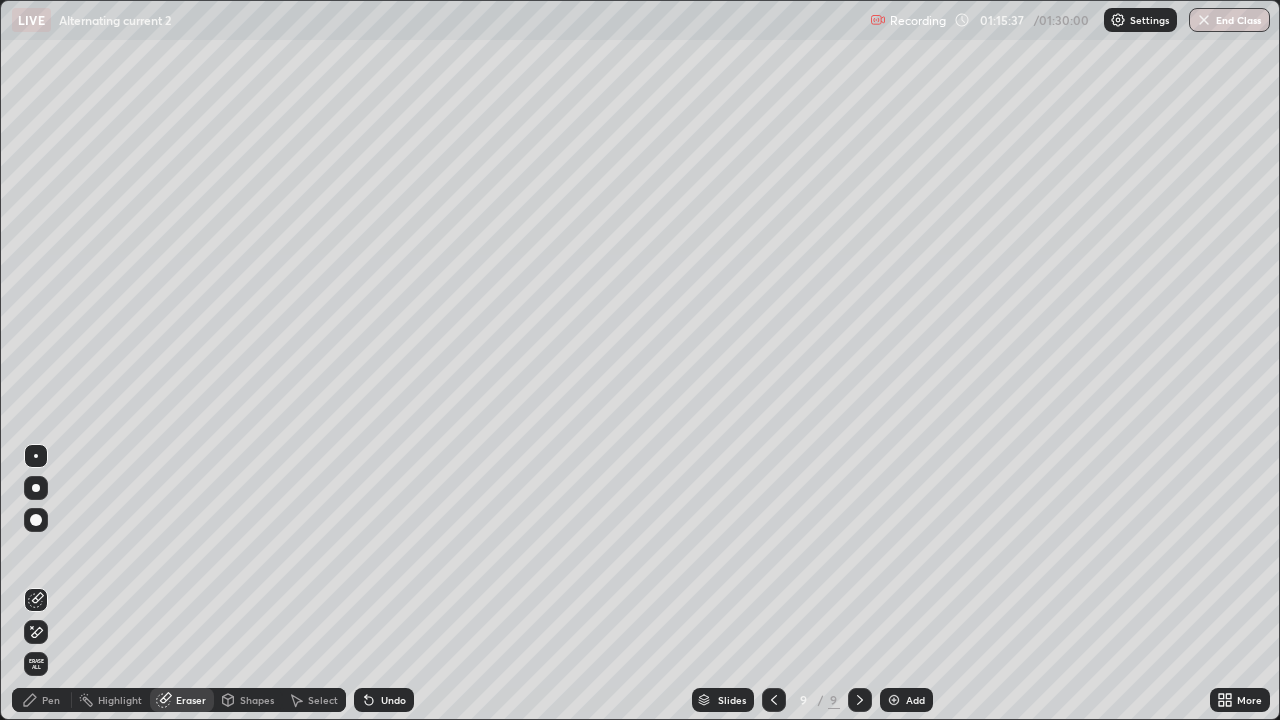 click on "Shapes" at bounding box center [257, 700] 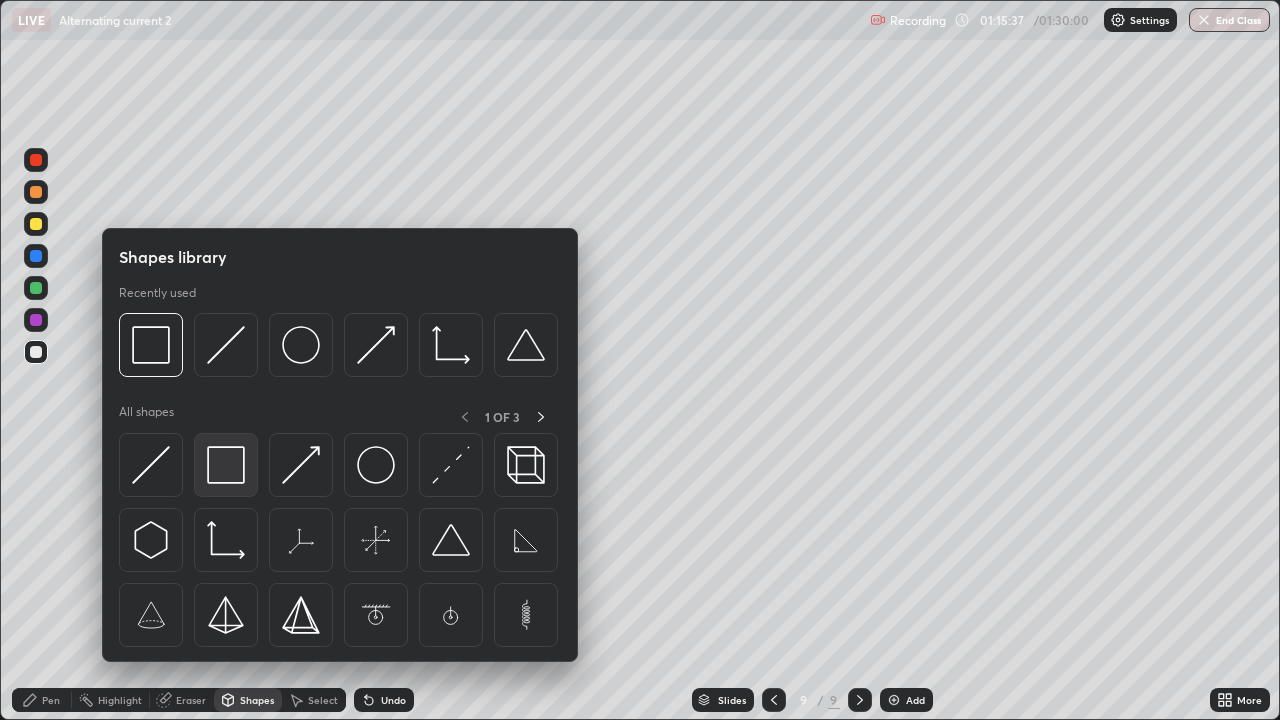 click at bounding box center [226, 465] 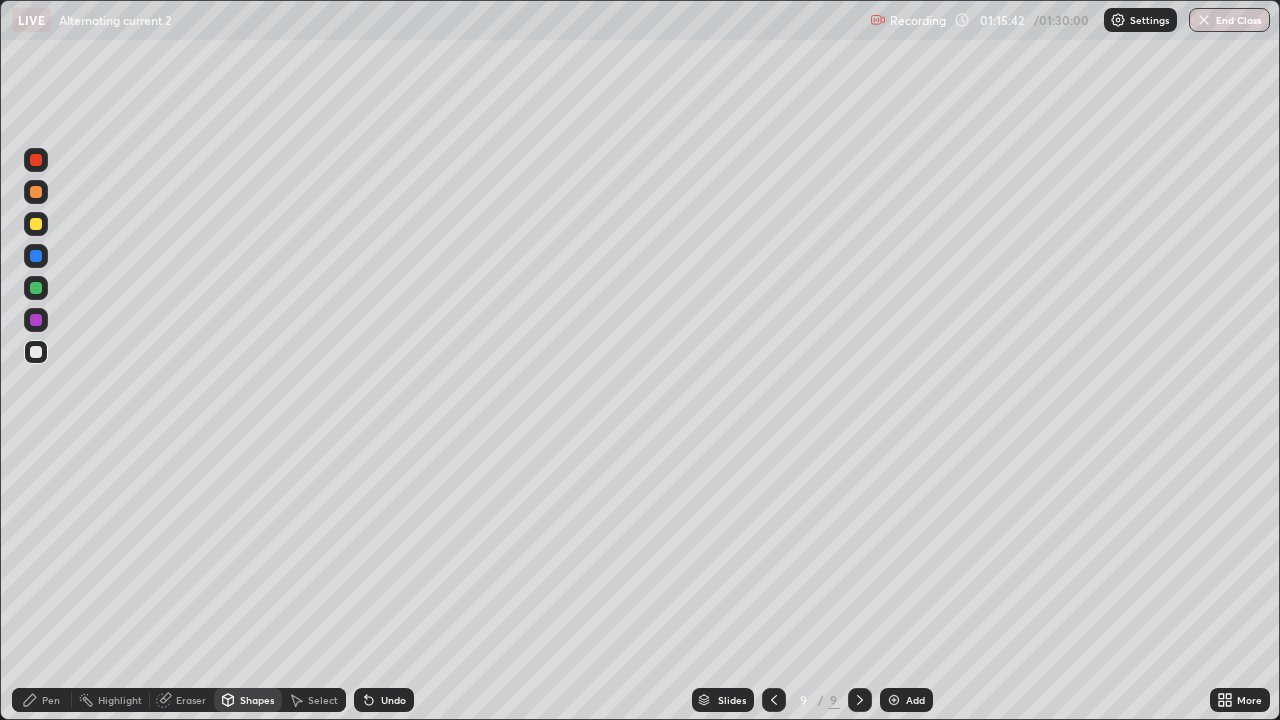 click on "Pen" at bounding box center (51, 700) 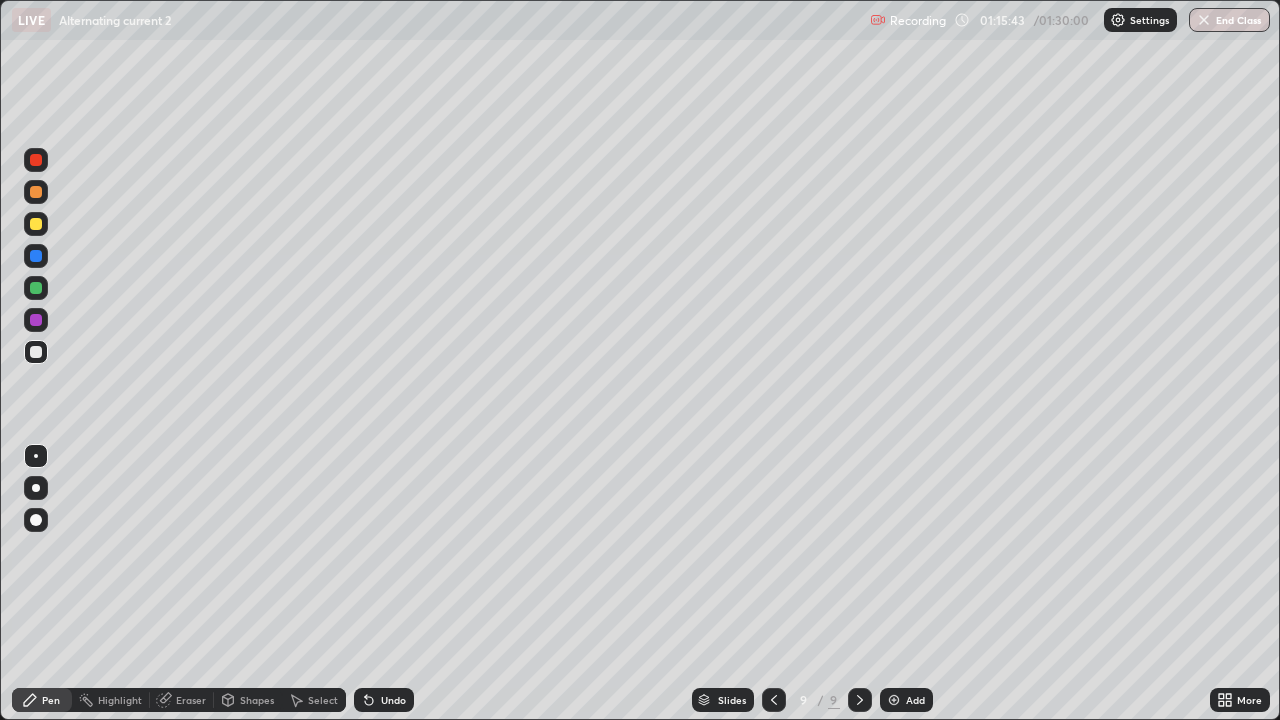 click on "Eraser" at bounding box center [191, 700] 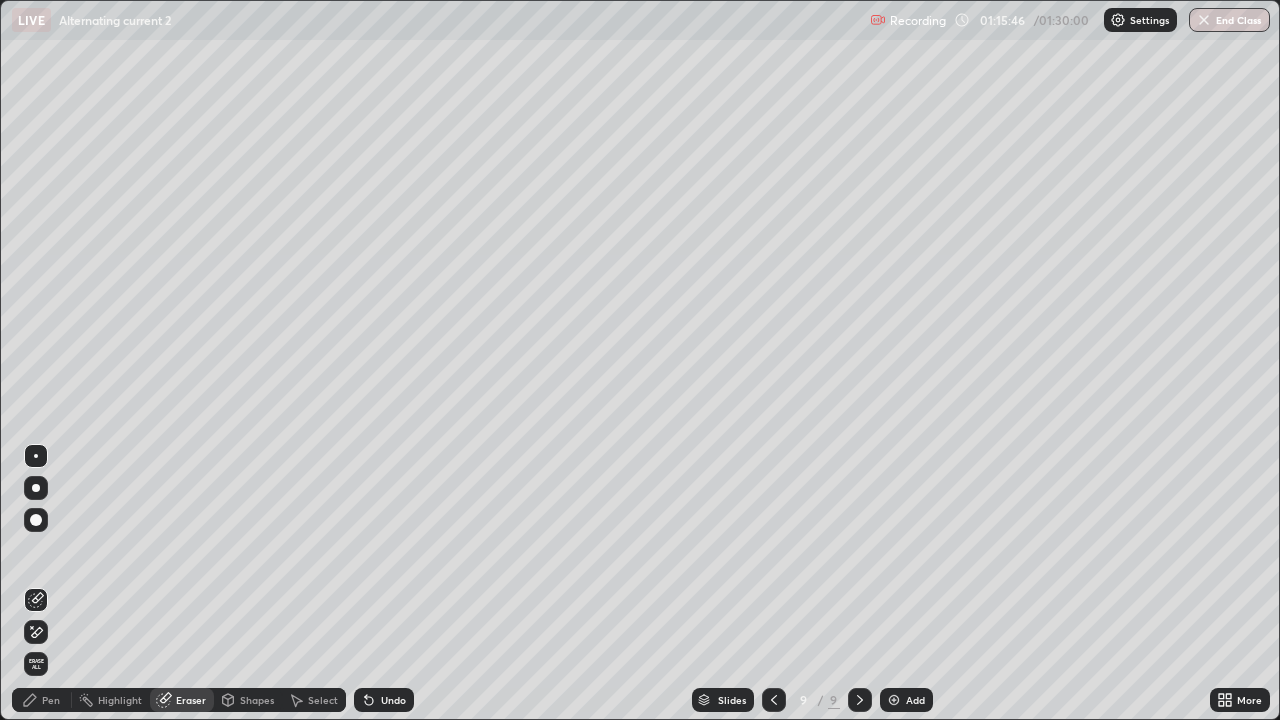 click on "Pen" at bounding box center [51, 700] 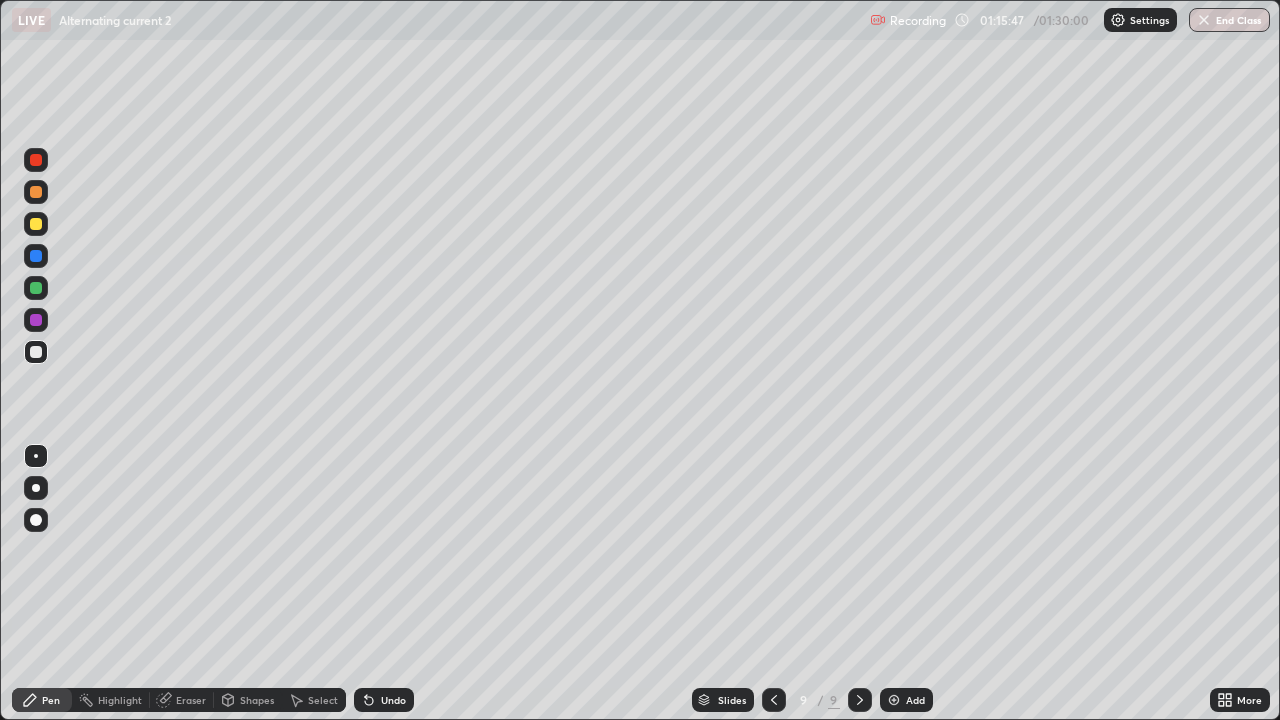 click on "Shapes" at bounding box center (257, 700) 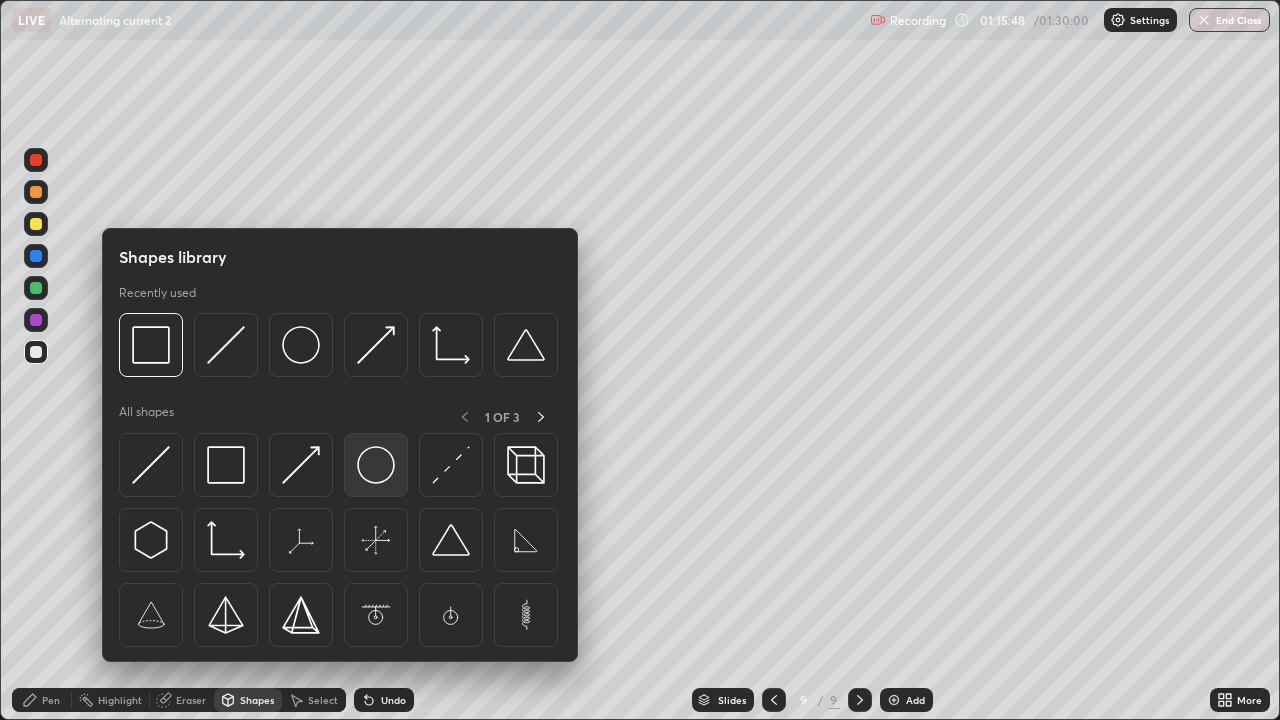 click at bounding box center [376, 465] 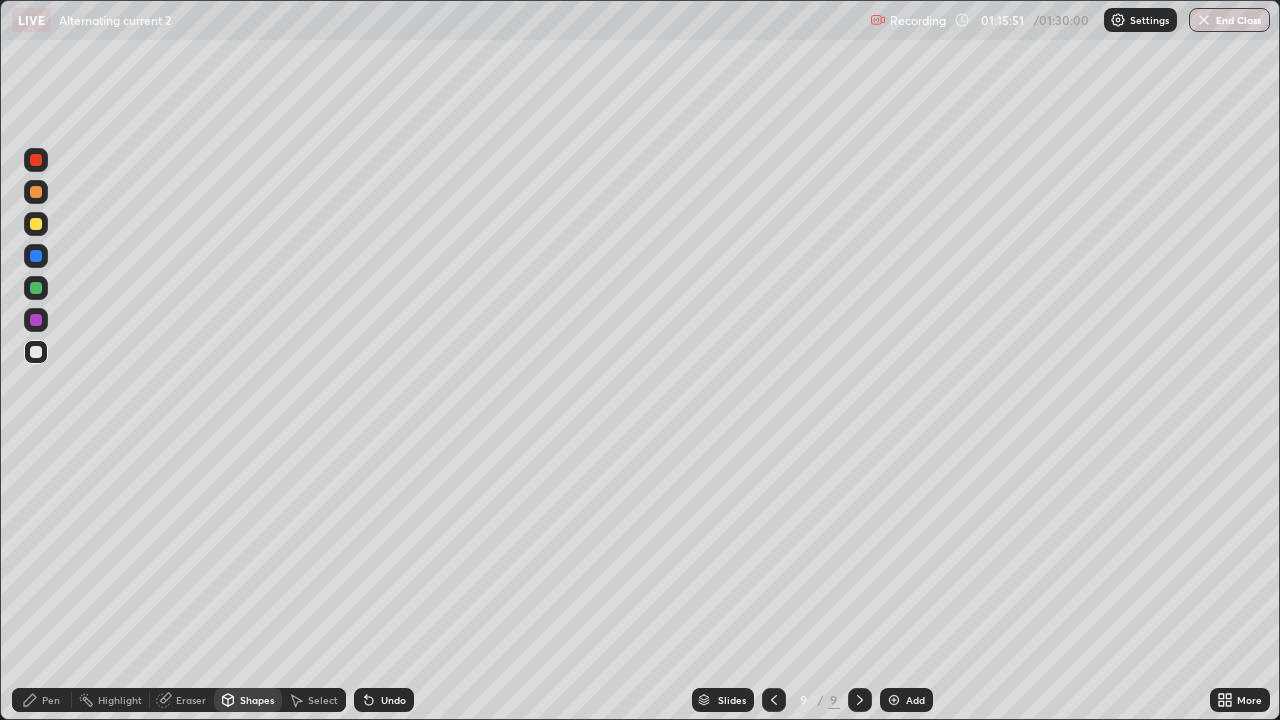click on "Pen" at bounding box center (51, 700) 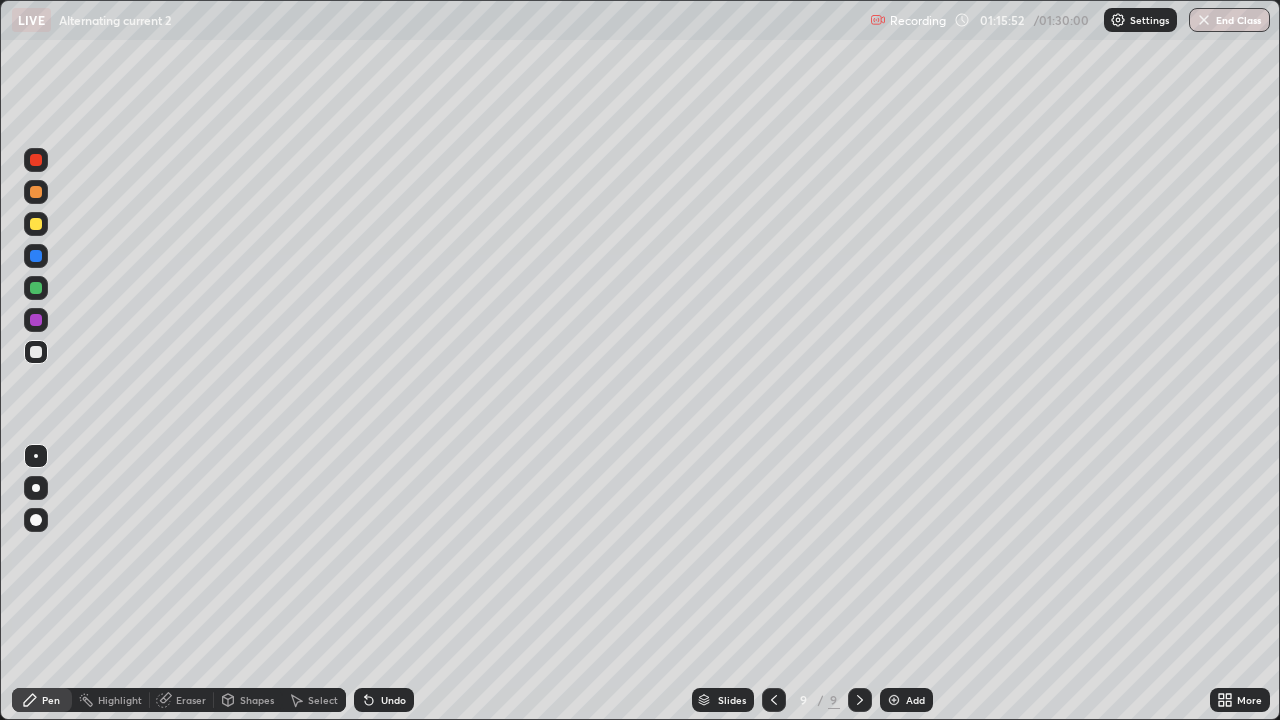 click on "Eraser" at bounding box center (191, 700) 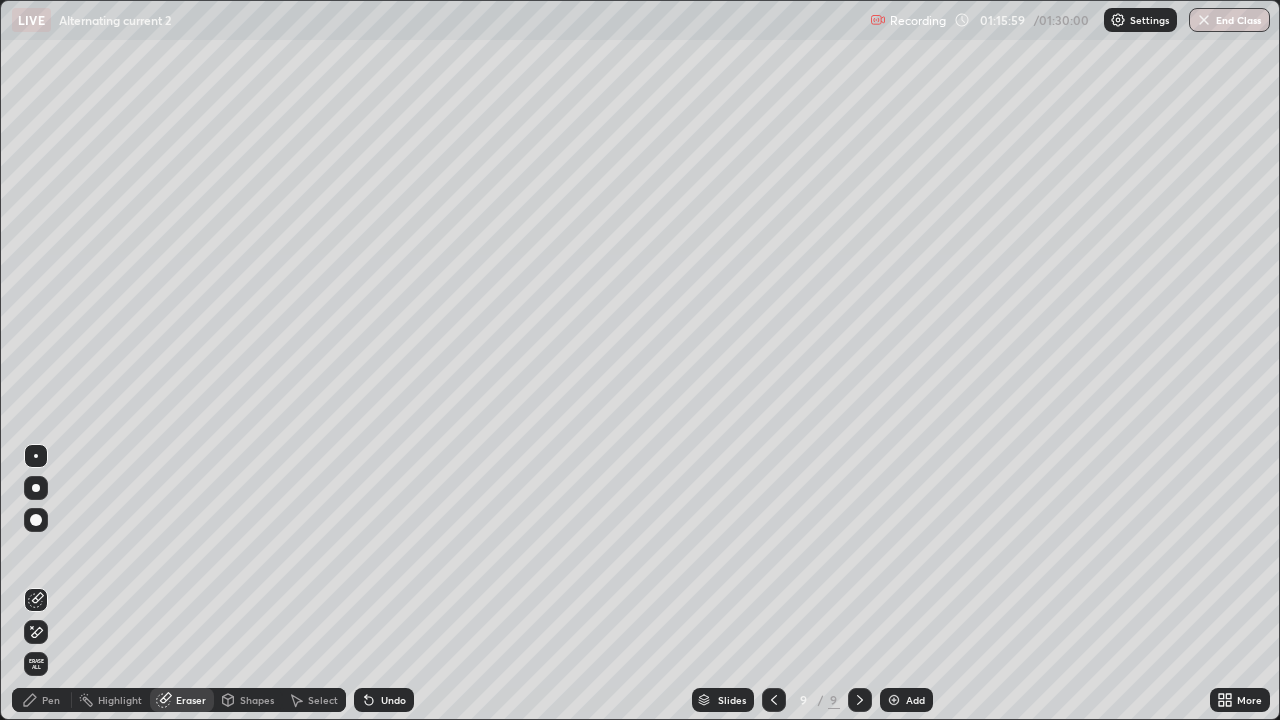 click on "Pen" at bounding box center [51, 700] 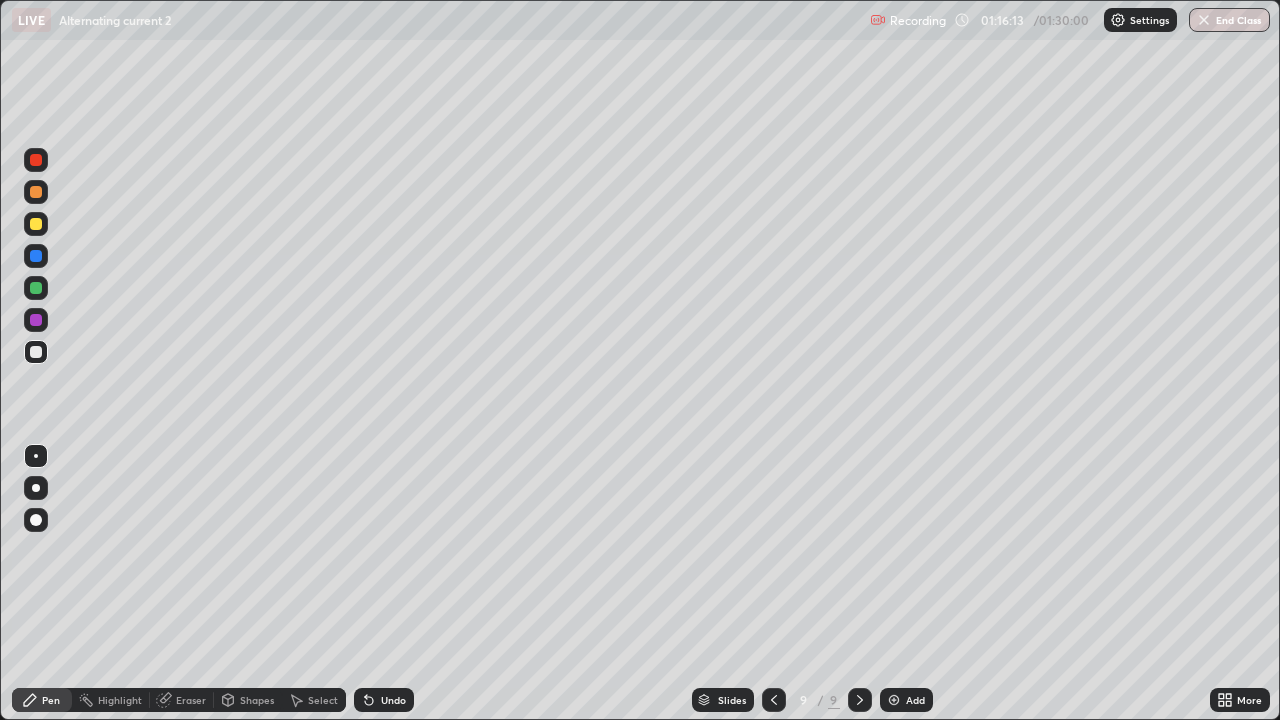 click on "Pen" at bounding box center (51, 700) 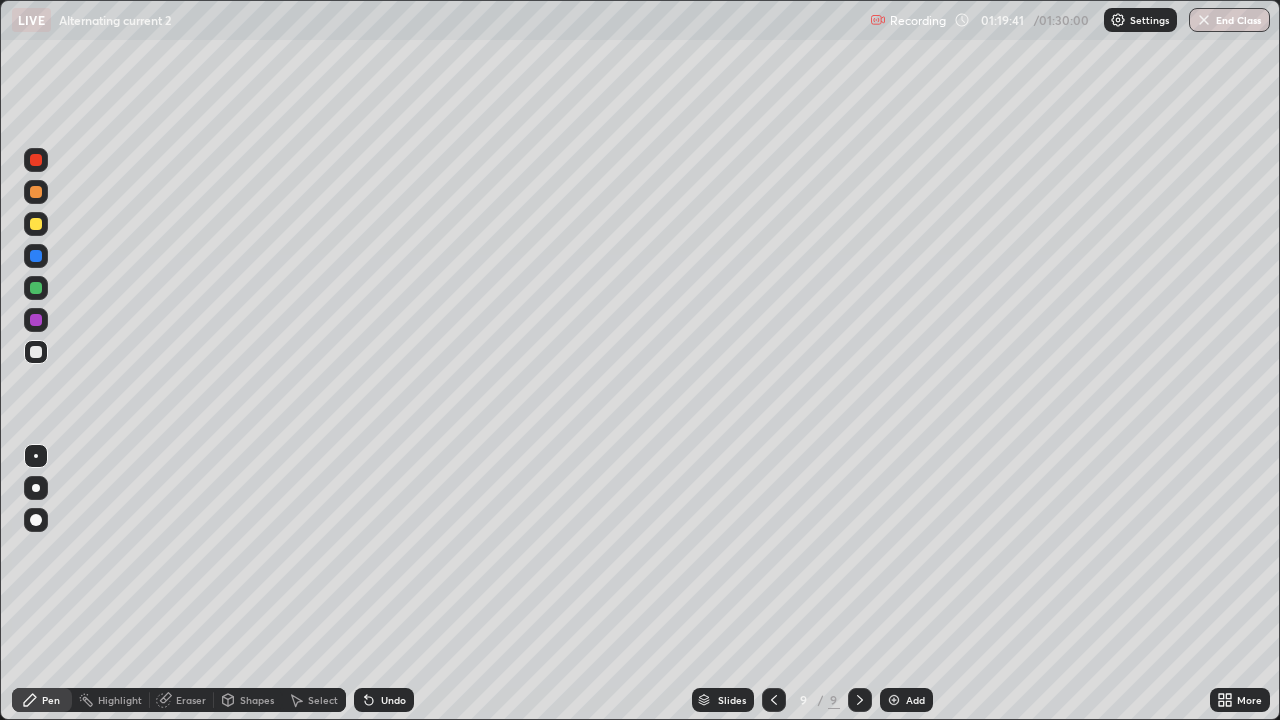 click on "Eraser" at bounding box center (191, 700) 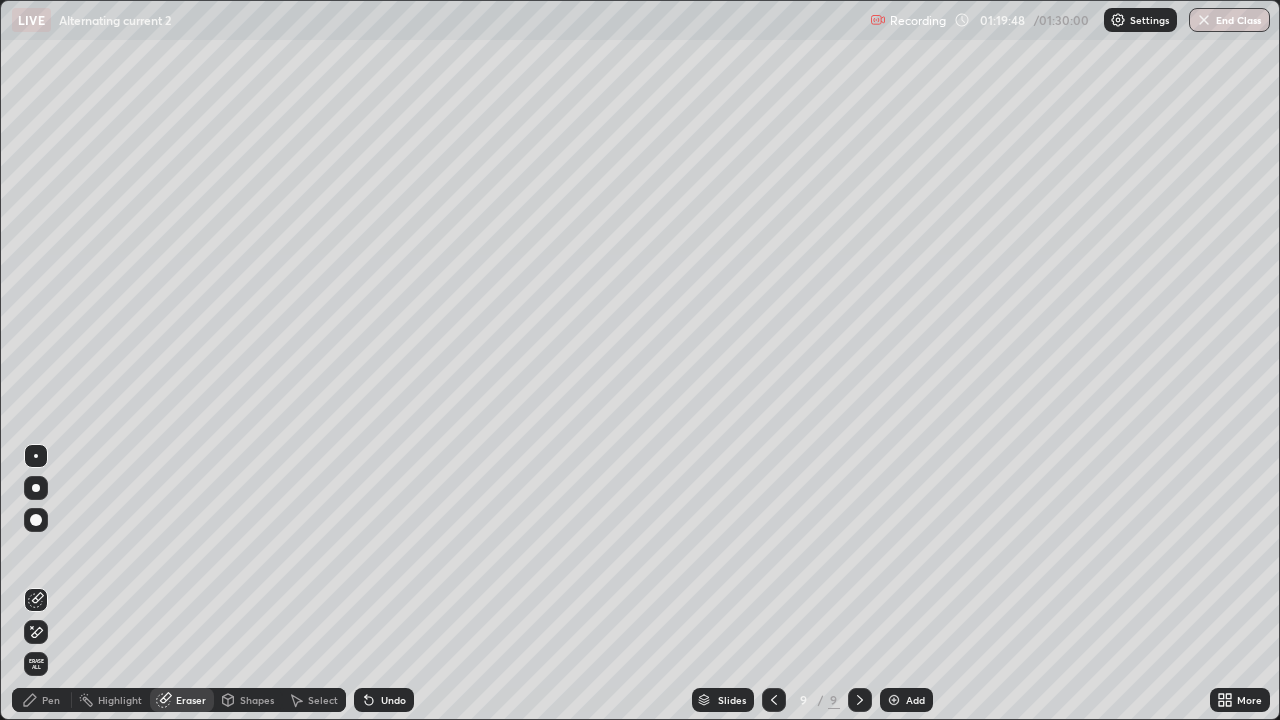 click on "Pen" at bounding box center (51, 700) 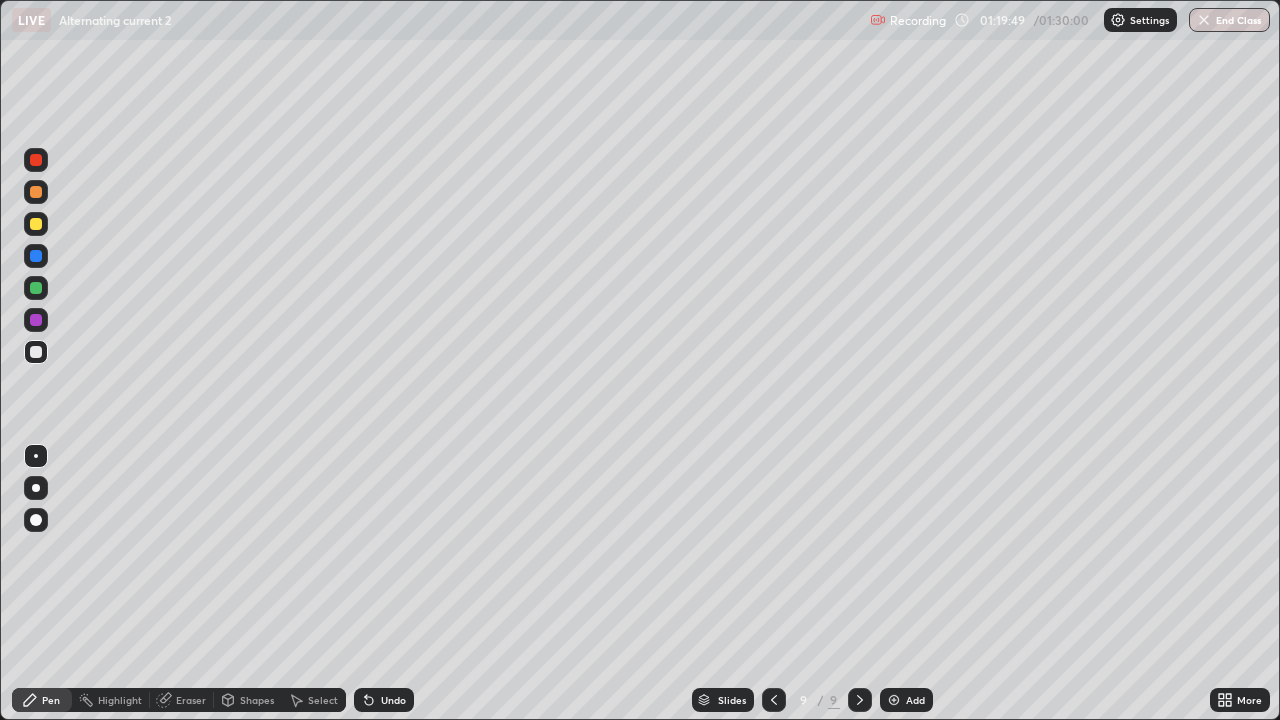 click on "Eraser" at bounding box center [191, 700] 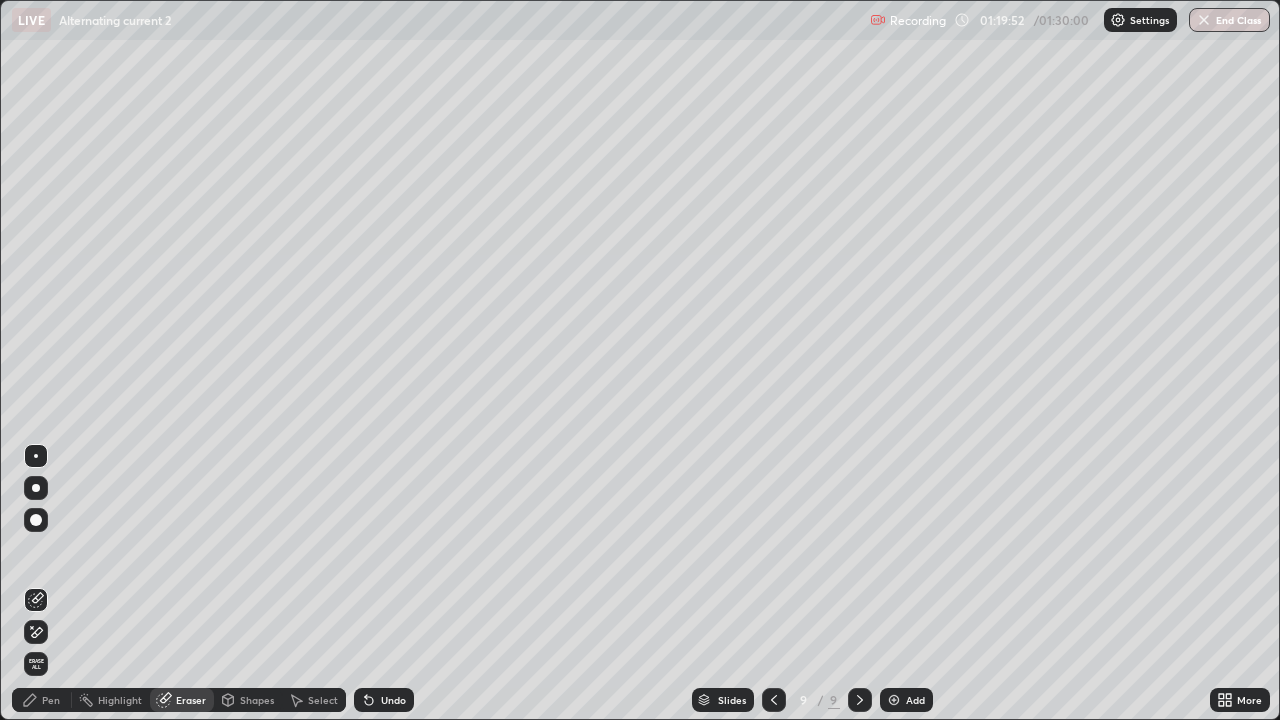 click on "Pen" at bounding box center [51, 700] 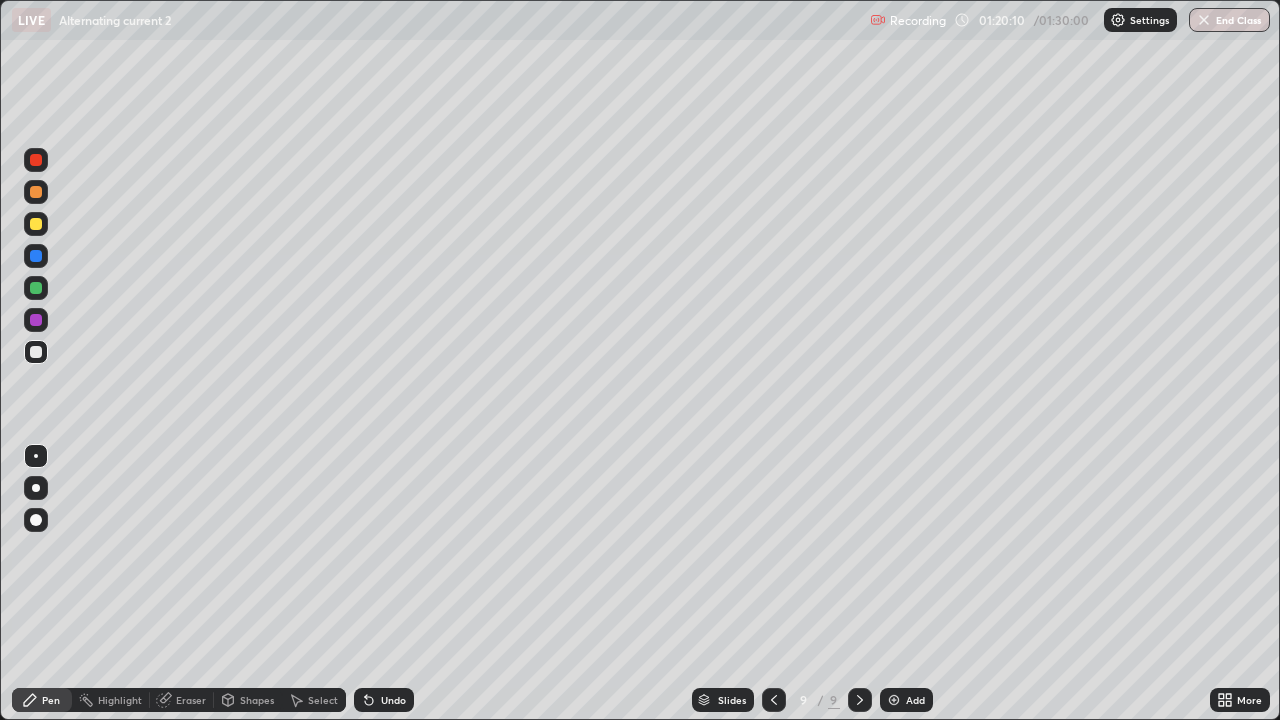 click on "Eraser" at bounding box center [191, 700] 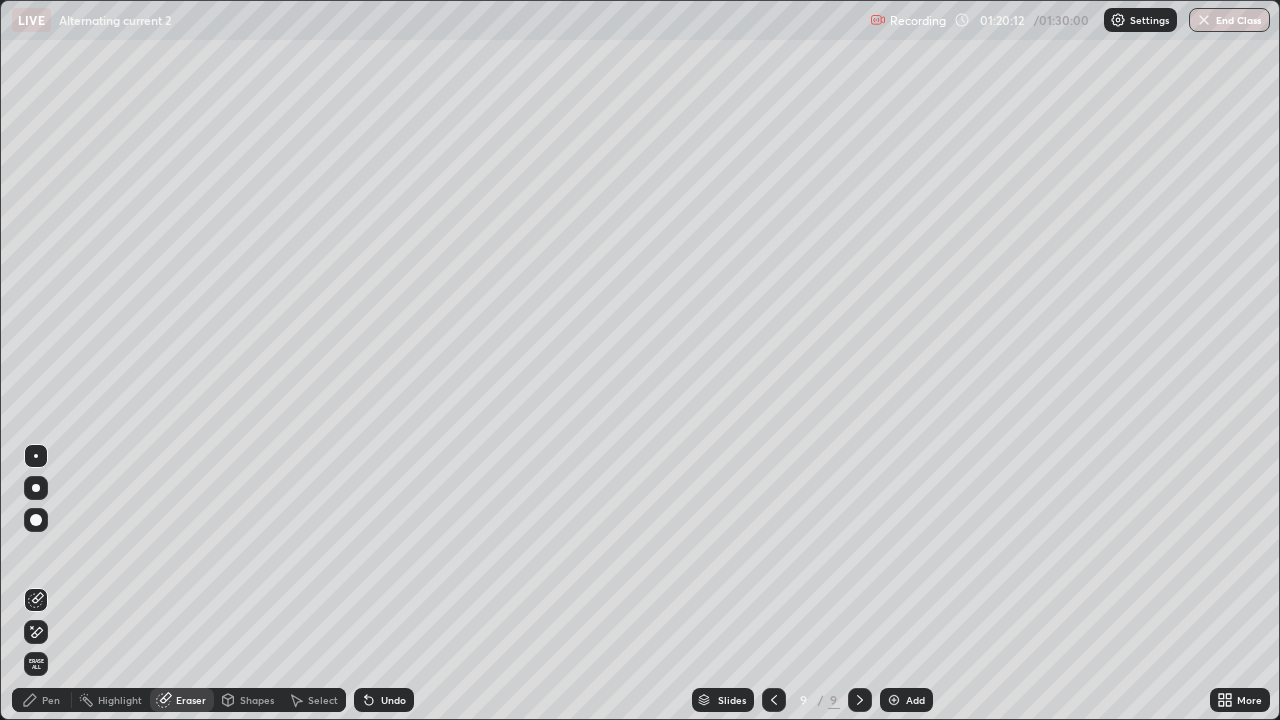 click on "Pen" at bounding box center [51, 700] 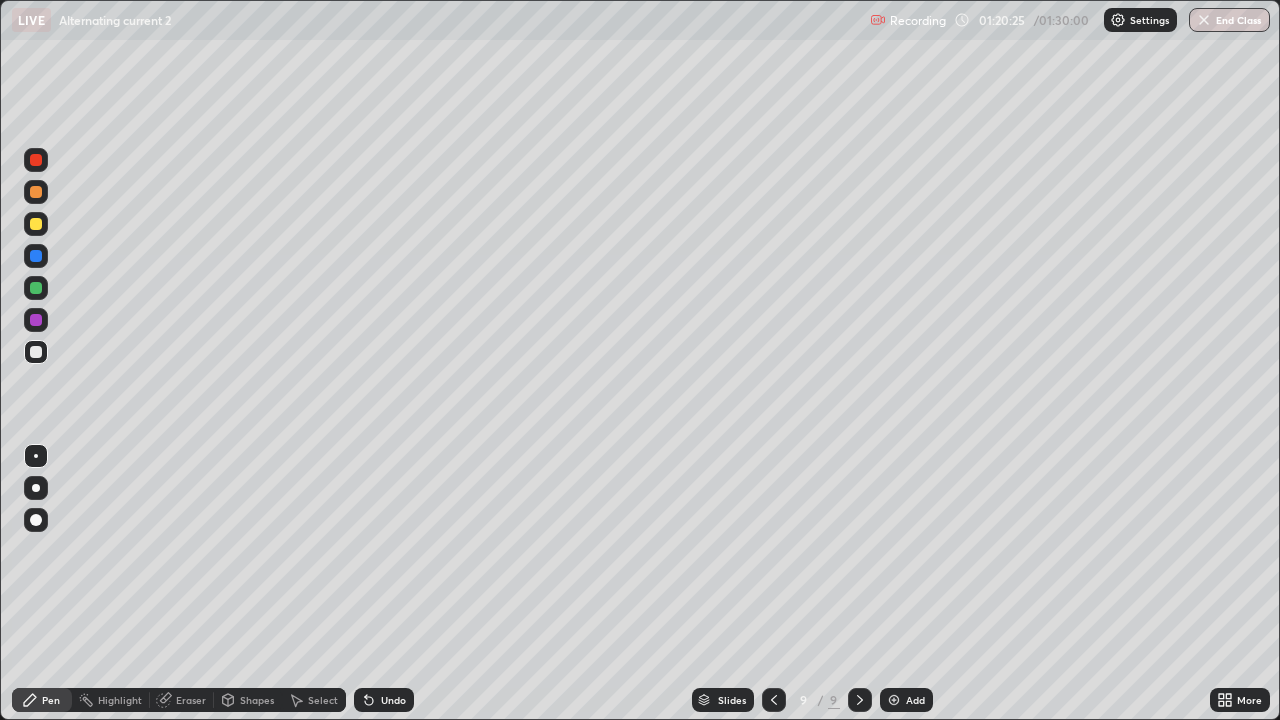 click at bounding box center [36, 288] 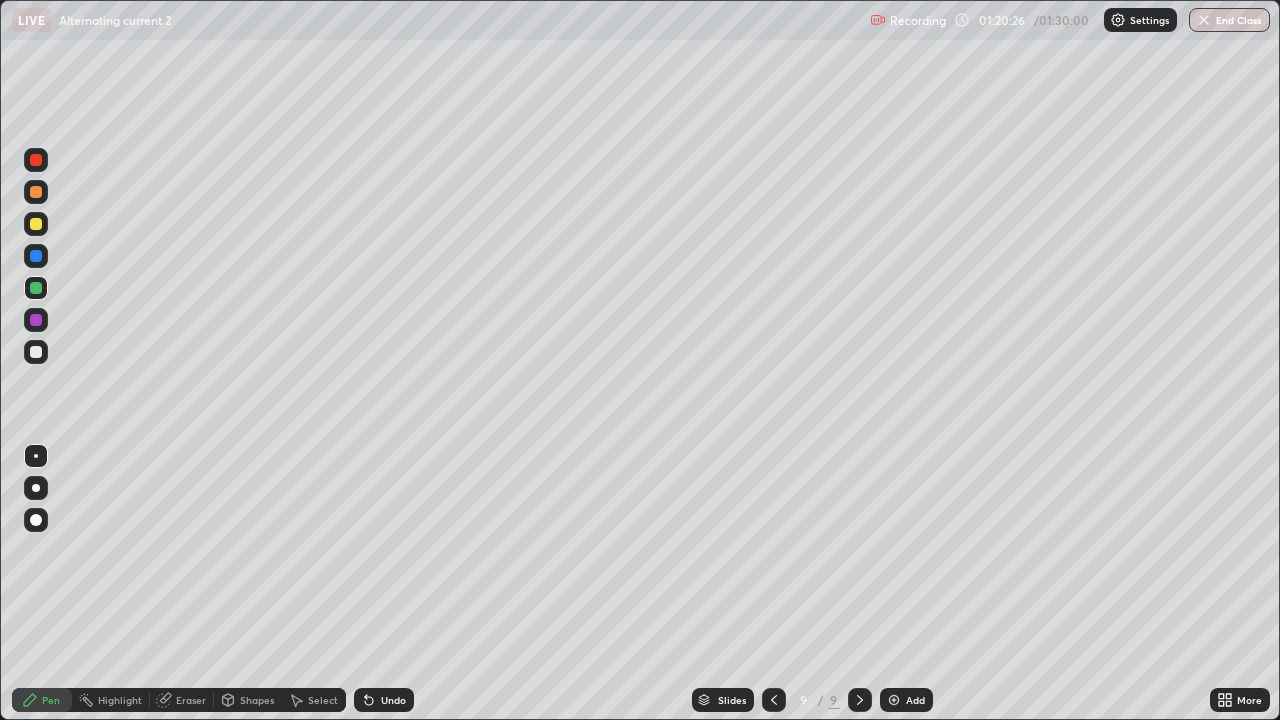 click on "Shapes" at bounding box center (257, 700) 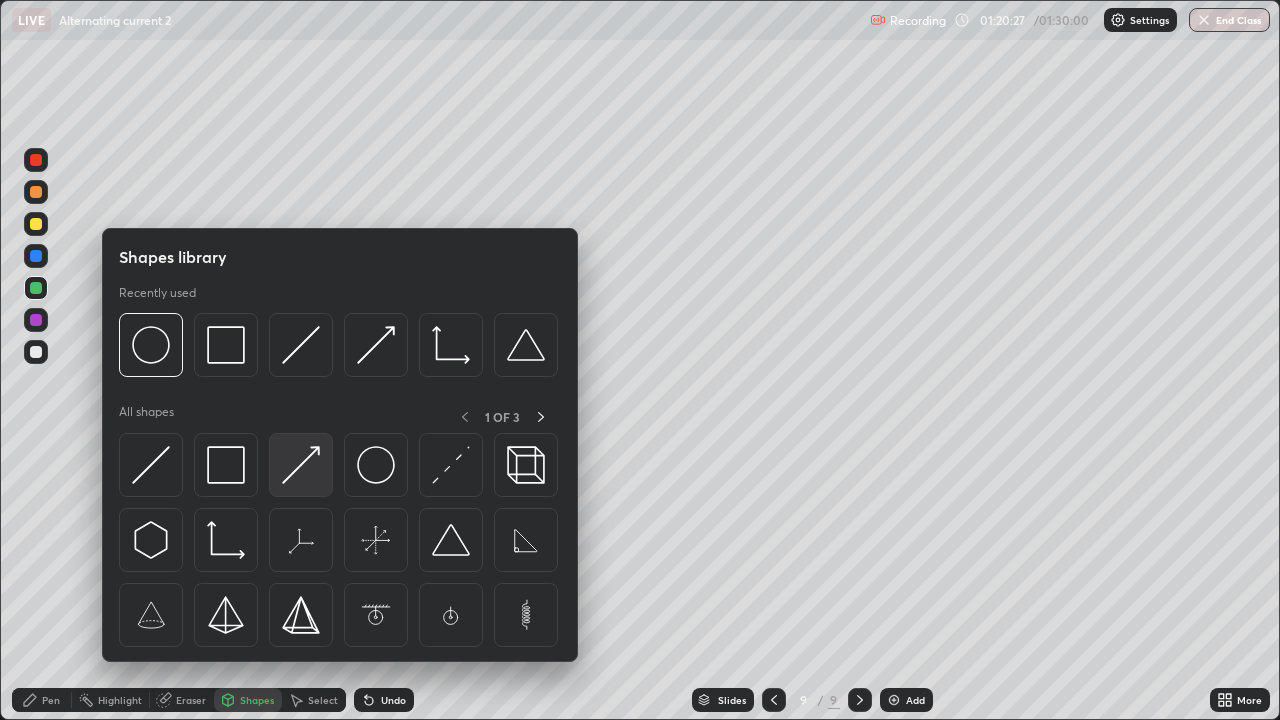 click at bounding box center [301, 465] 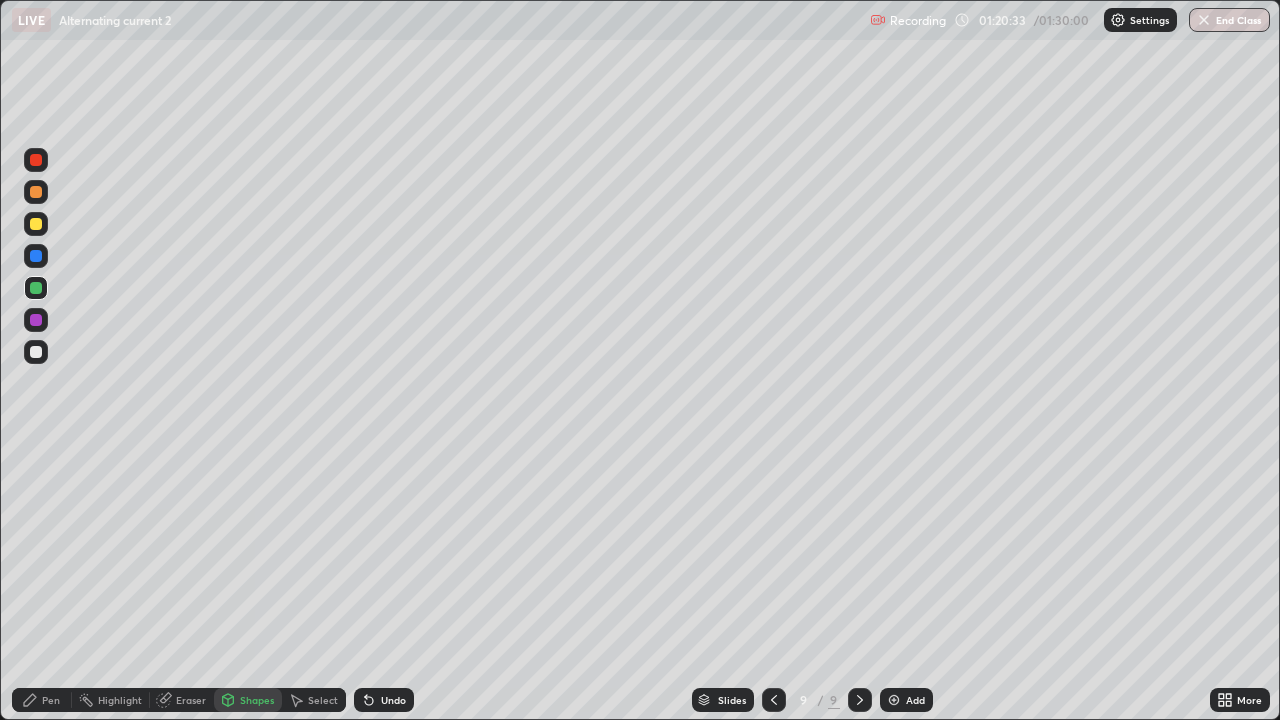 click on "Pen" at bounding box center (51, 700) 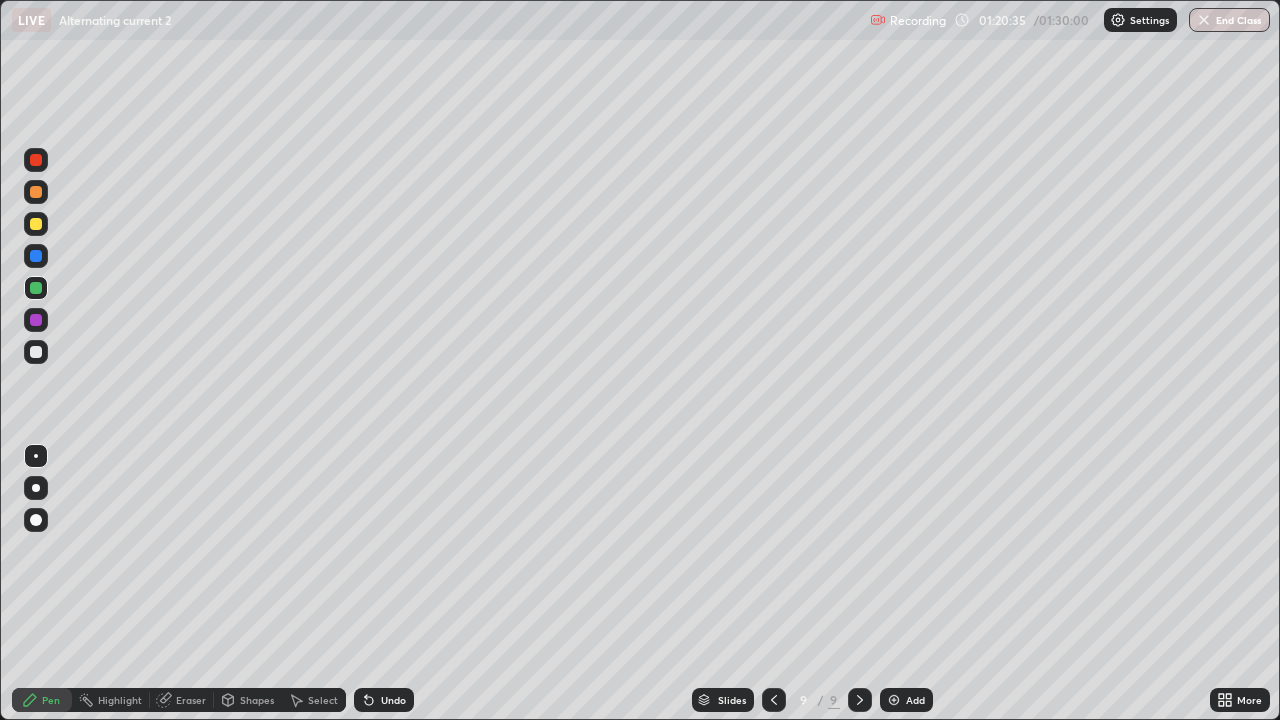 click at bounding box center (36, 224) 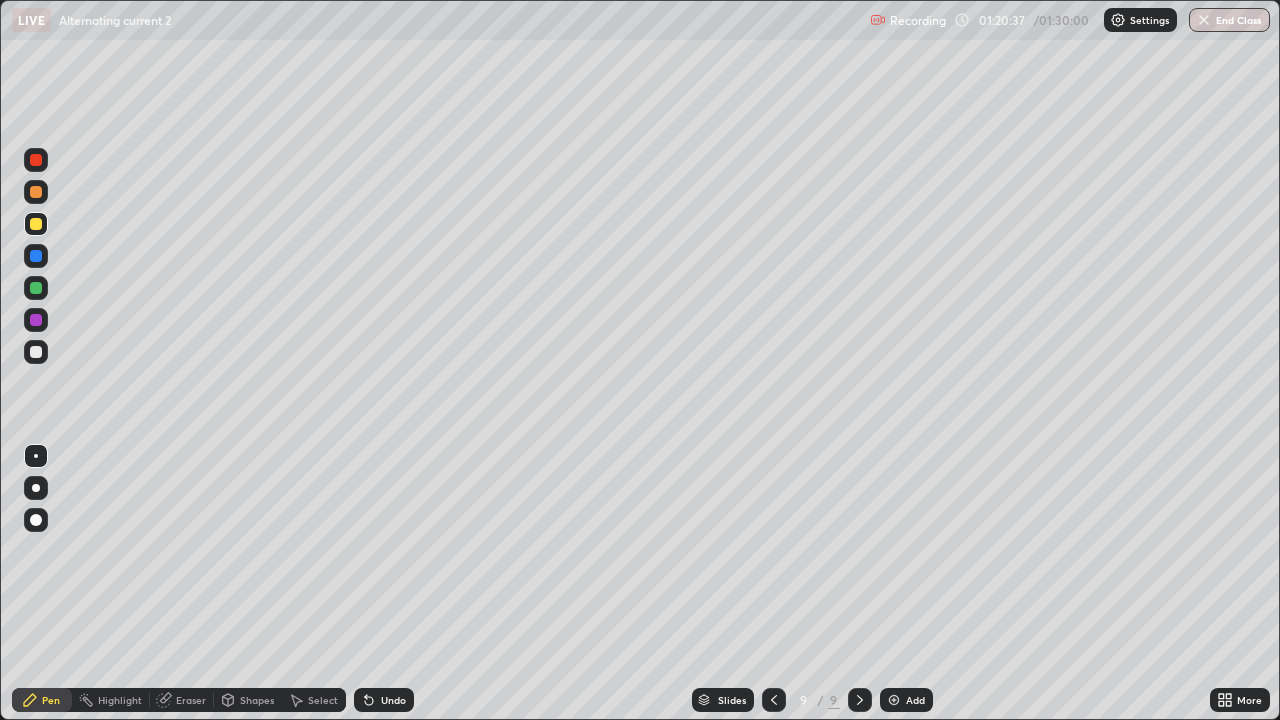 click on "Shapes" at bounding box center [257, 700] 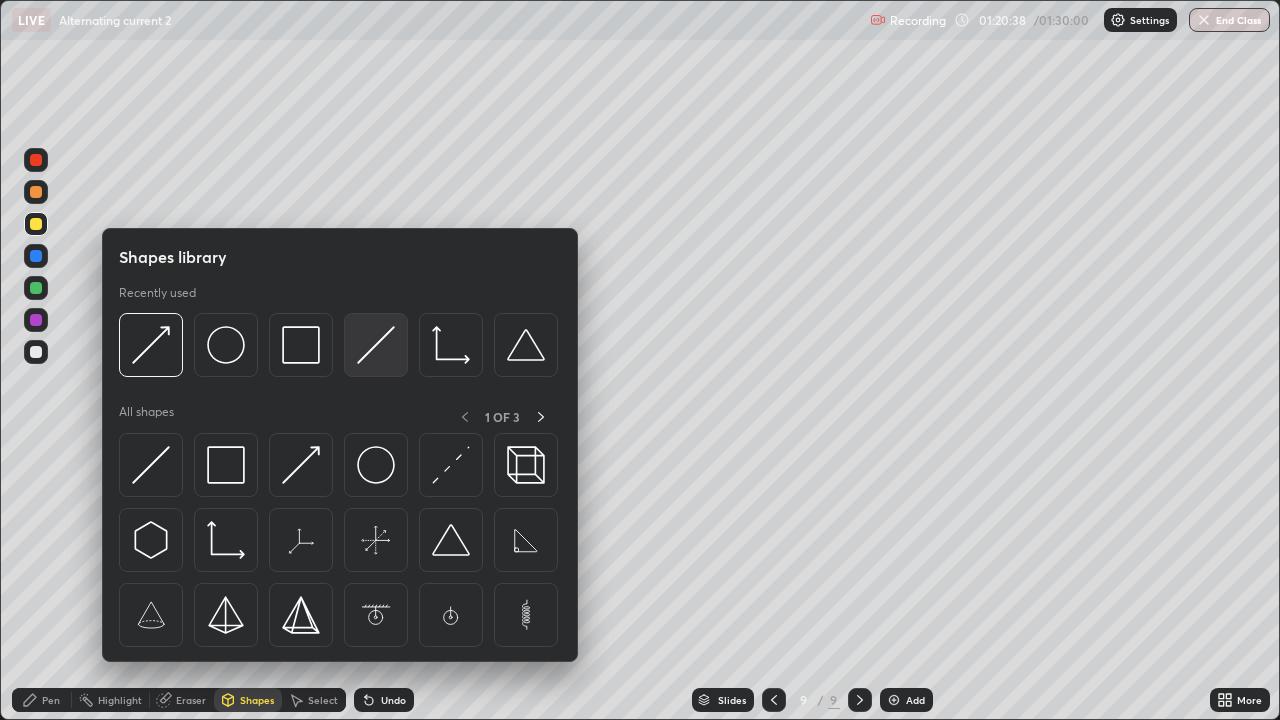 click at bounding box center (376, 345) 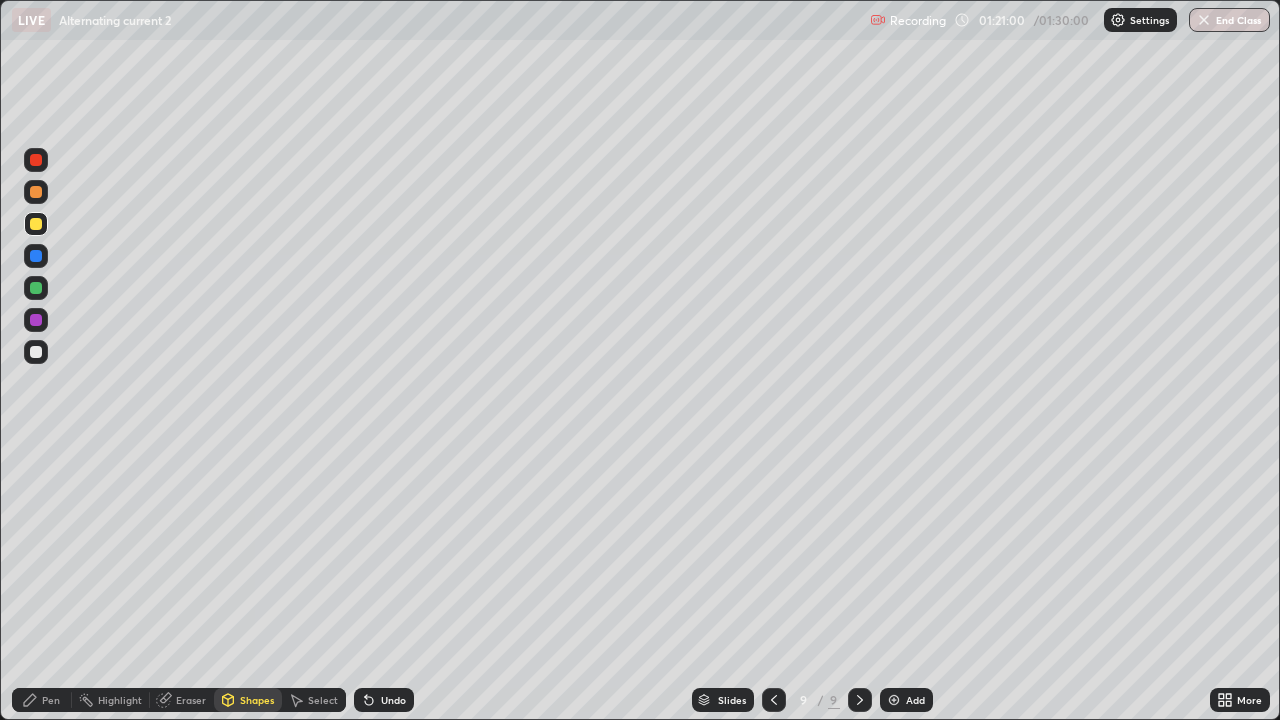 click on "Pen" at bounding box center (51, 700) 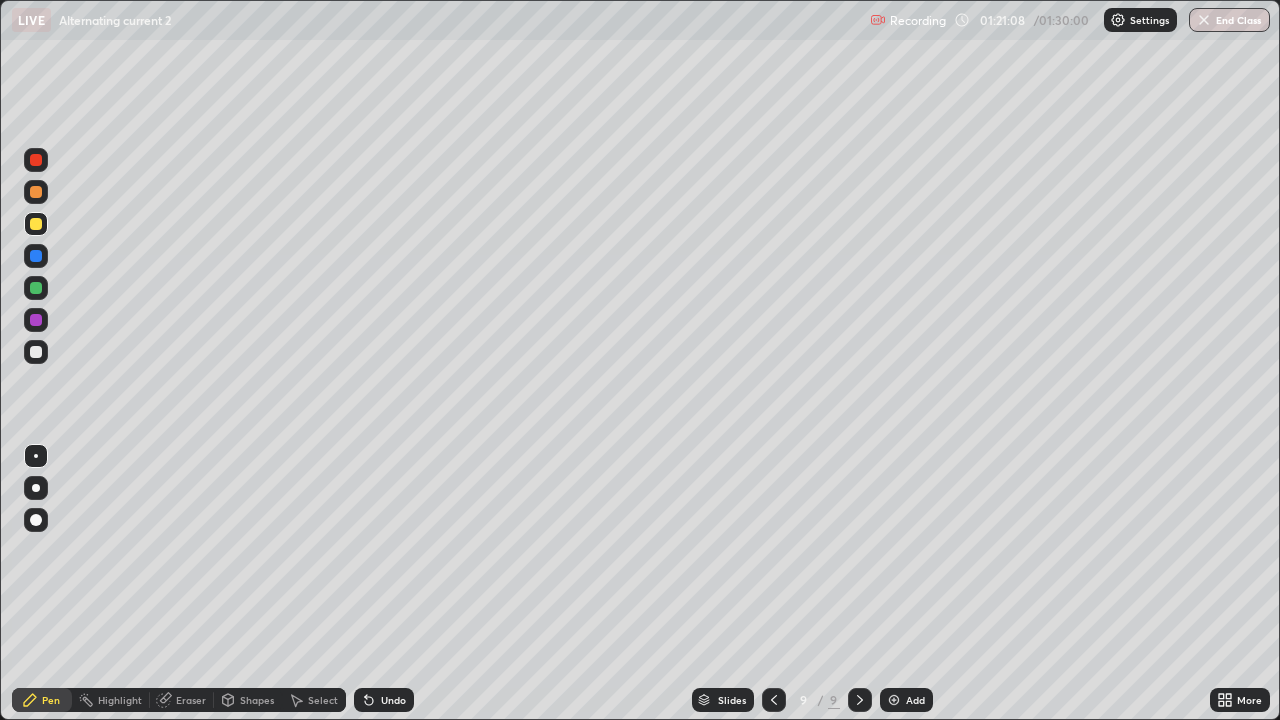 click on "Eraser" at bounding box center [191, 700] 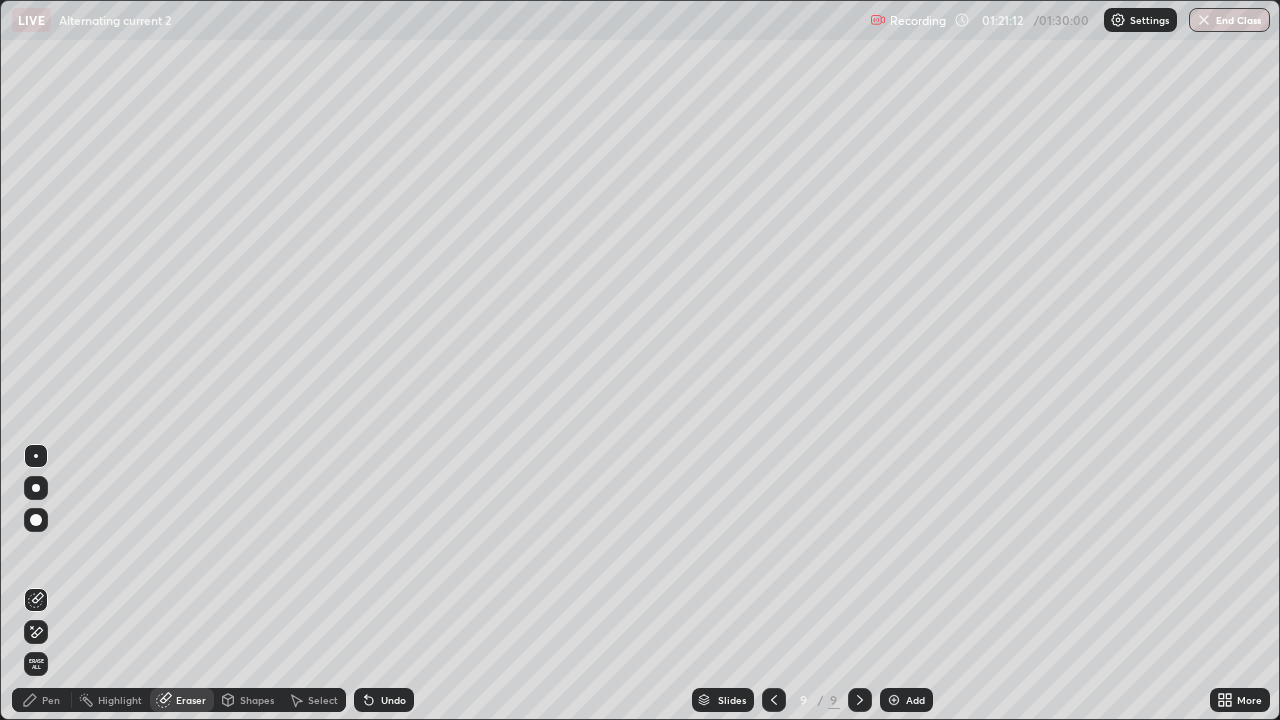 click on "Pen" at bounding box center [51, 700] 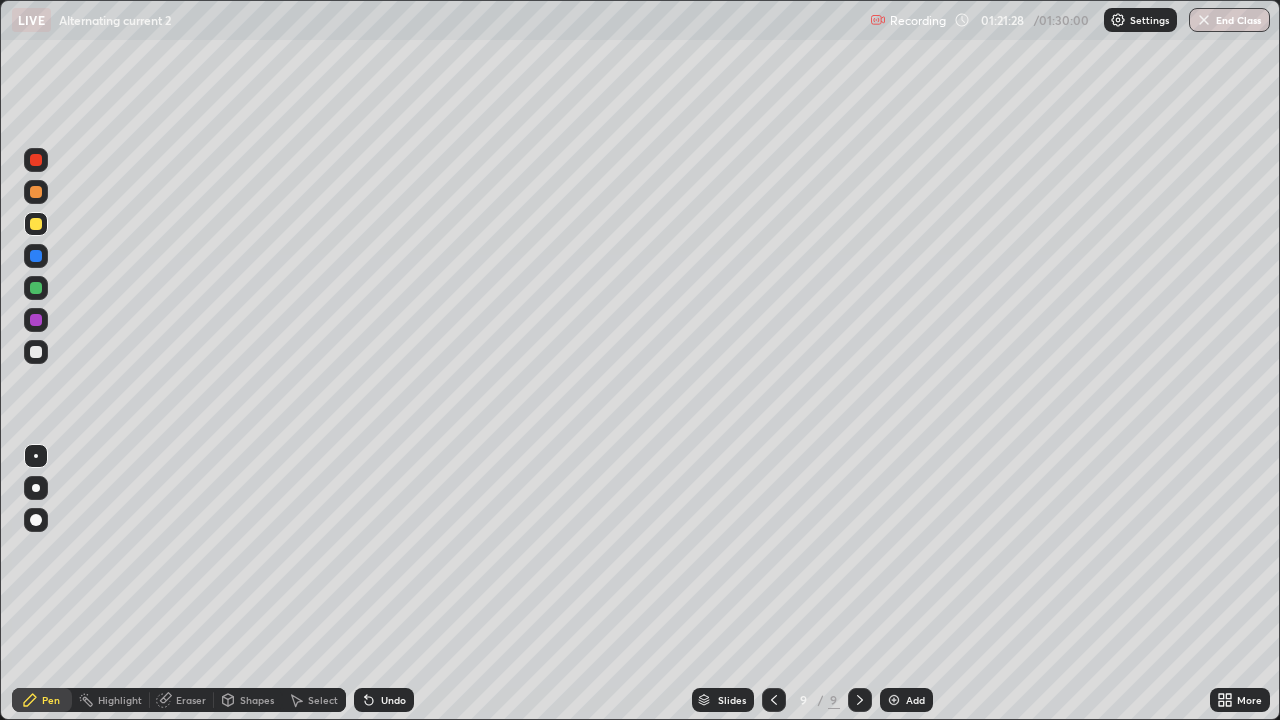 click on "Eraser" at bounding box center (191, 700) 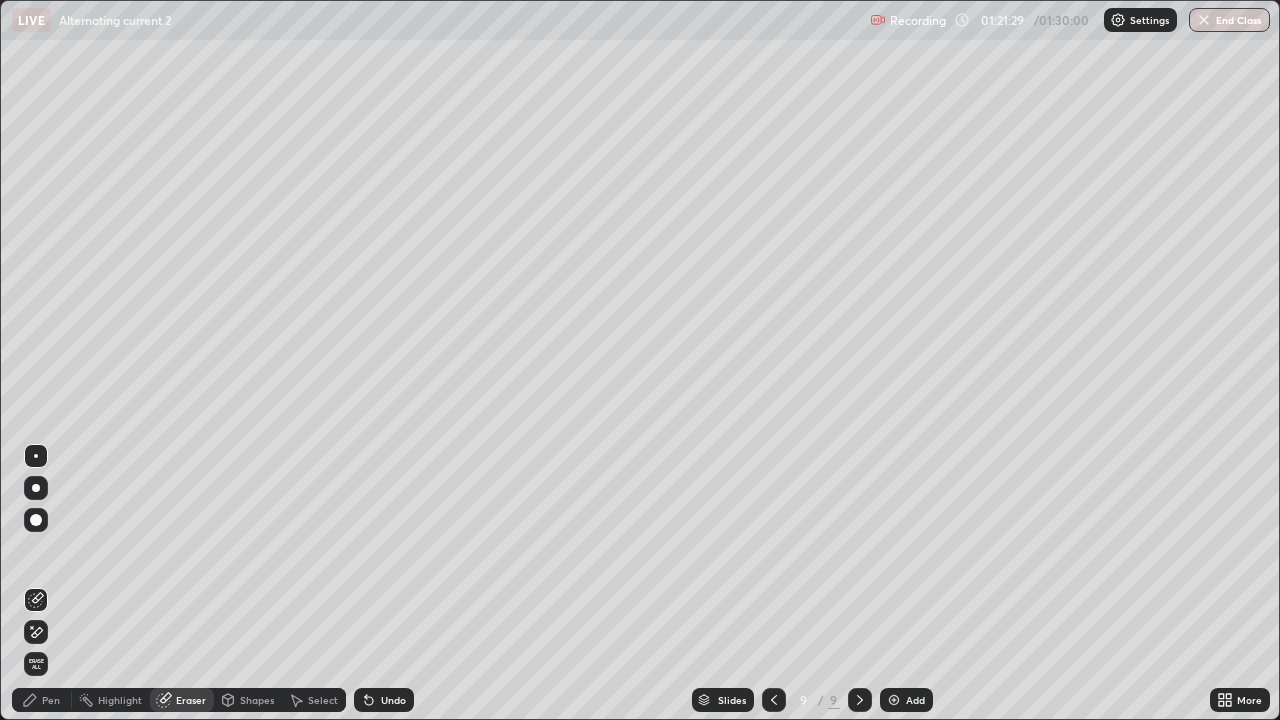 click on "Shapes" at bounding box center (257, 700) 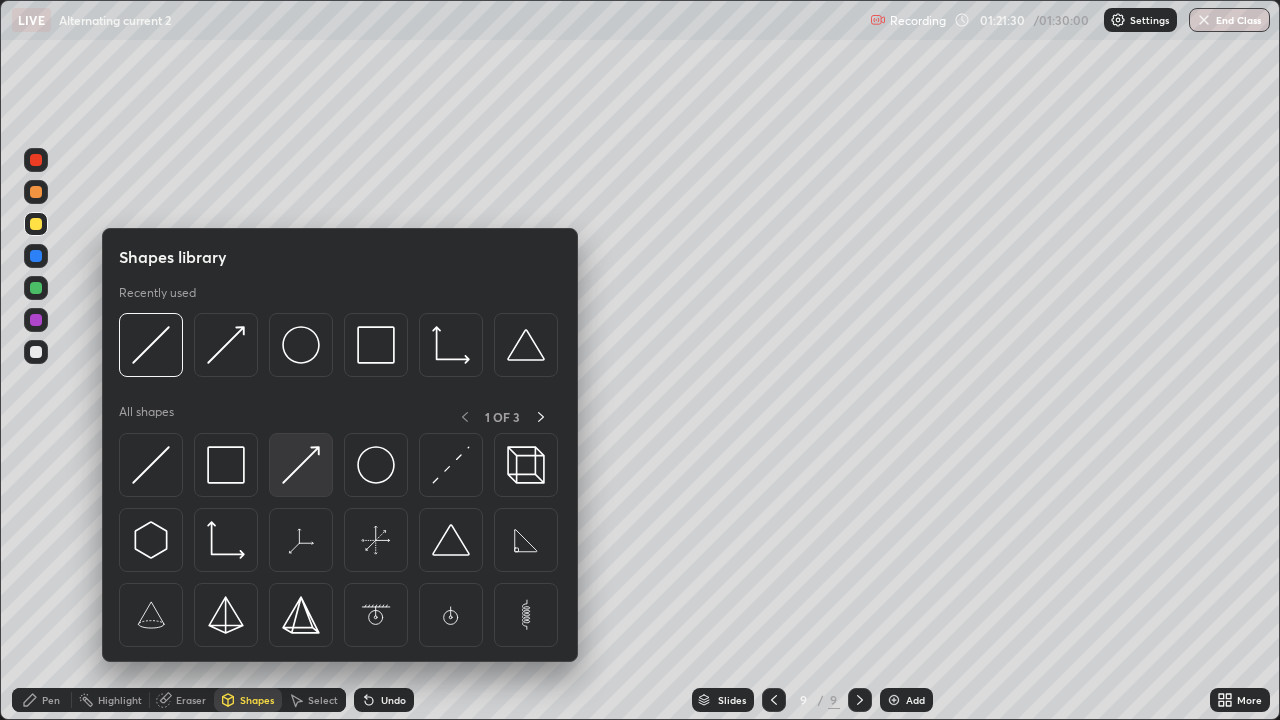 click at bounding box center [301, 465] 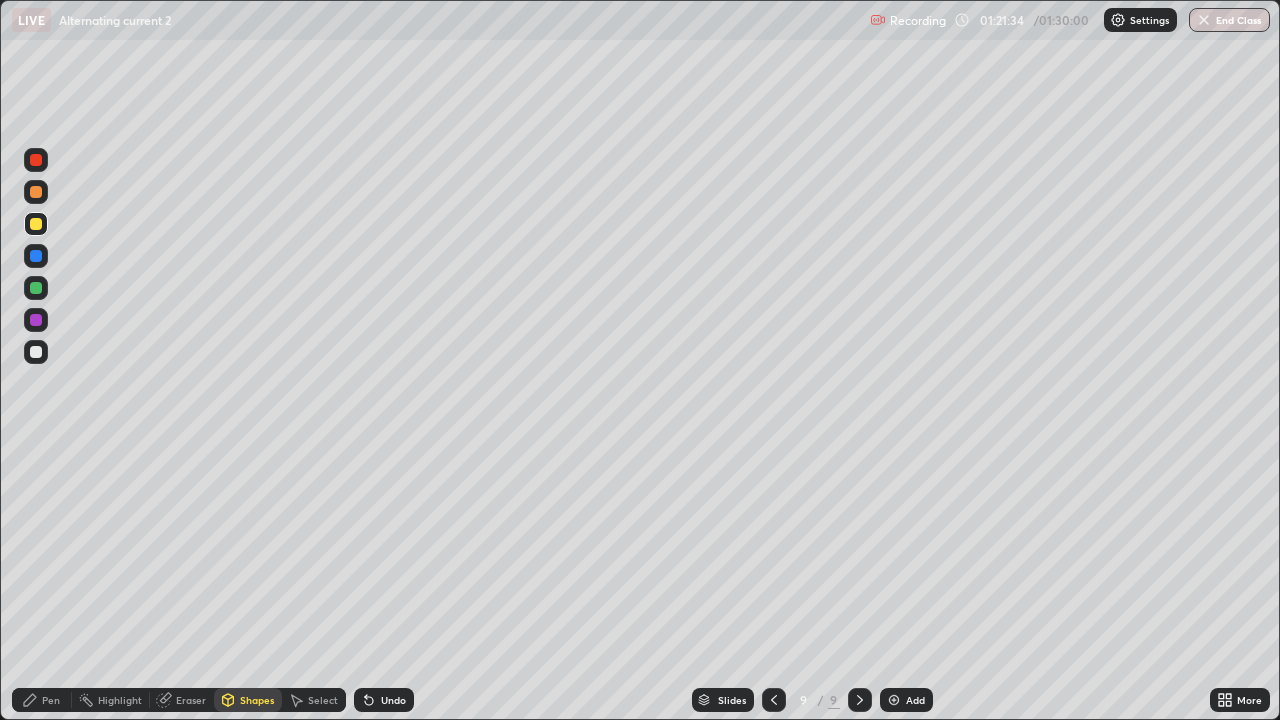 click on "Pen" at bounding box center (51, 700) 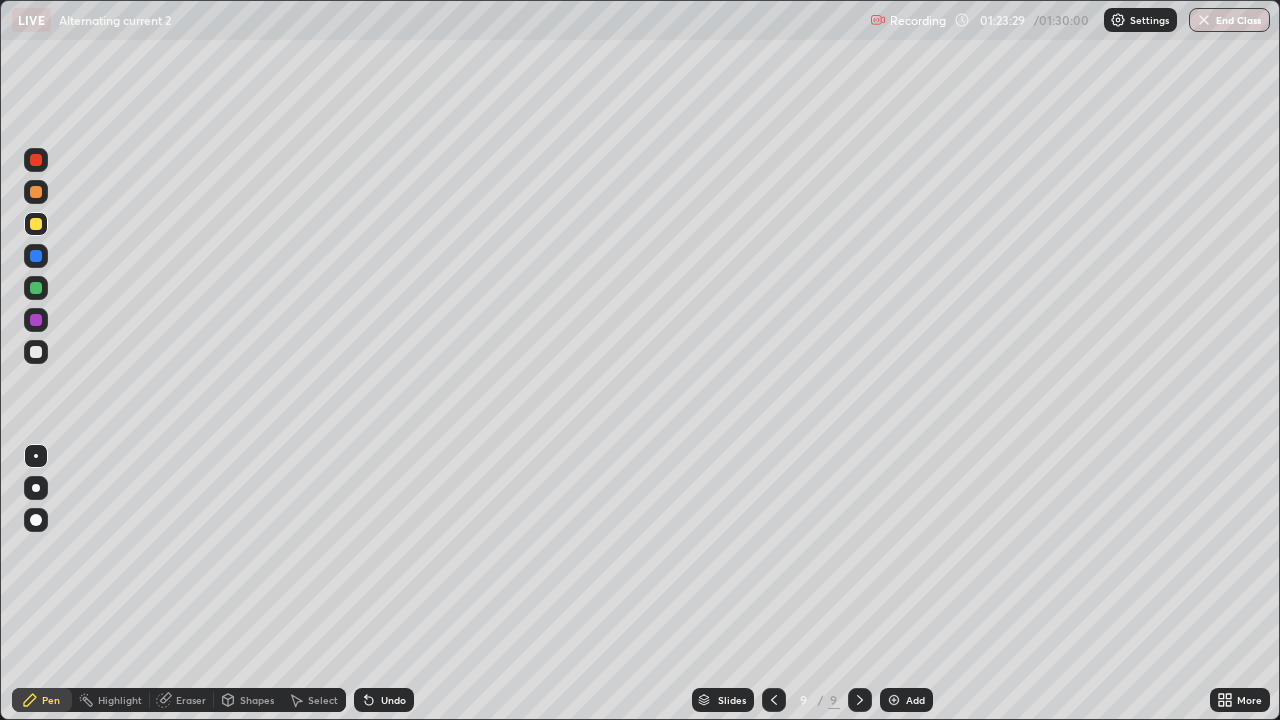 click on "Eraser" at bounding box center [191, 700] 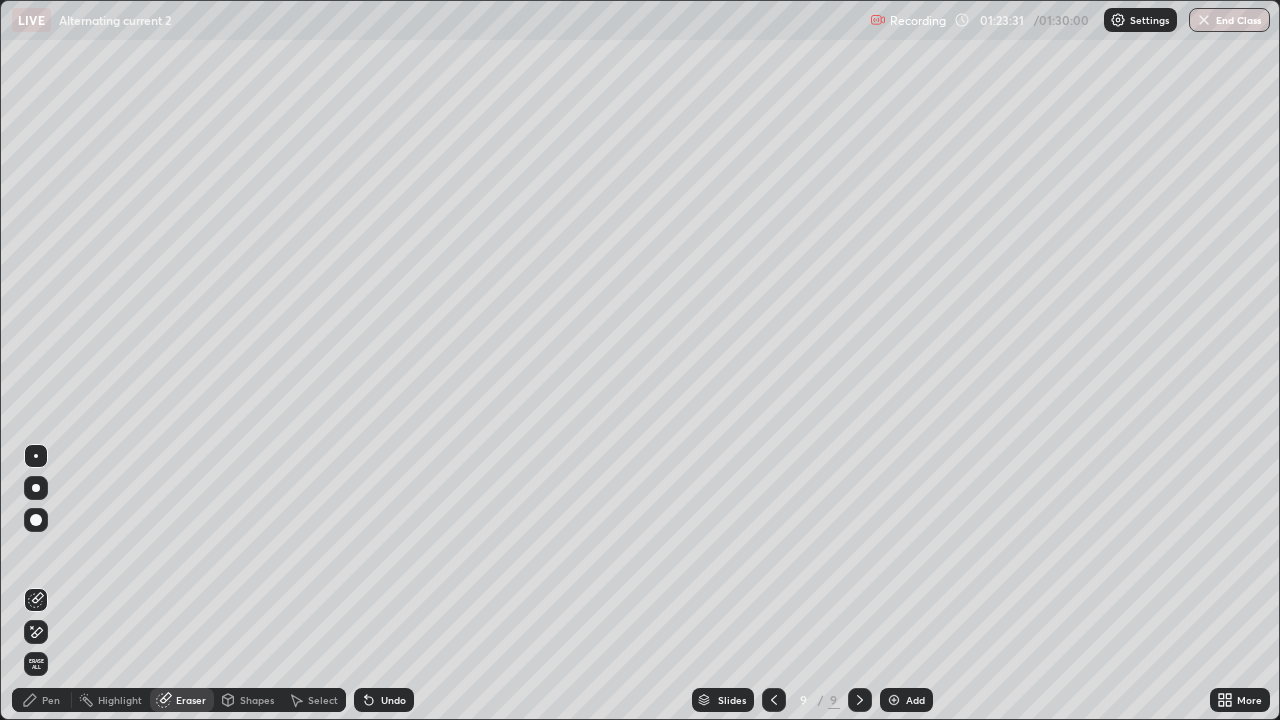 click on "Pen" at bounding box center [51, 700] 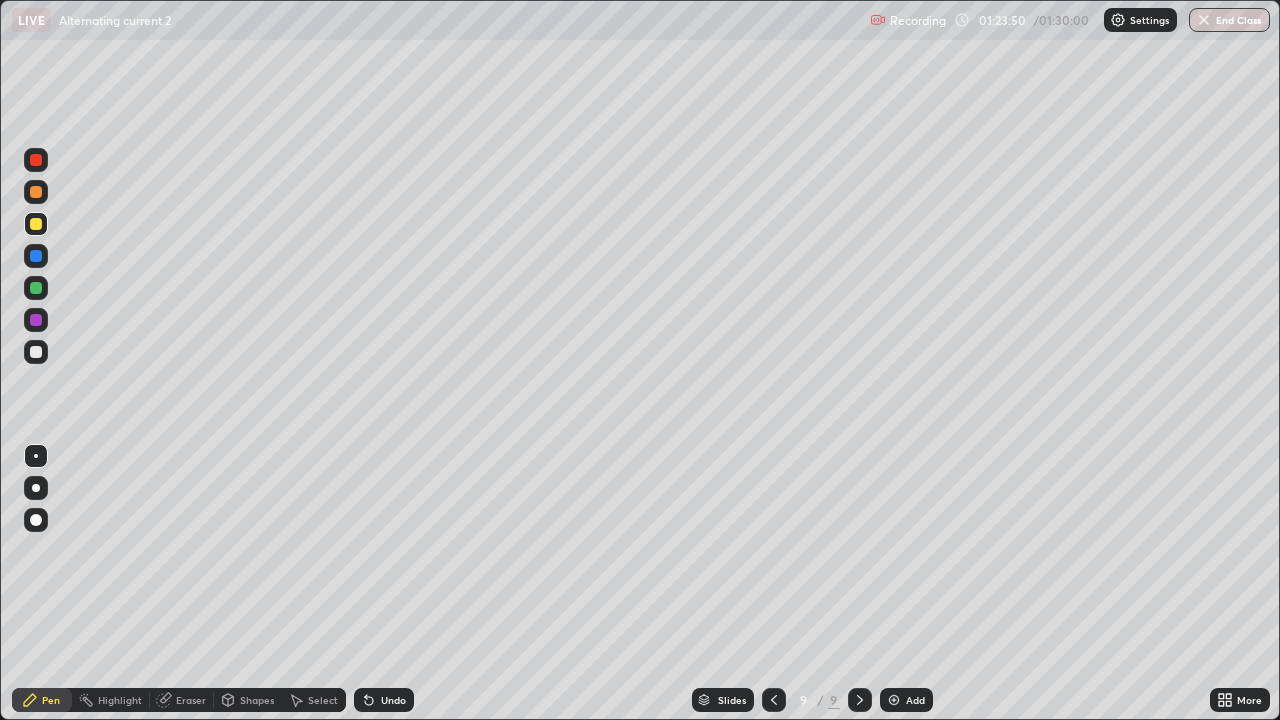 click on "Eraser" at bounding box center (191, 700) 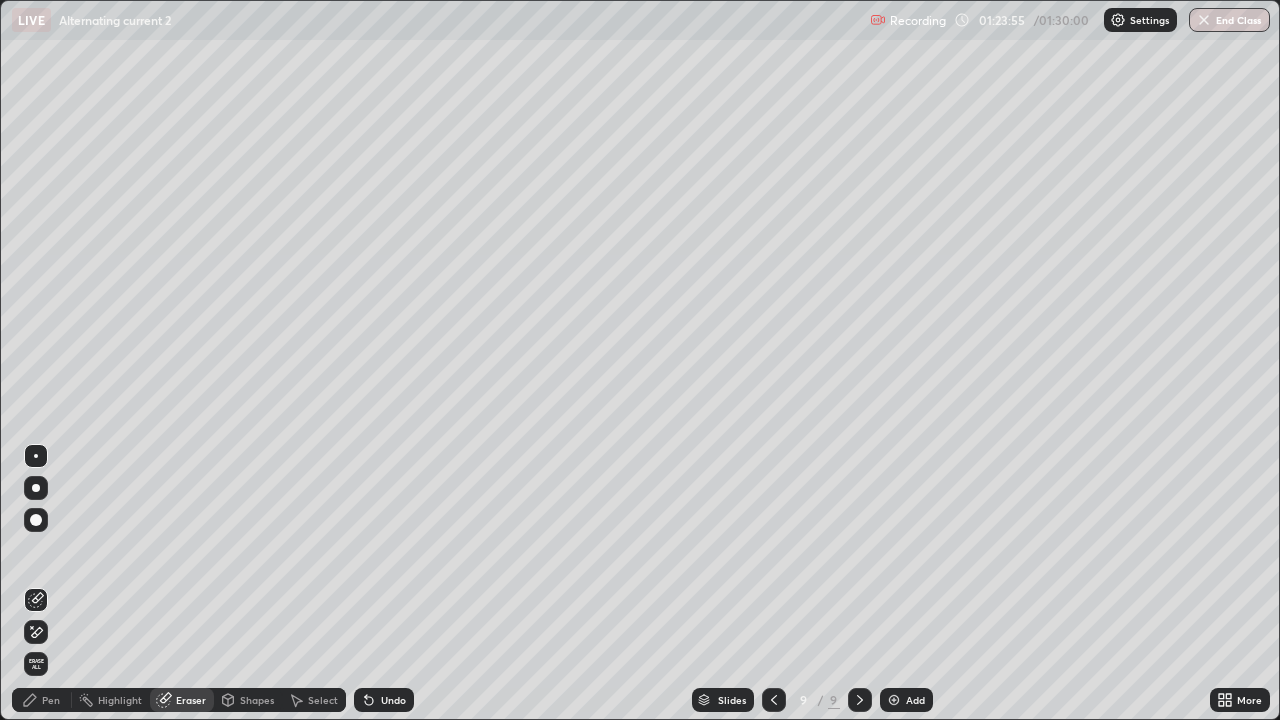 click on "Pen" at bounding box center (42, 700) 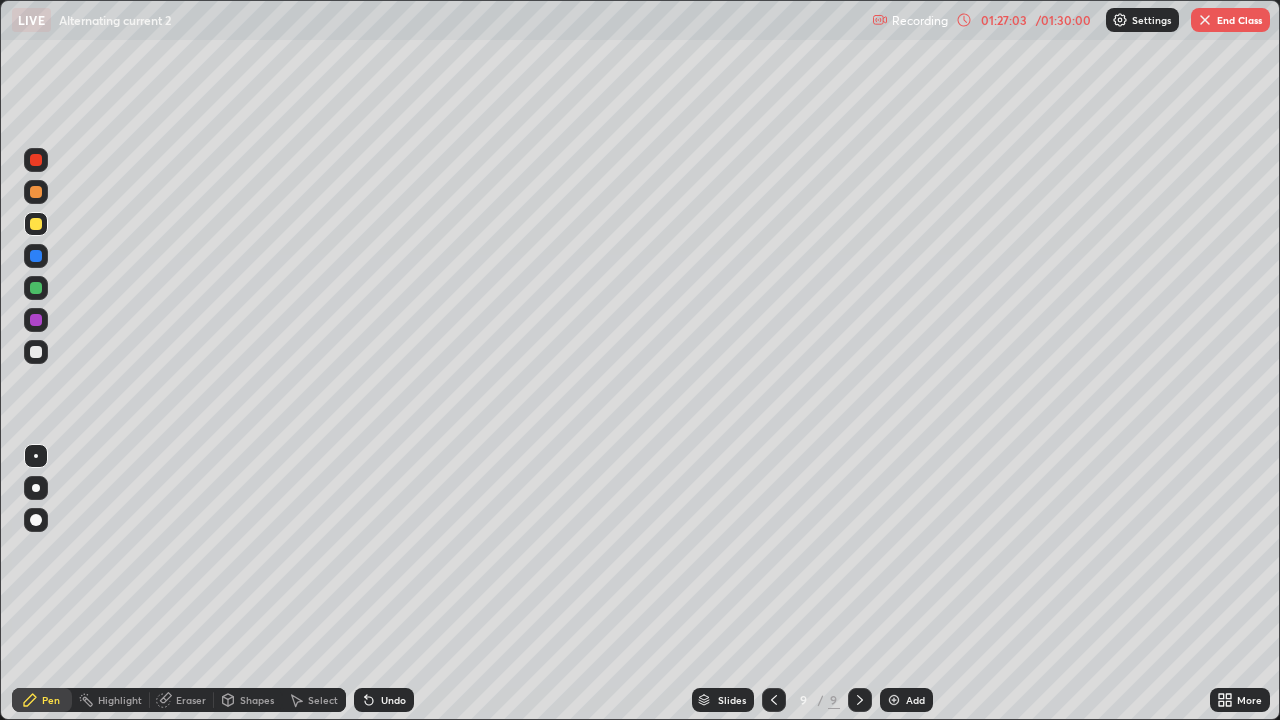 click on "Shapes" at bounding box center (257, 700) 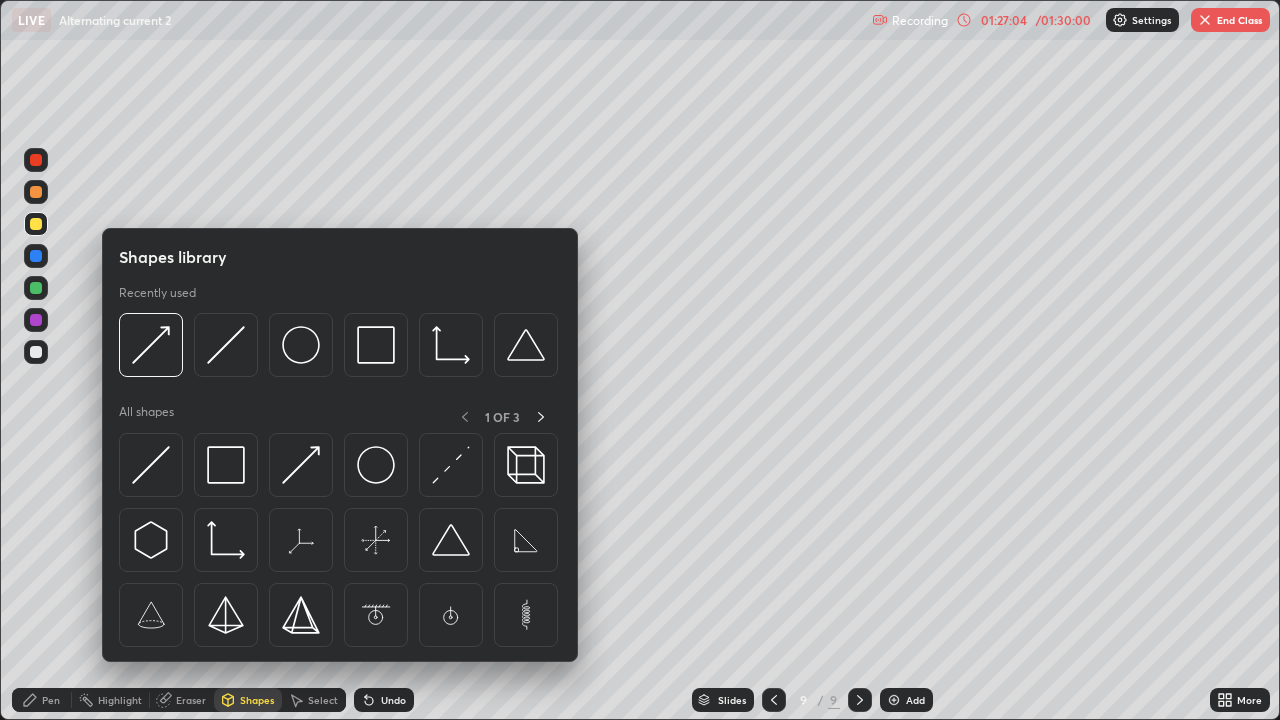 click on "Eraser" at bounding box center [191, 700] 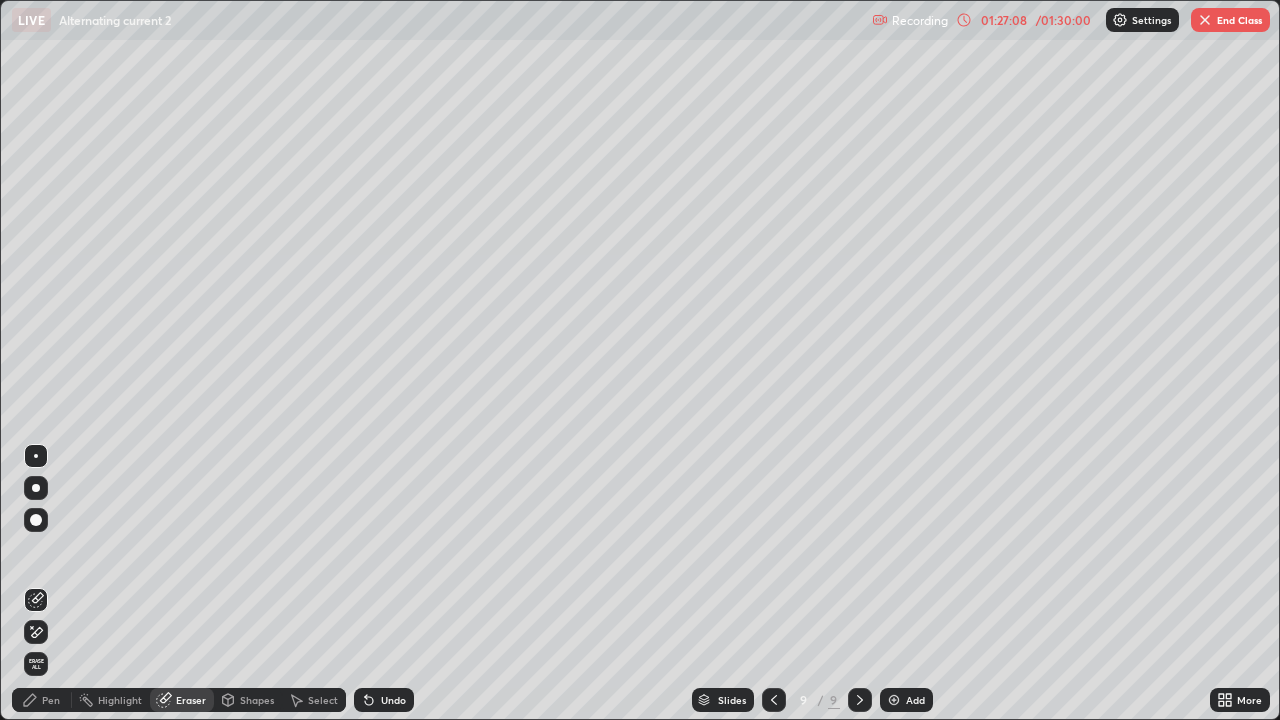 click on "Pen" at bounding box center (51, 700) 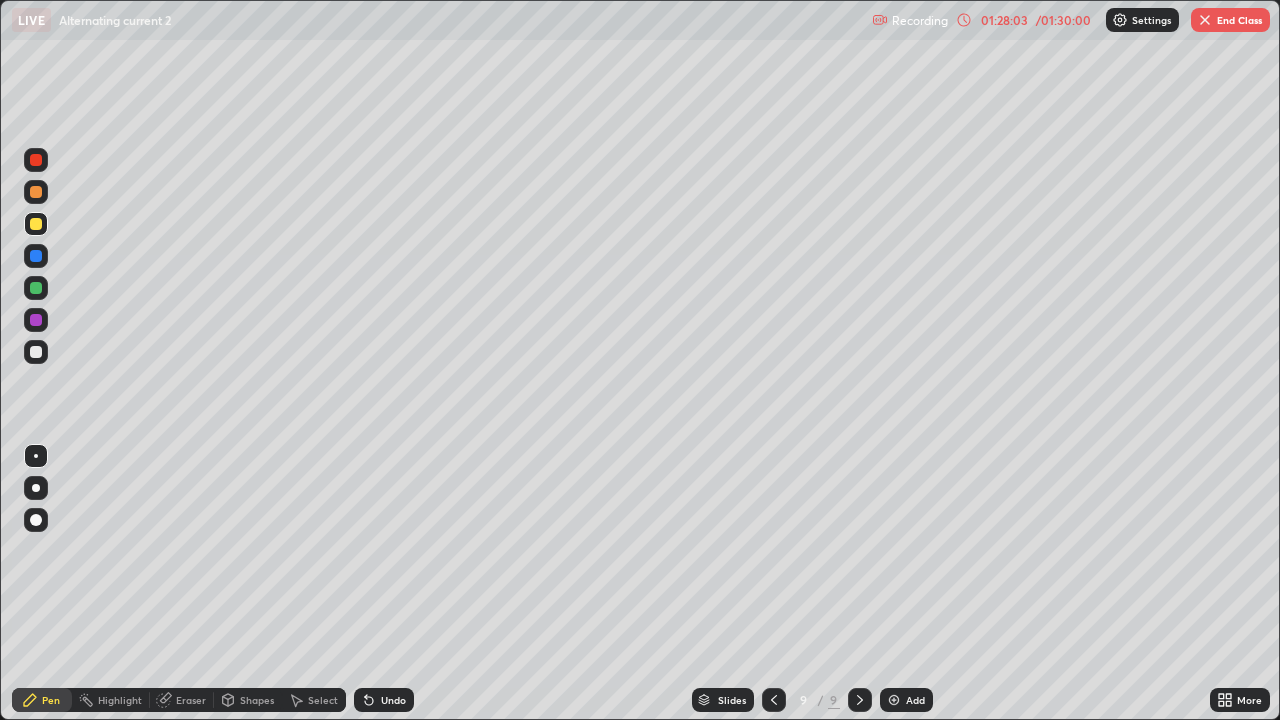 click at bounding box center (894, 700) 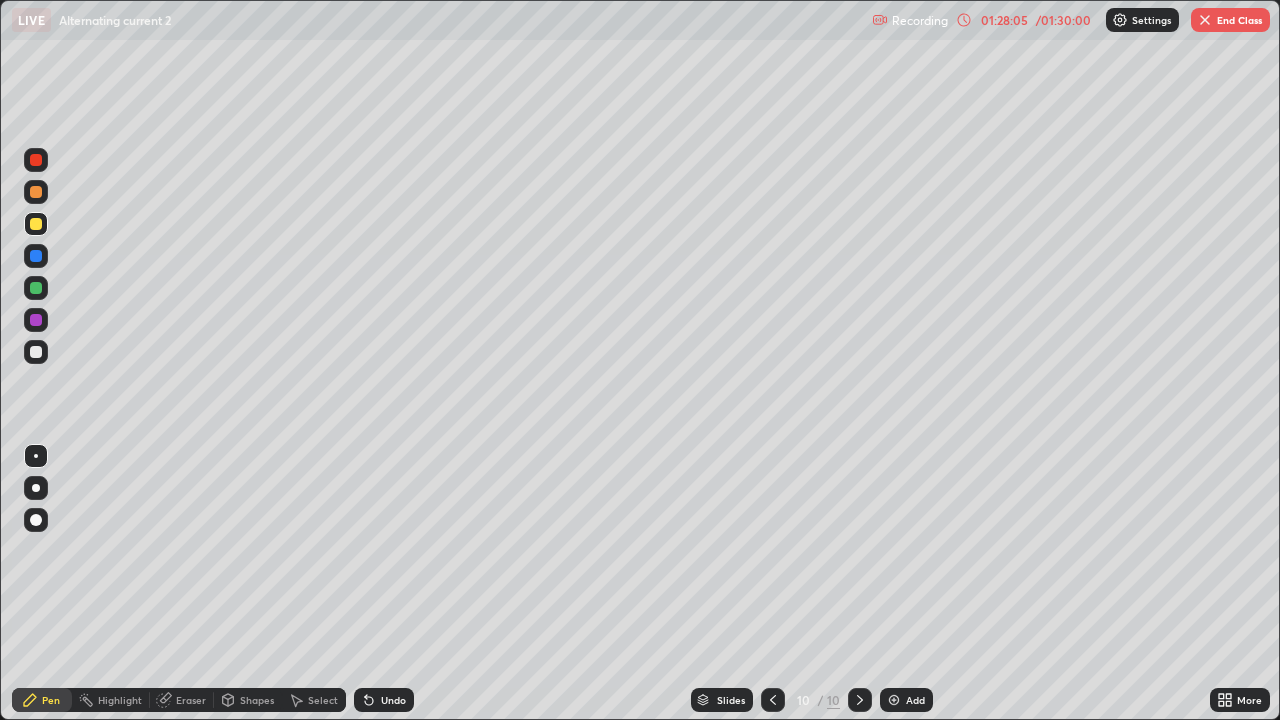 click 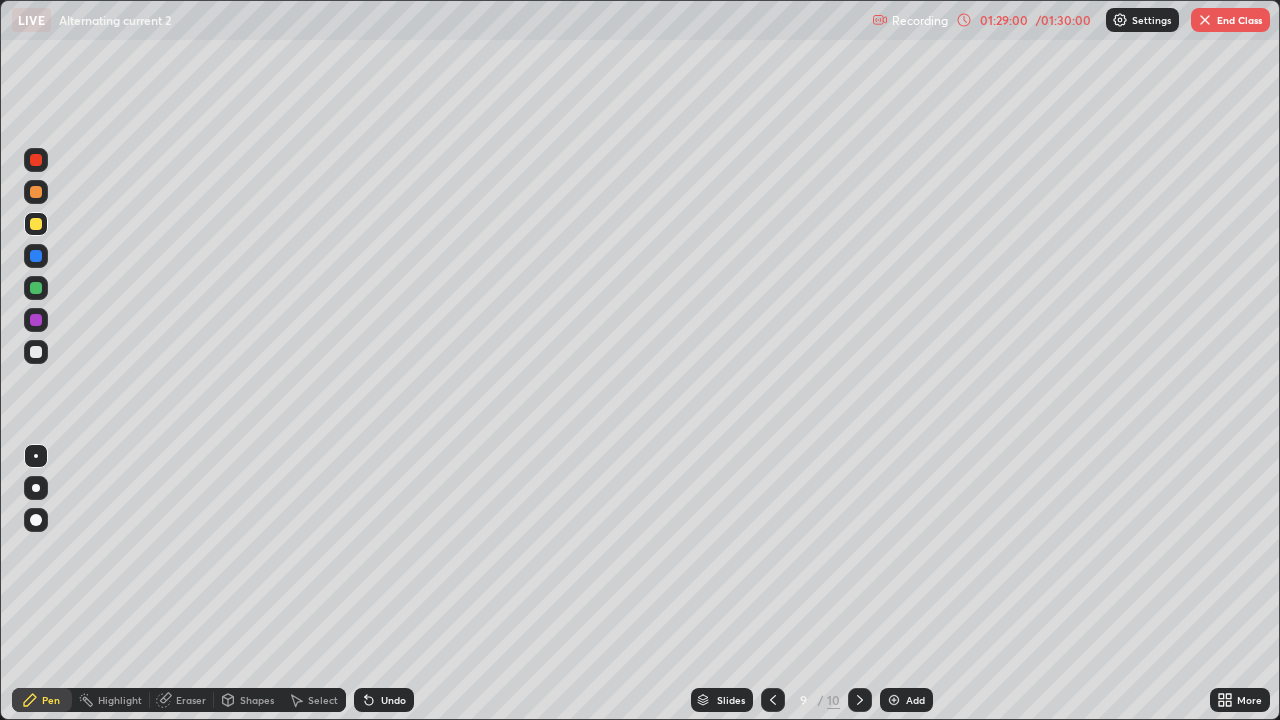 click at bounding box center [894, 700] 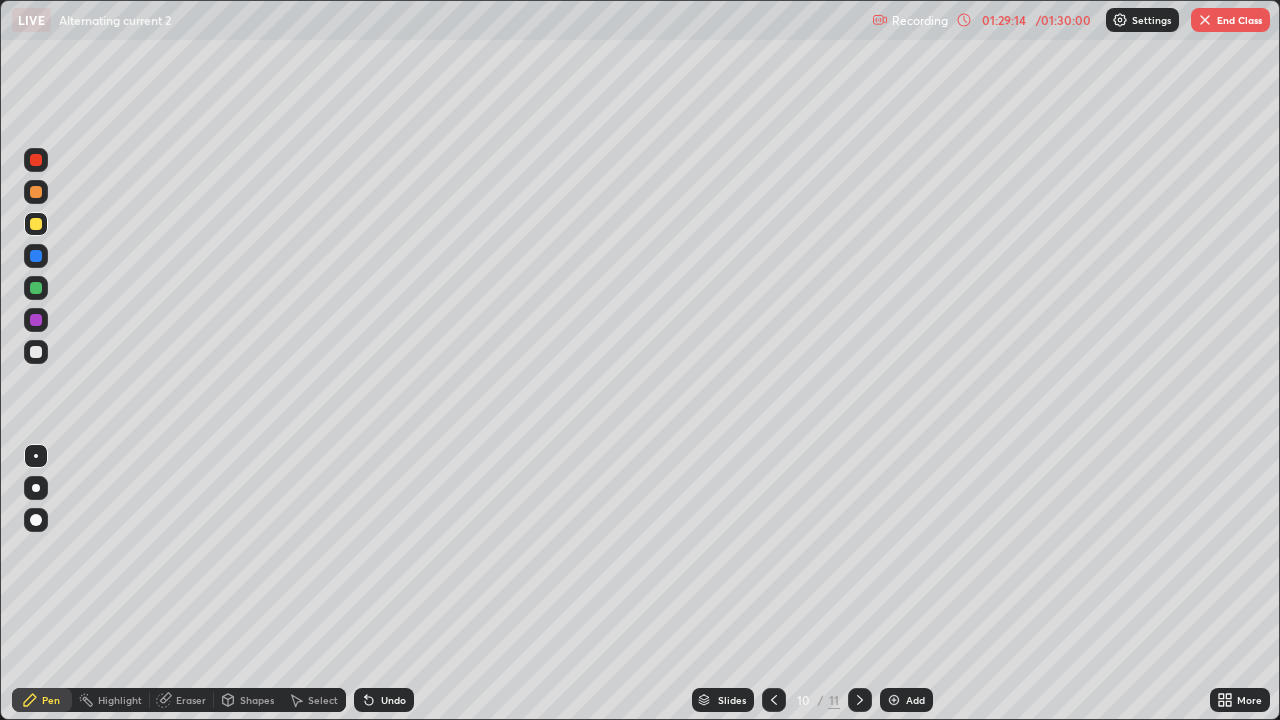 click 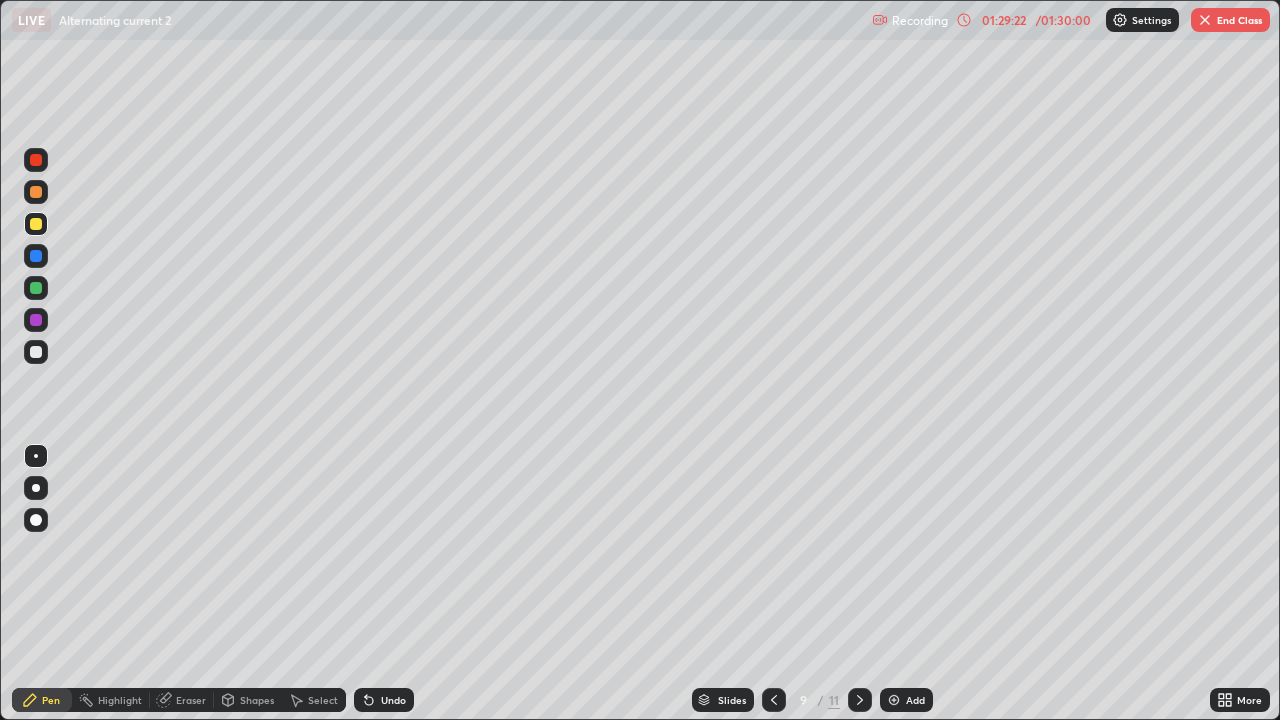 click 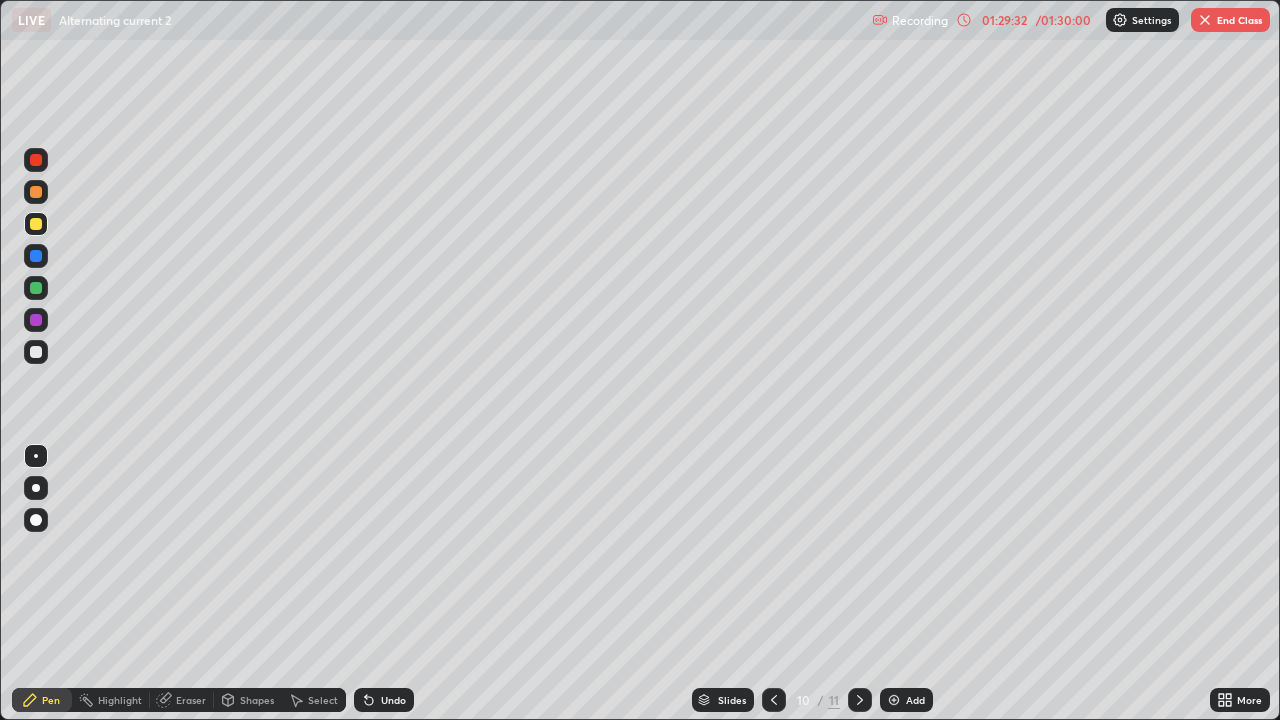 click at bounding box center (774, 700) 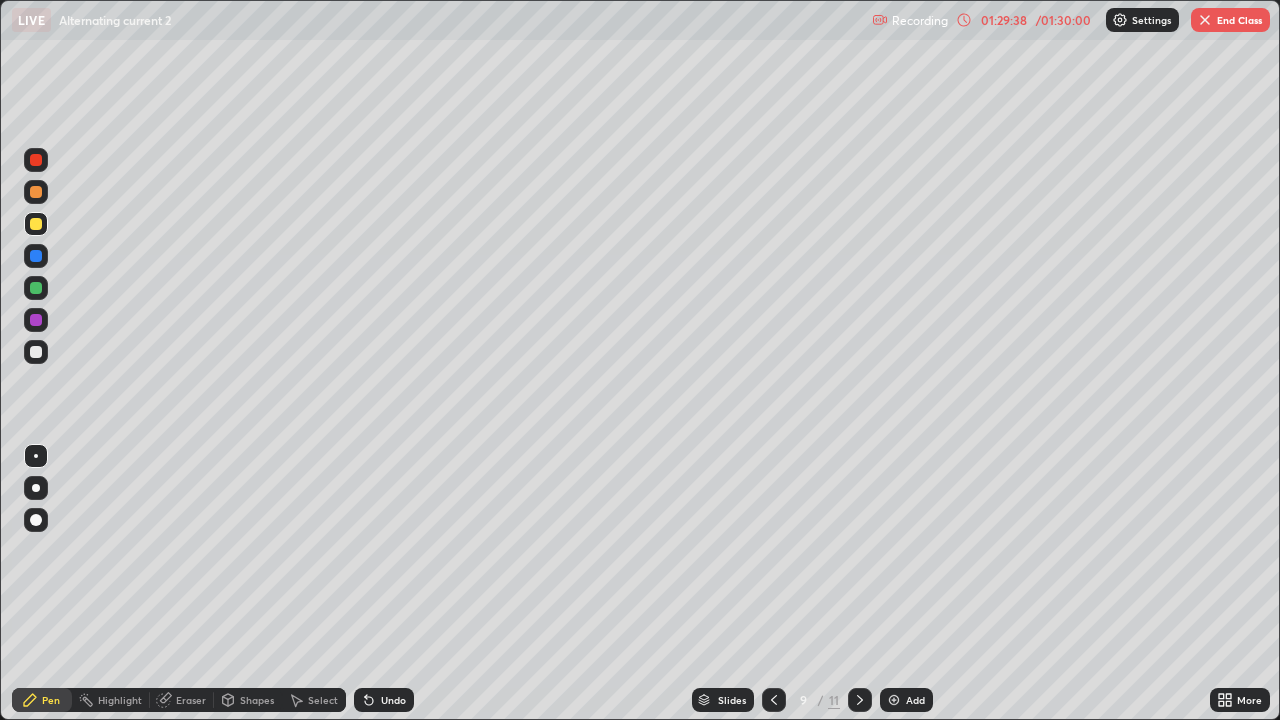click 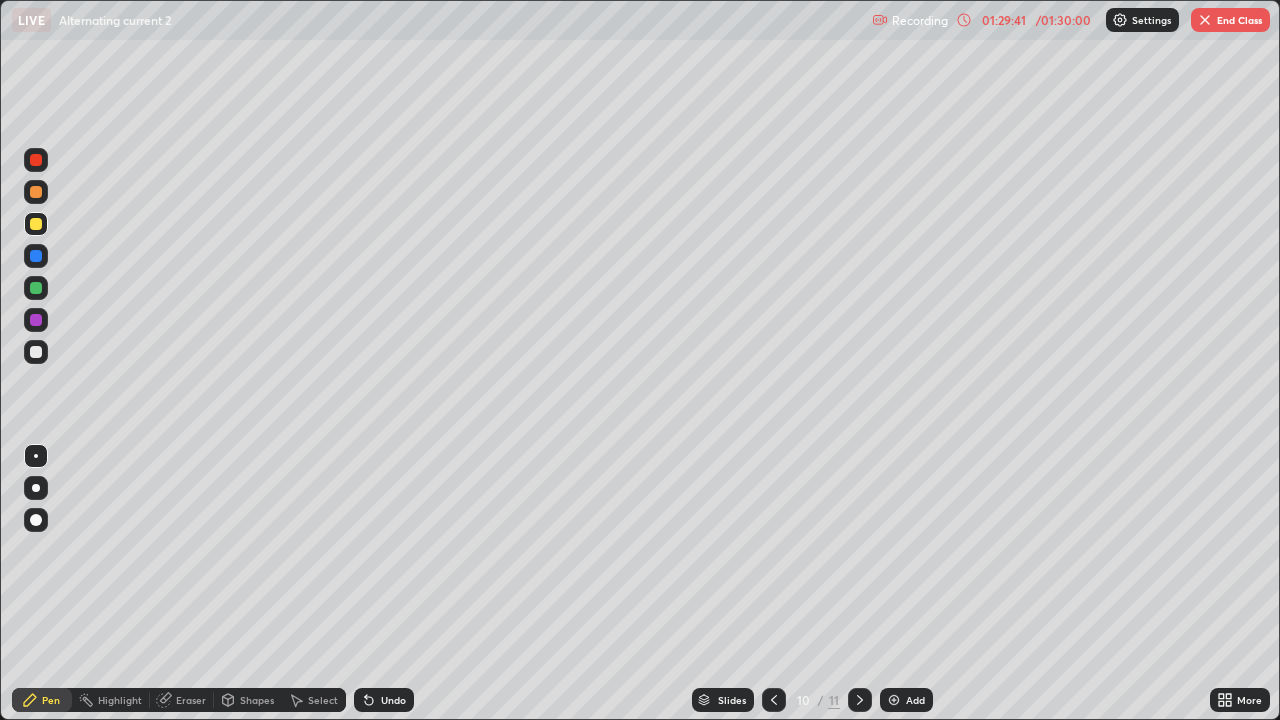 click on "Eraser" at bounding box center (182, 700) 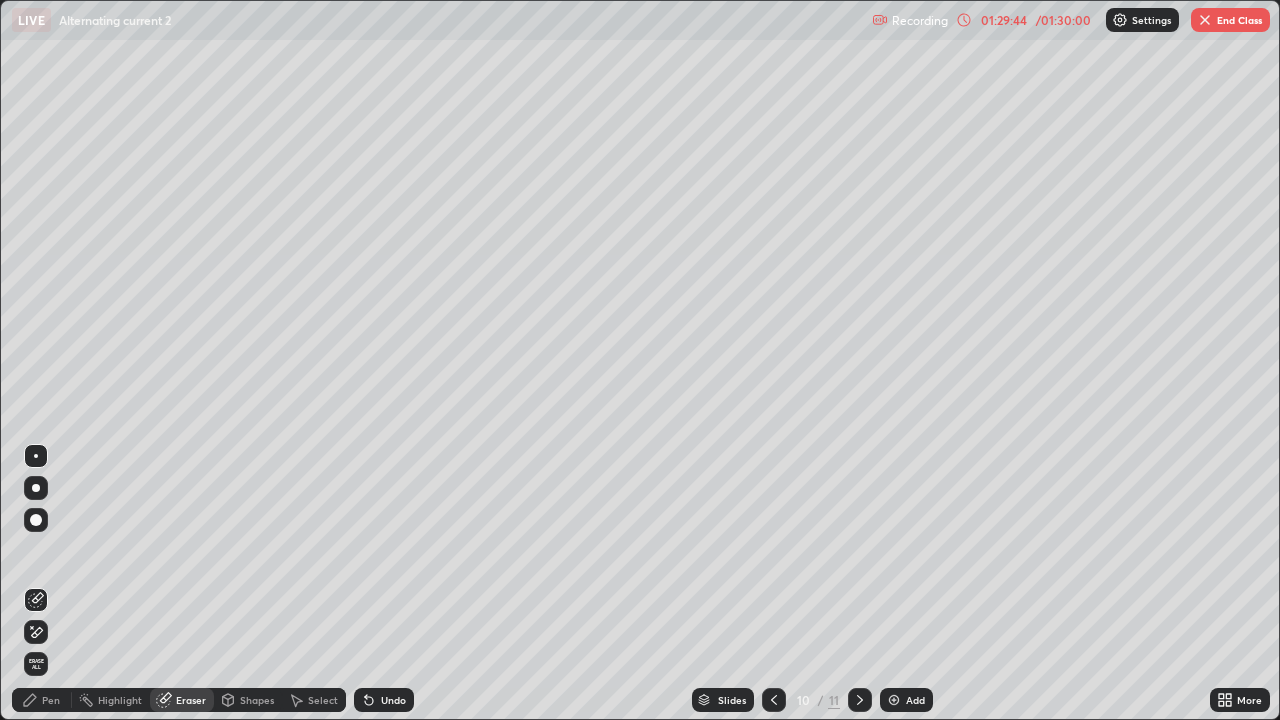 click on "Pen" at bounding box center (51, 700) 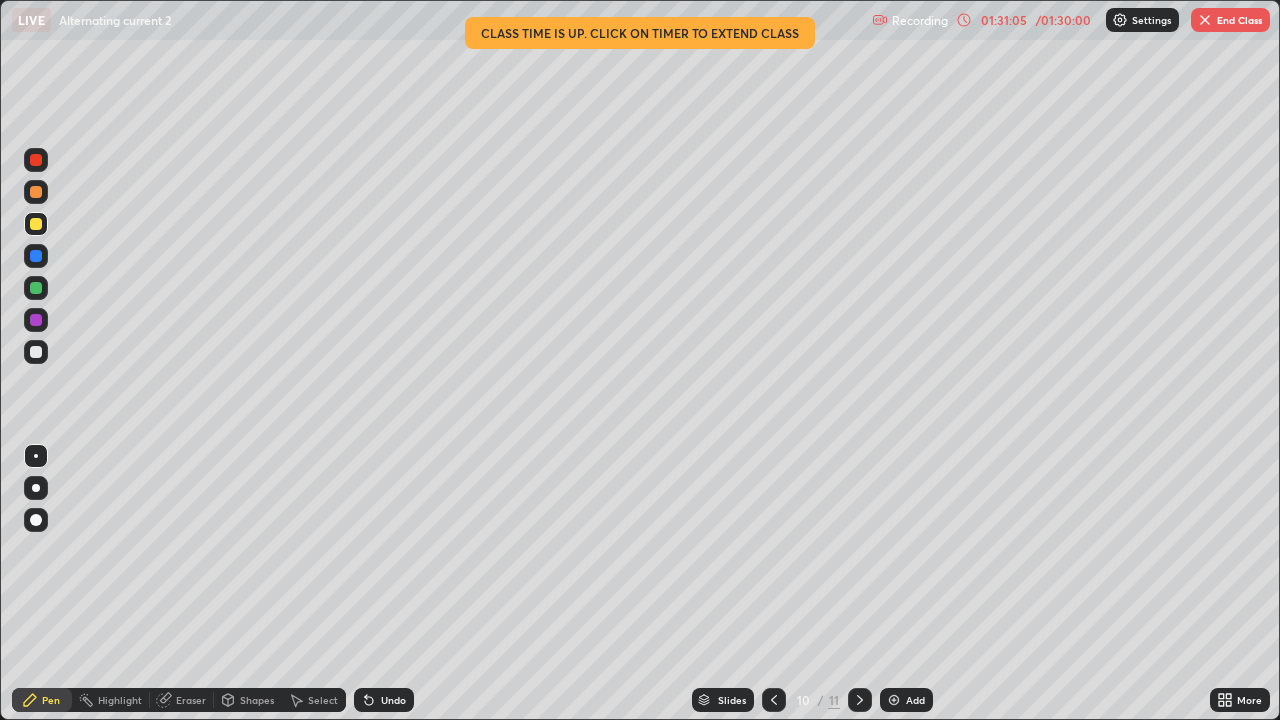 click on "Eraser" at bounding box center [182, 700] 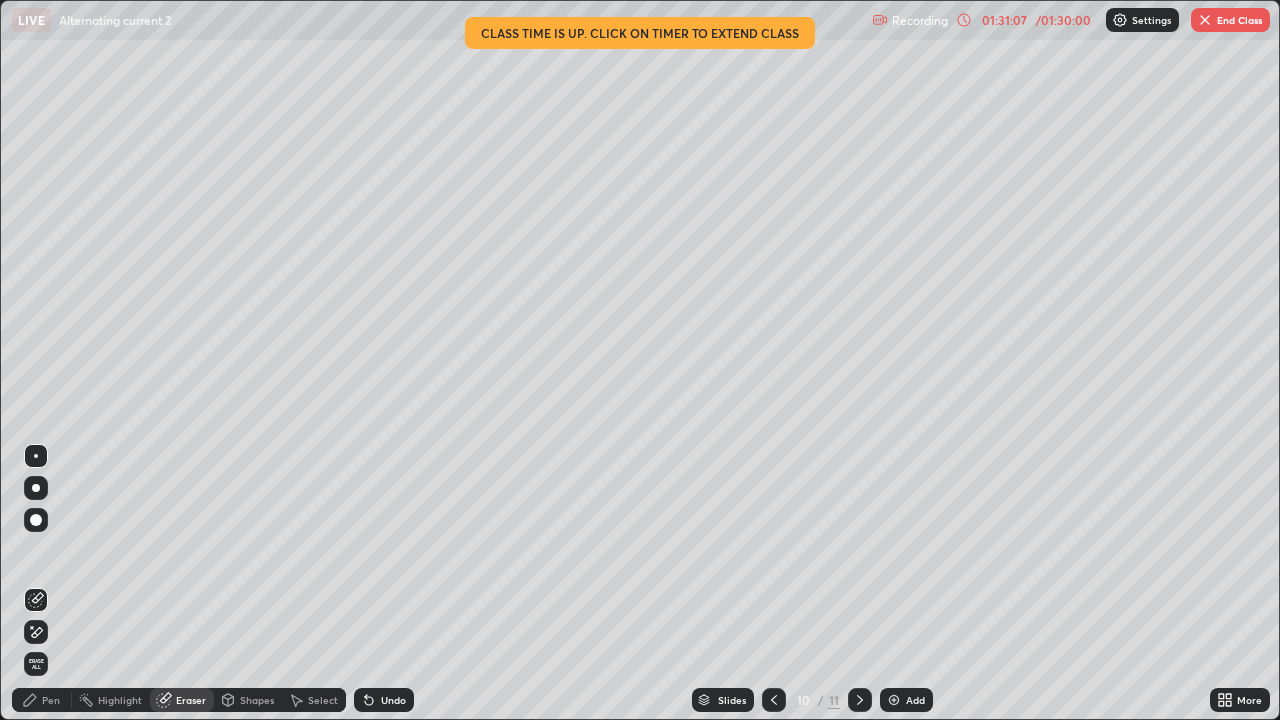 click on "Pen" at bounding box center (51, 700) 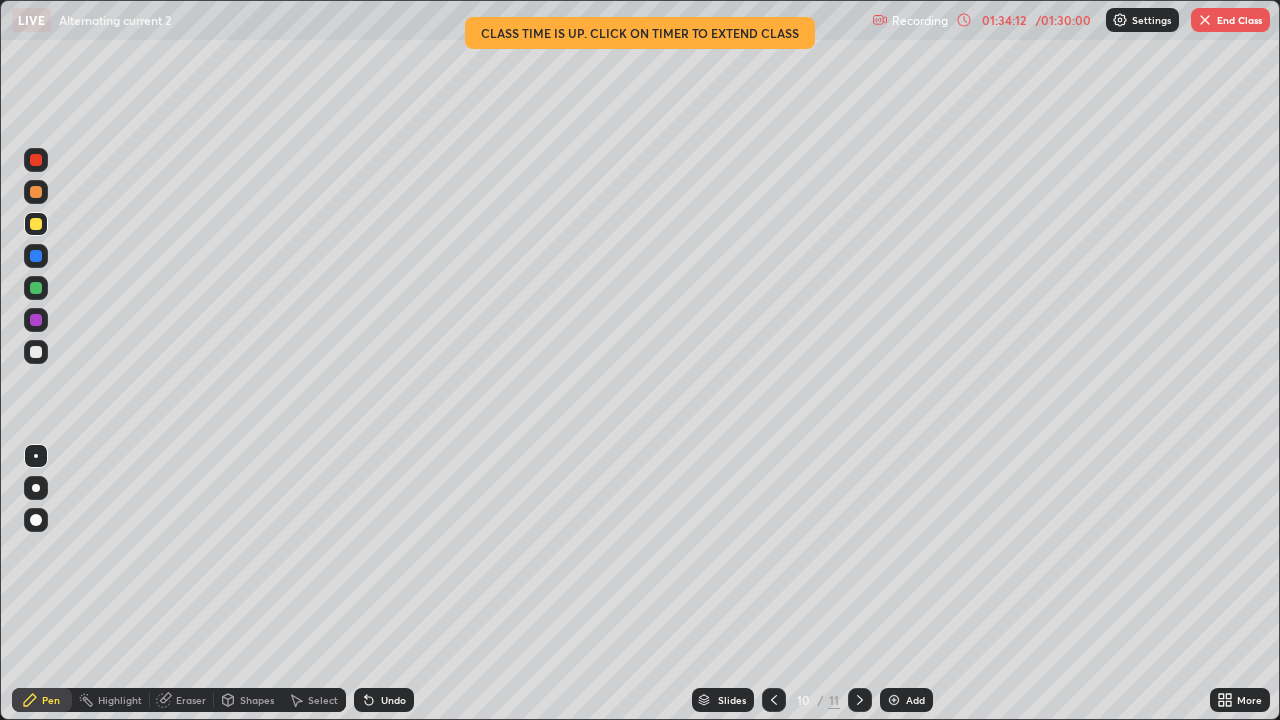 click at bounding box center (1205, 20) 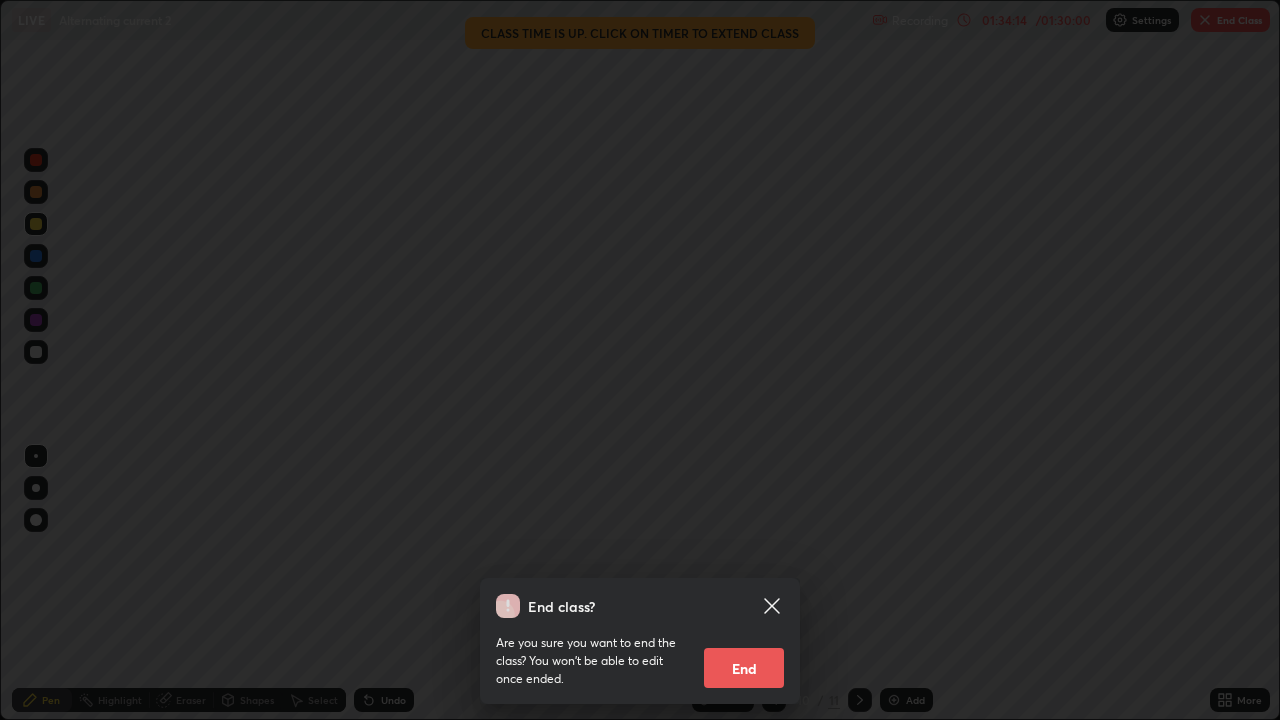 click on "End" at bounding box center [744, 668] 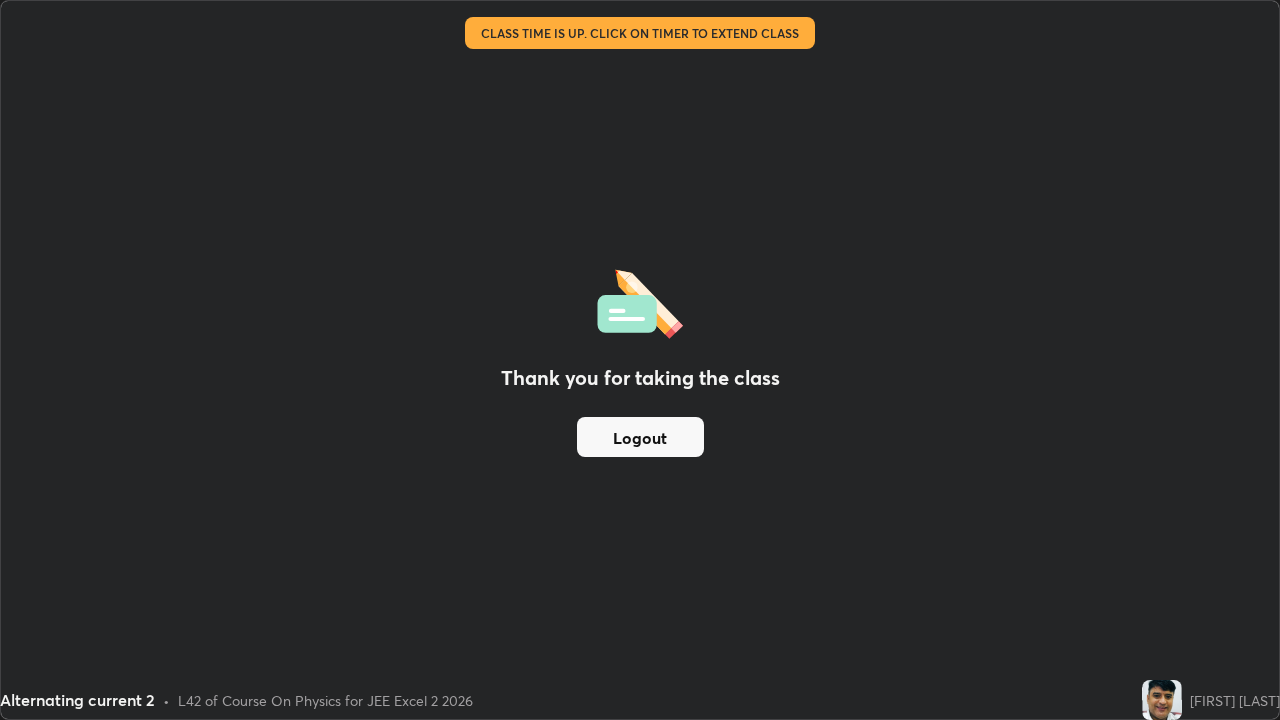 click on "Thank you for taking the class Logout" at bounding box center (640, 360) 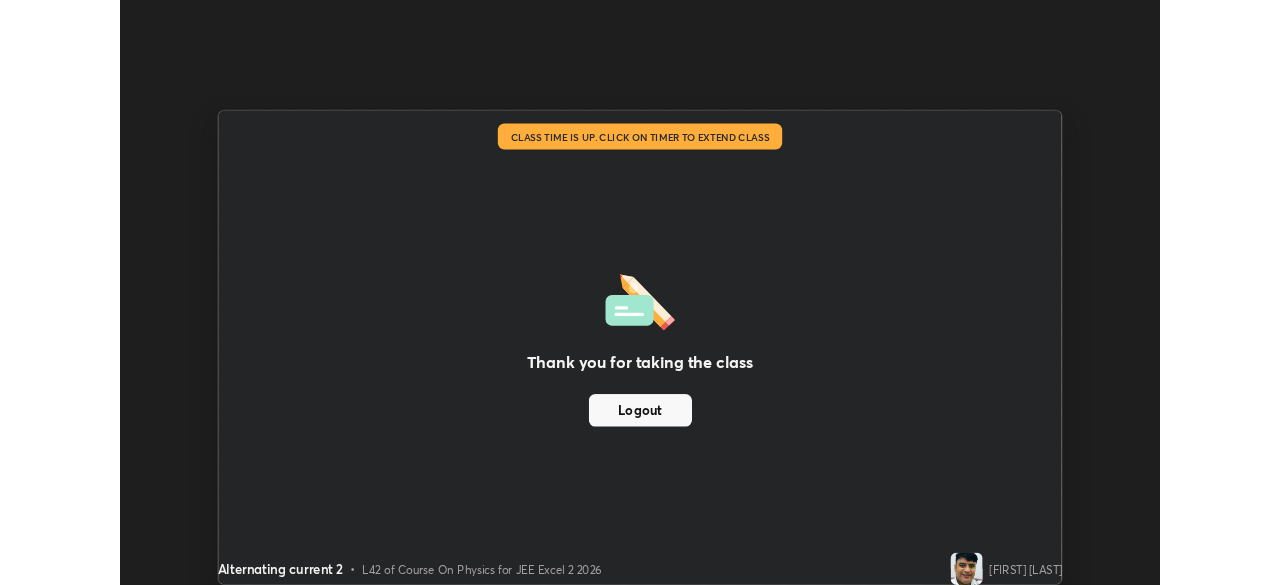 scroll, scrollTop: 585, scrollLeft: 1280, axis: both 